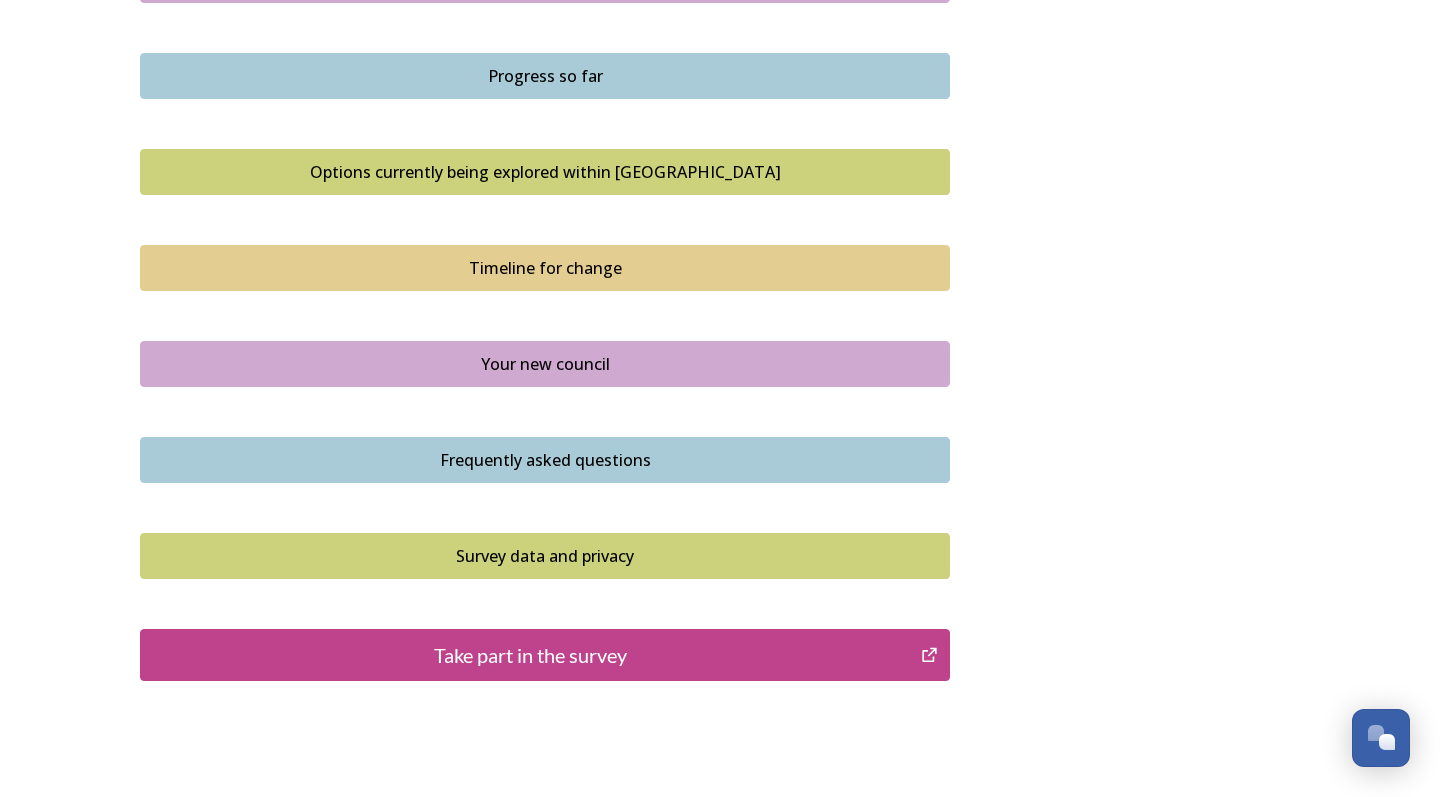 scroll, scrollTop: 1252, scrollLeft: 0, axis: vertical 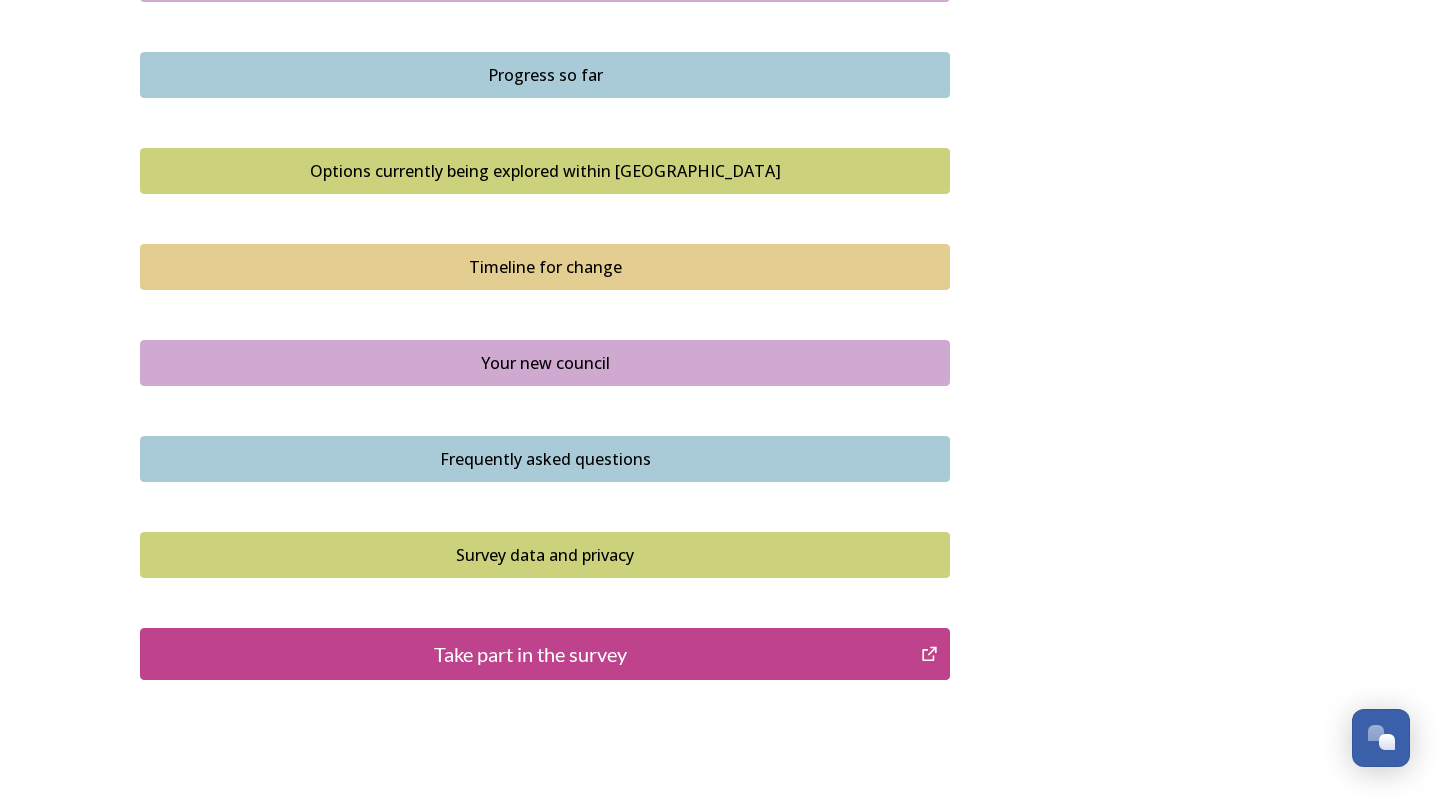 click on "Take part in the survey" at bounding box center (530, 654) 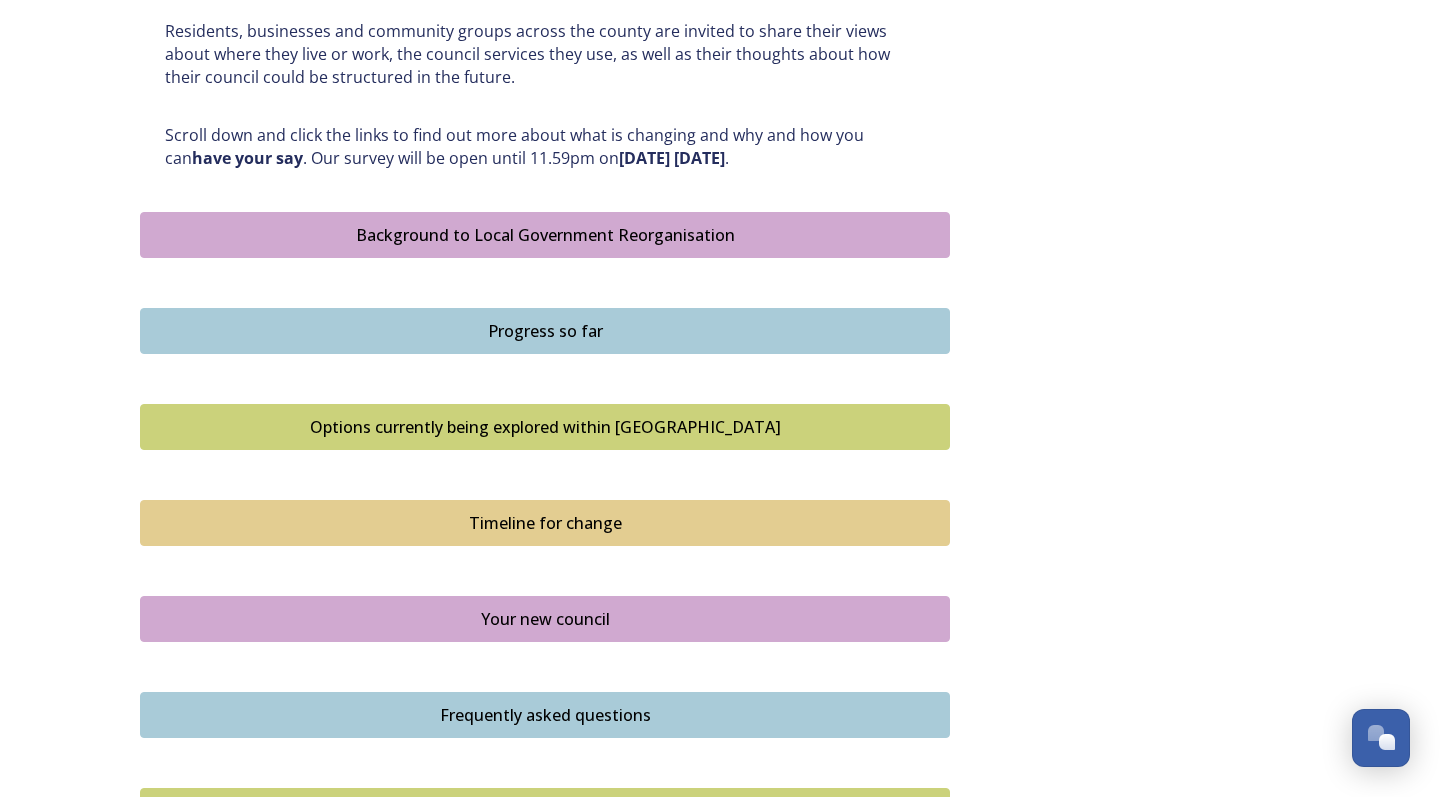scroll, scrollTop: 972, scrollLeft: 0, axis: vertical 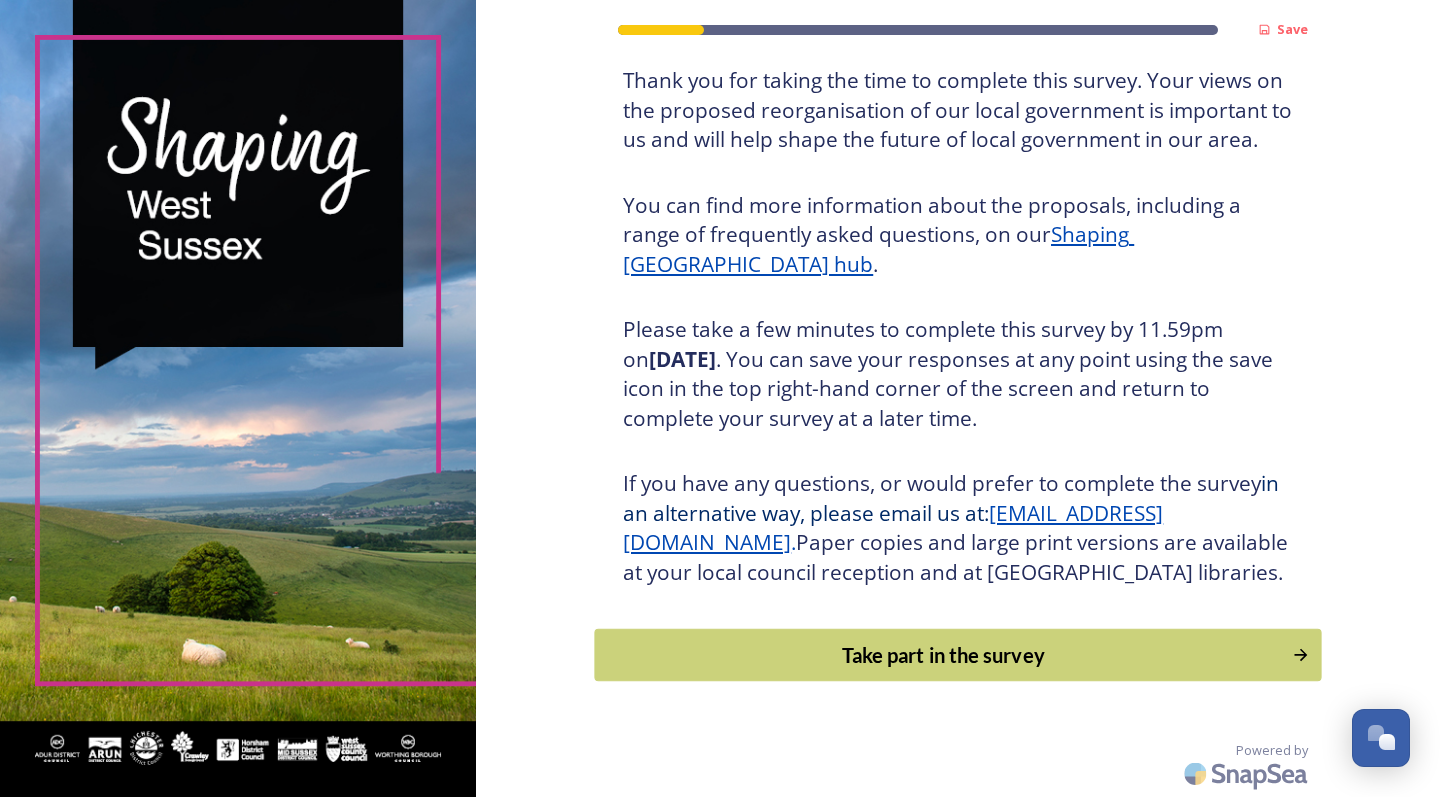 click on "Take part in the survey" at bounding box center (944, 655) 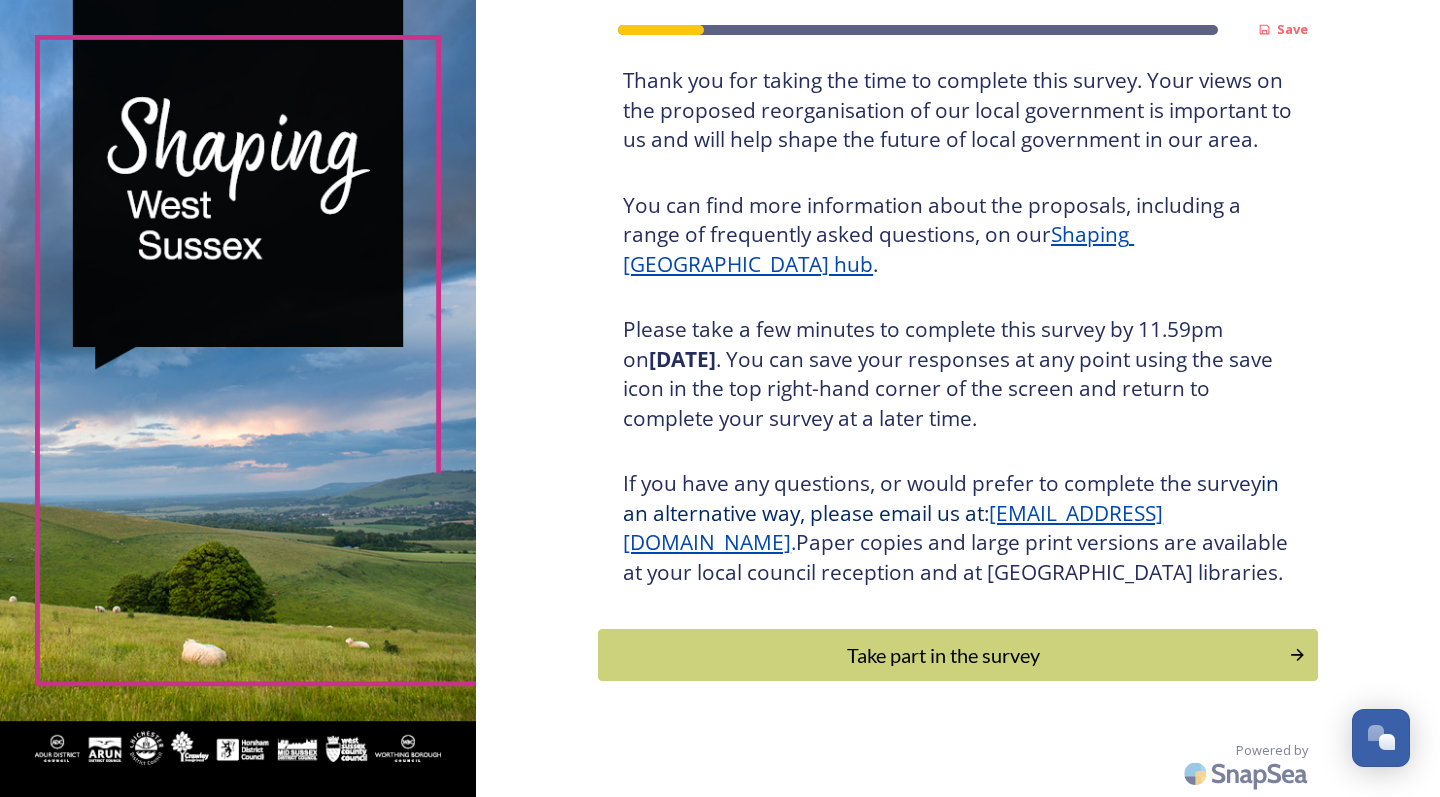 scroll, scrollTop: 0, scrollLeft: 0, axis: both 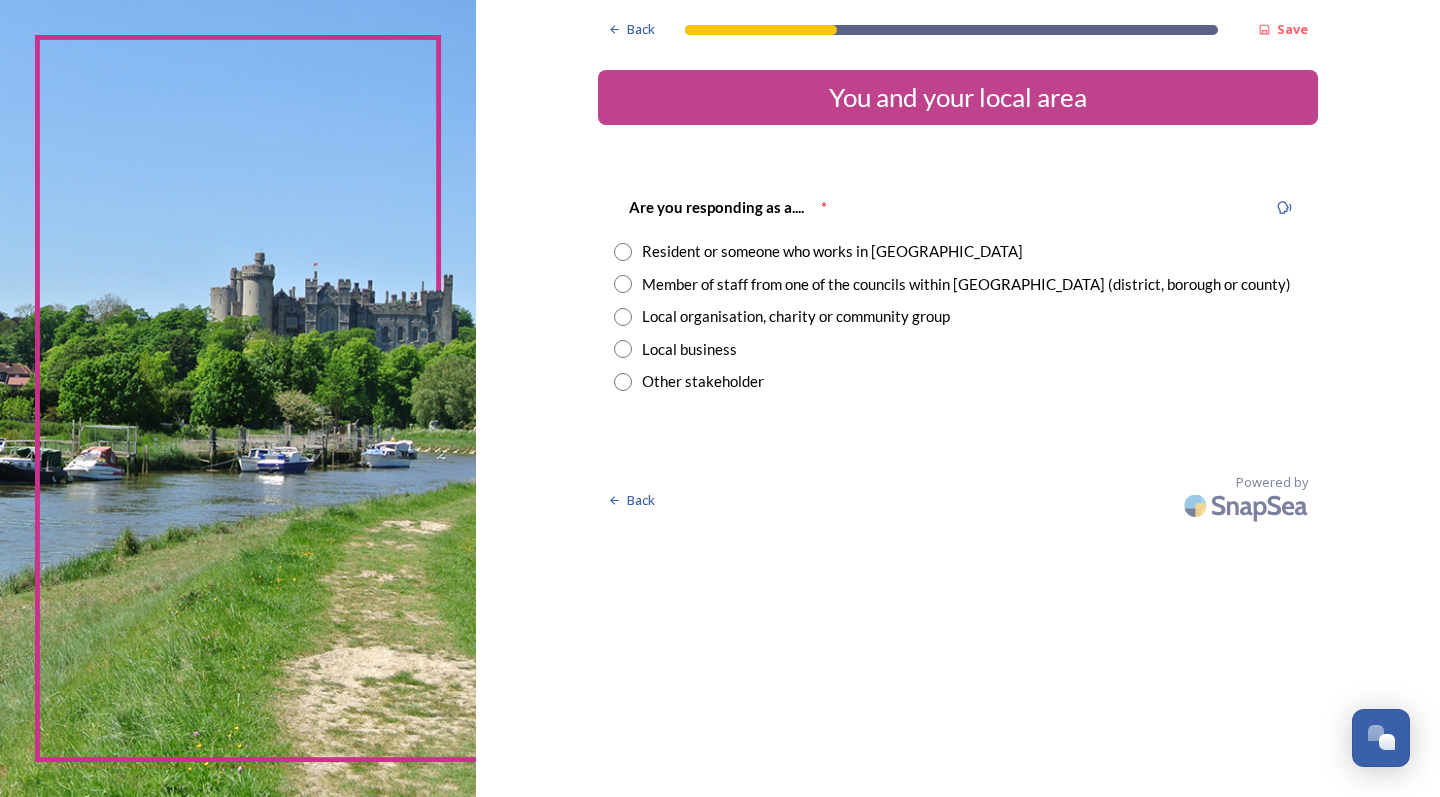 click at bounding box center [623, 349] 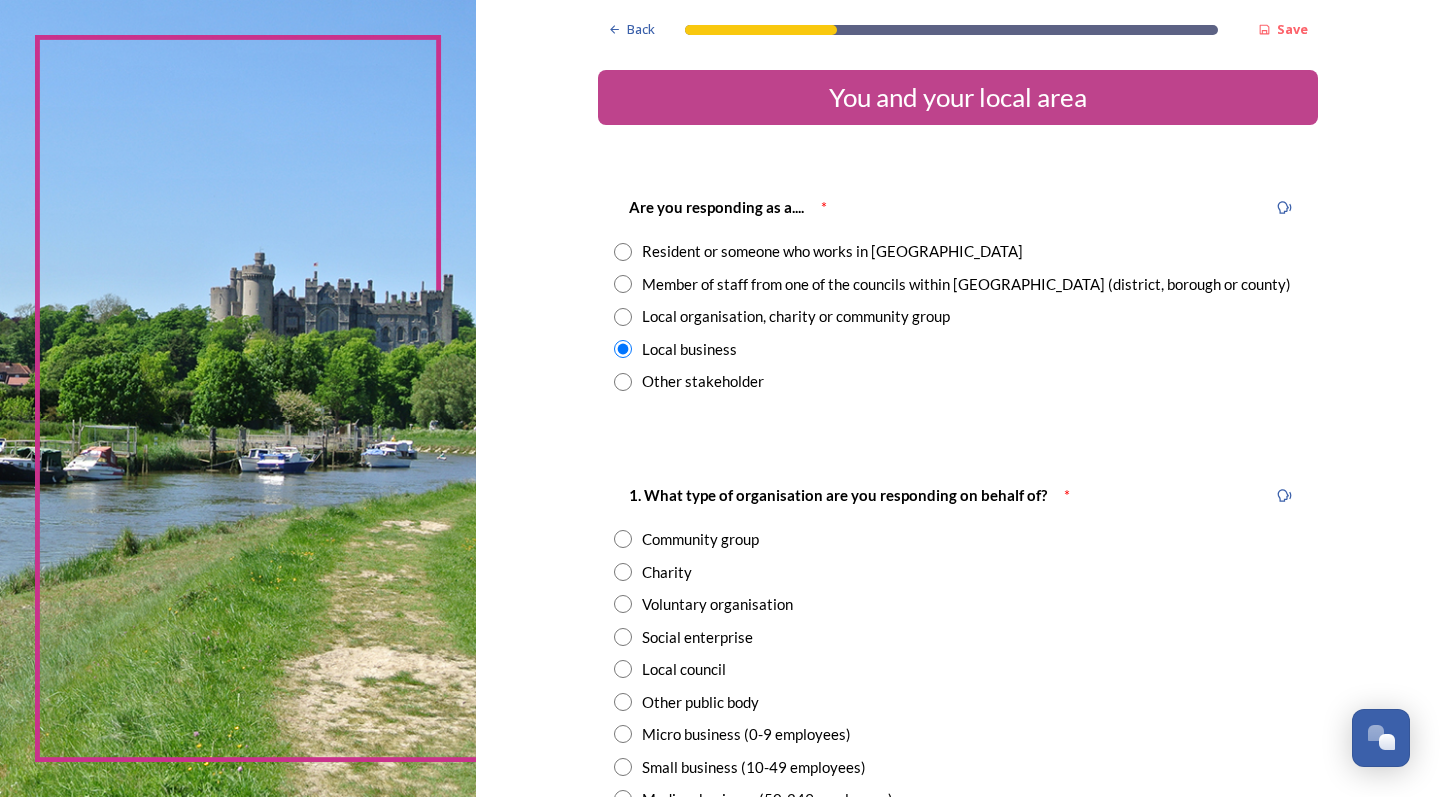 click at bounding box center [623, 252] 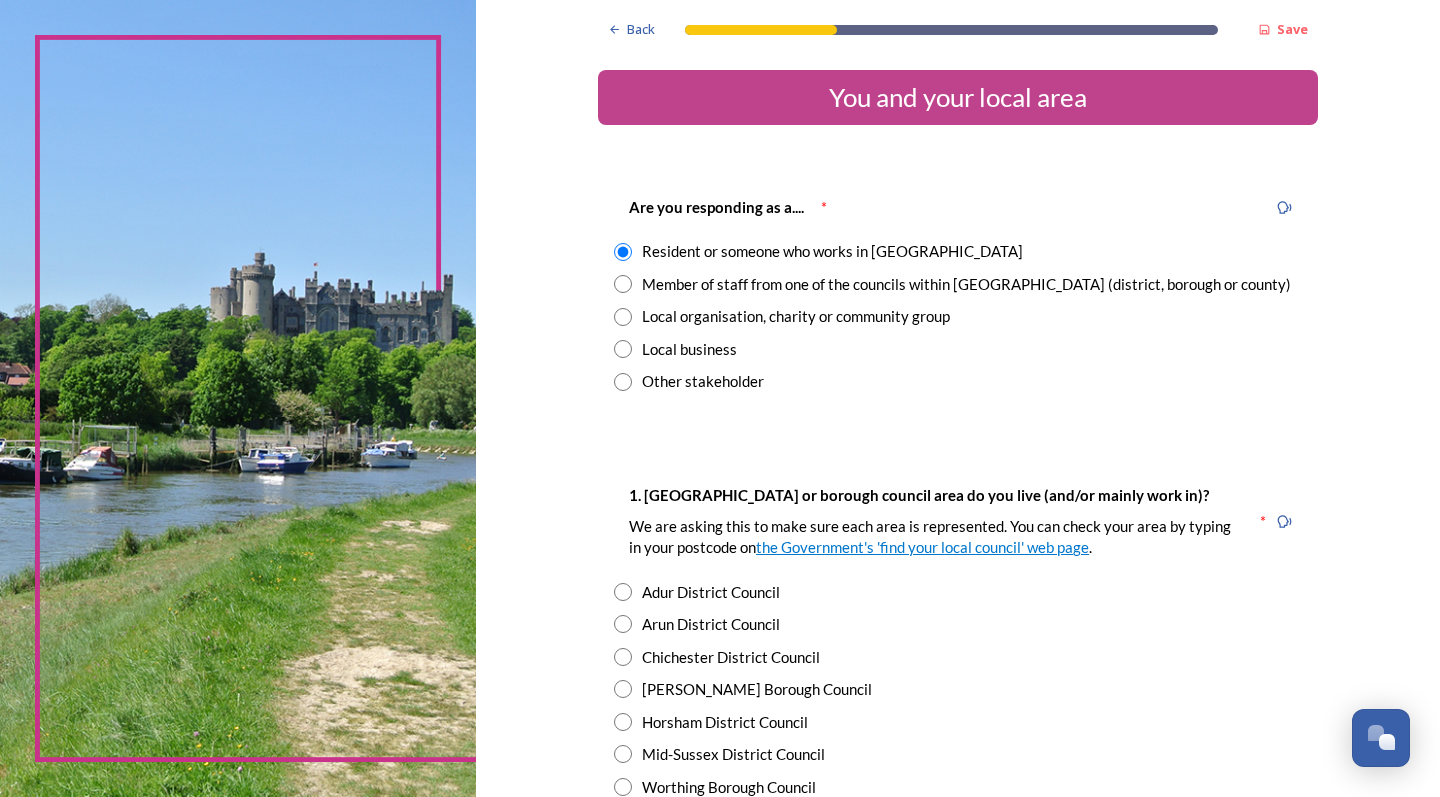 click on "Local business" at bounding box center [958, 349] 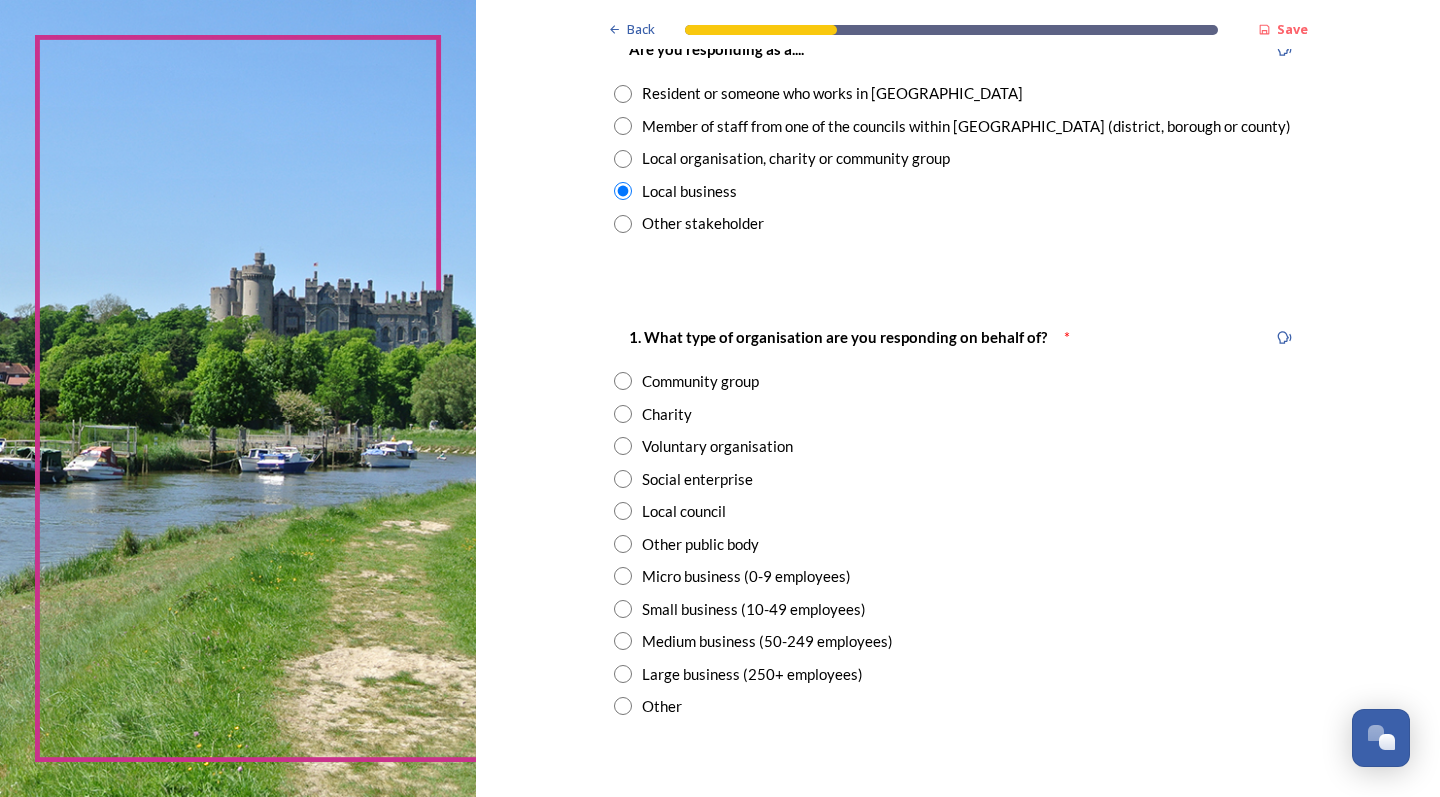 scroll, scrollTop: 159, scrollLeft: 0, axis: vertical 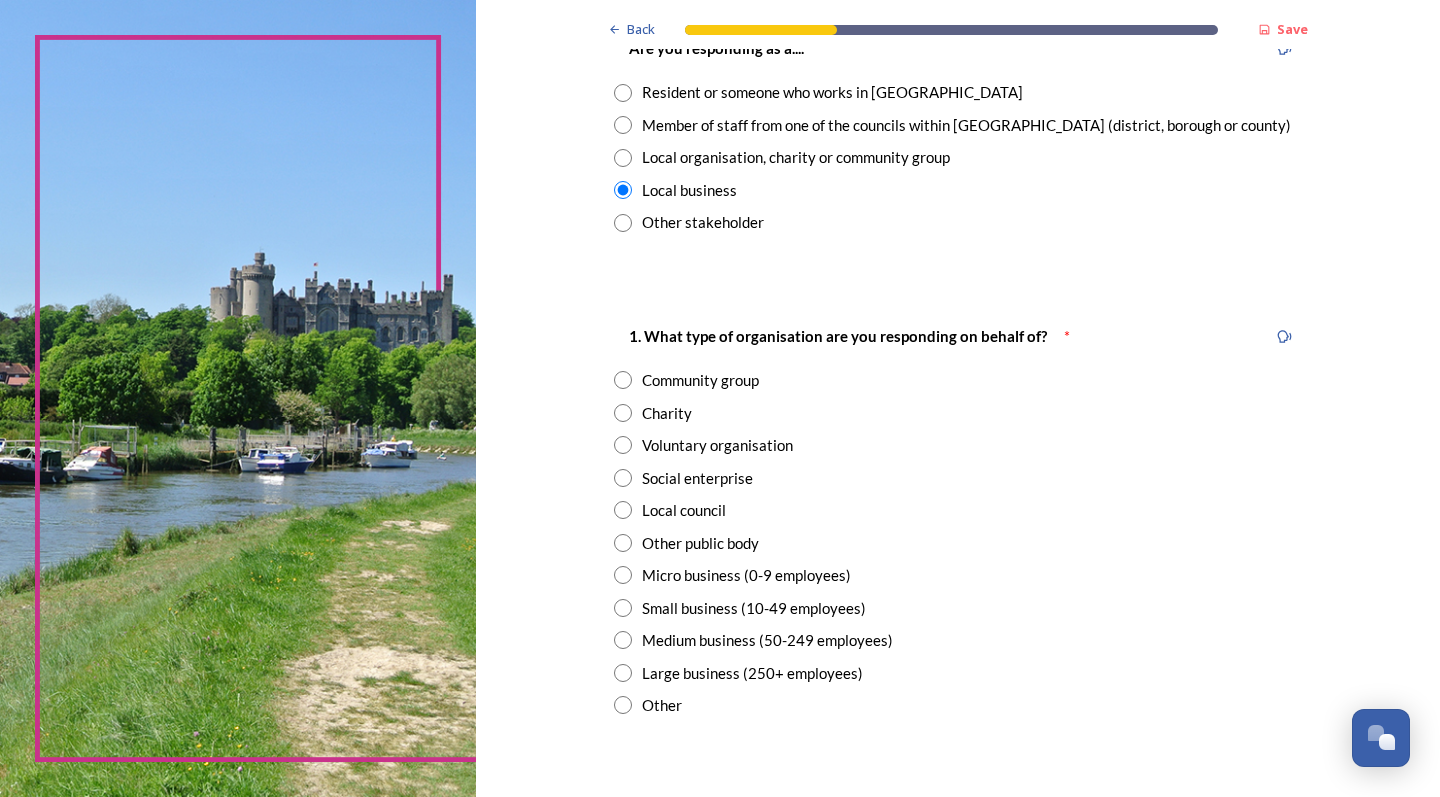 click at bounding box center (623, 575) 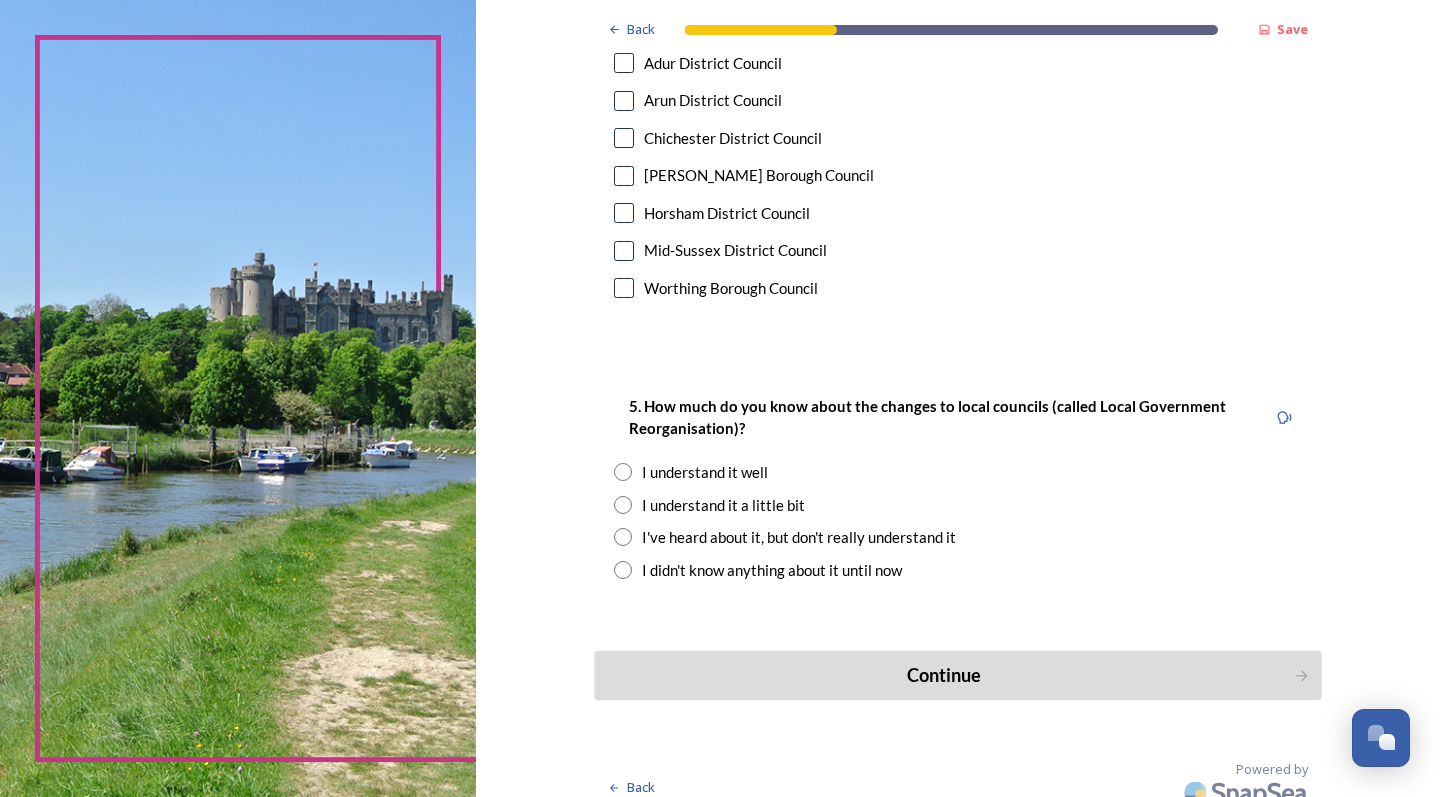 scroll, scrollTop: 1397, scrollLeft: 0, axis: vertical 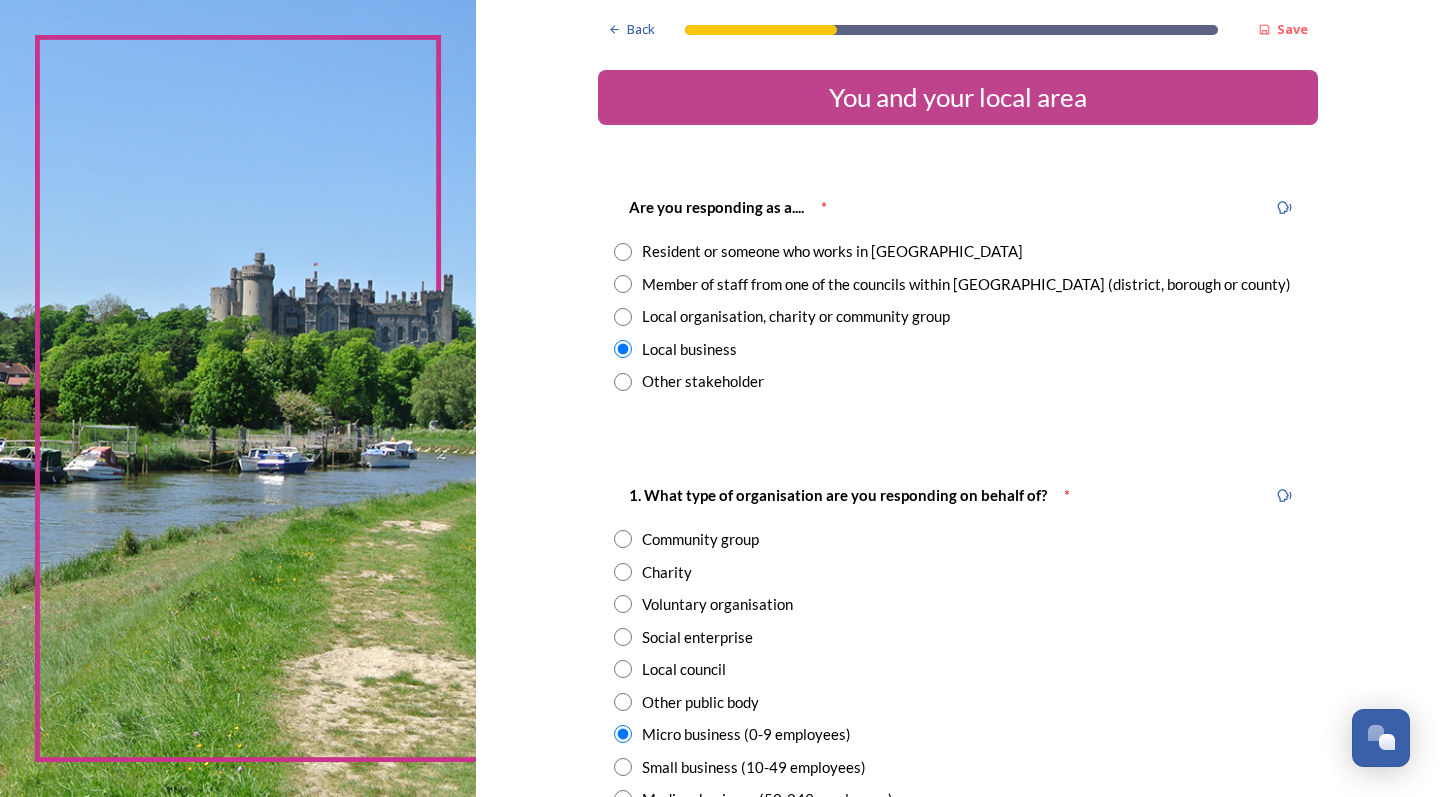 click at bounding box center (623, 252) 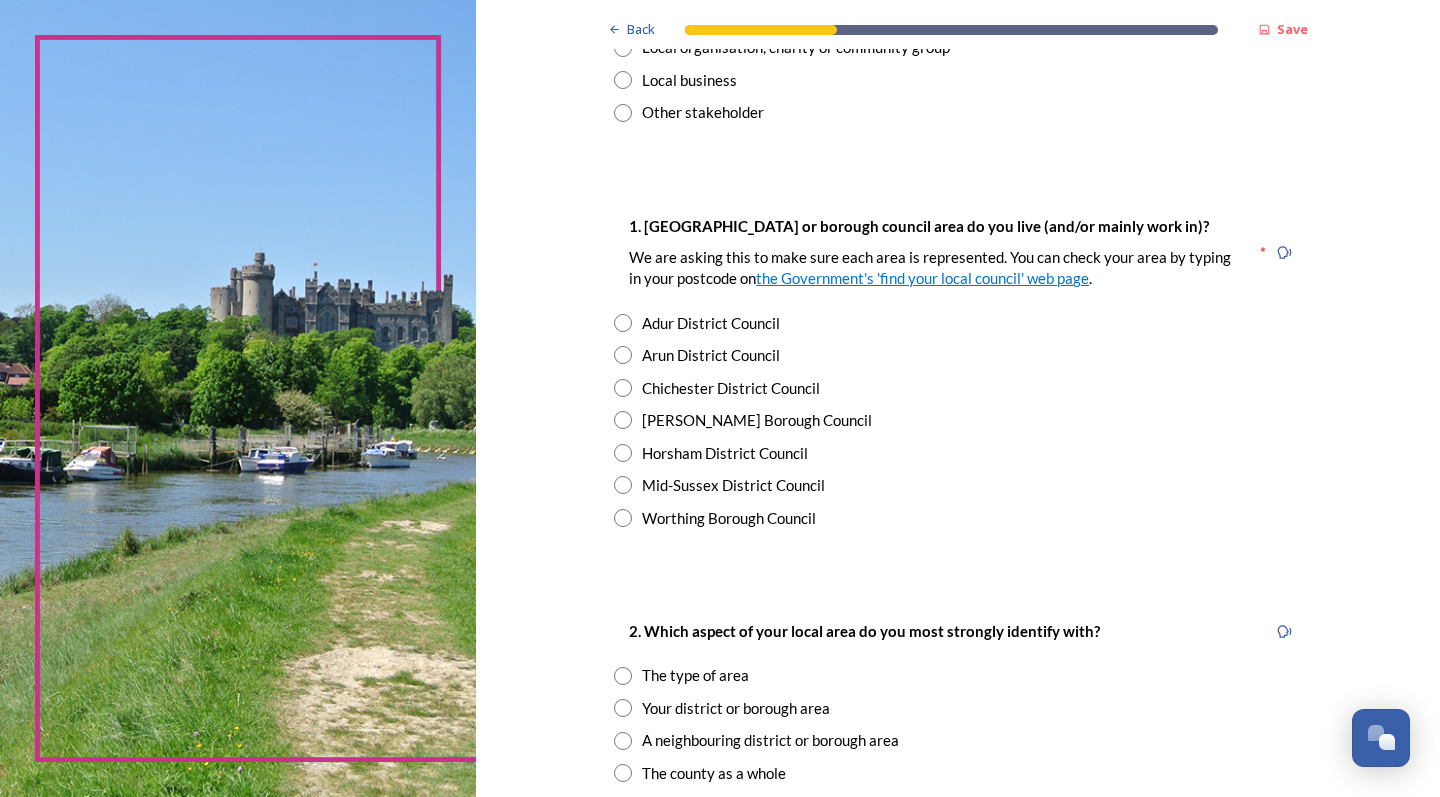 scroll, scrollTop: 278, scrollLeft: 0, axis: vertical 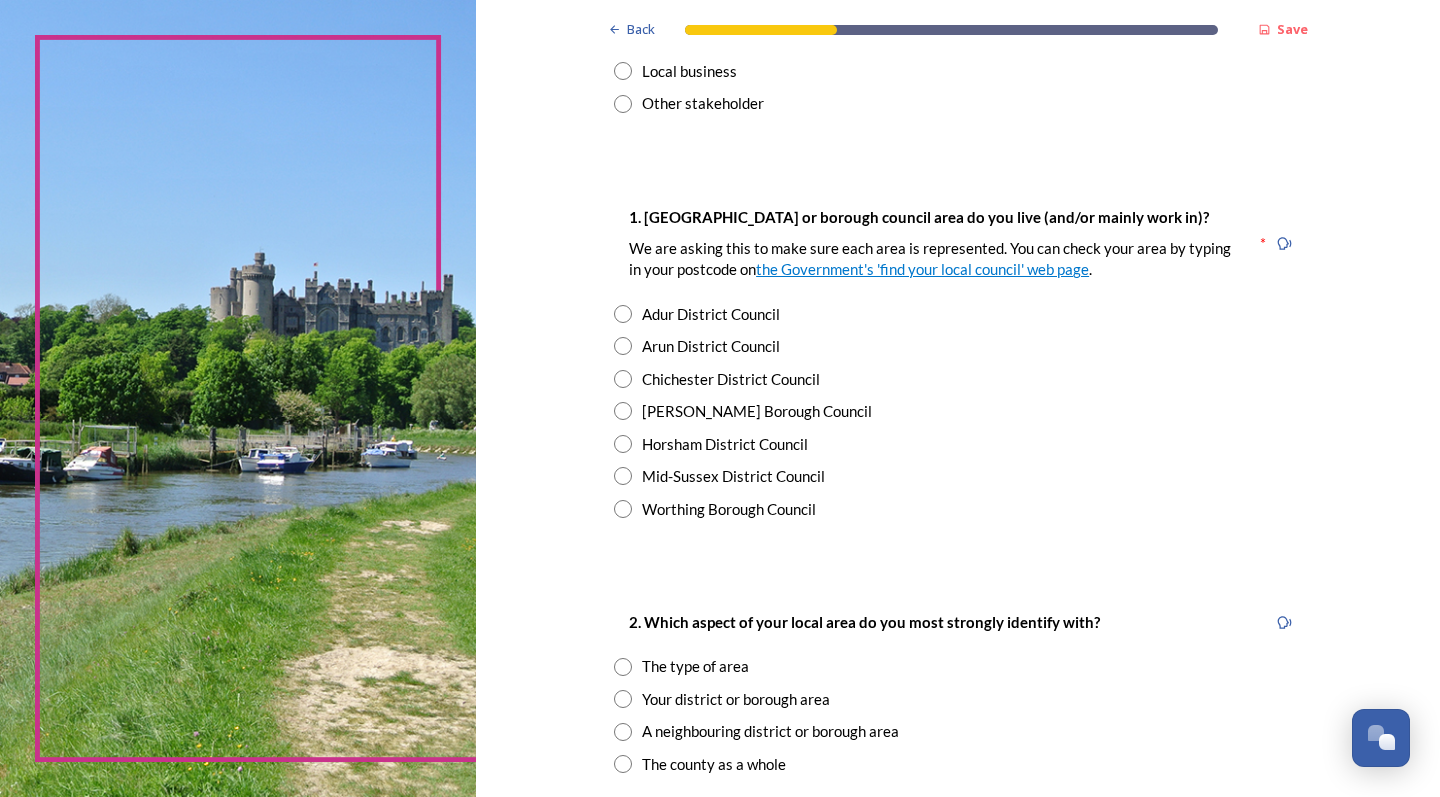 click at bounding box center [623, 346] 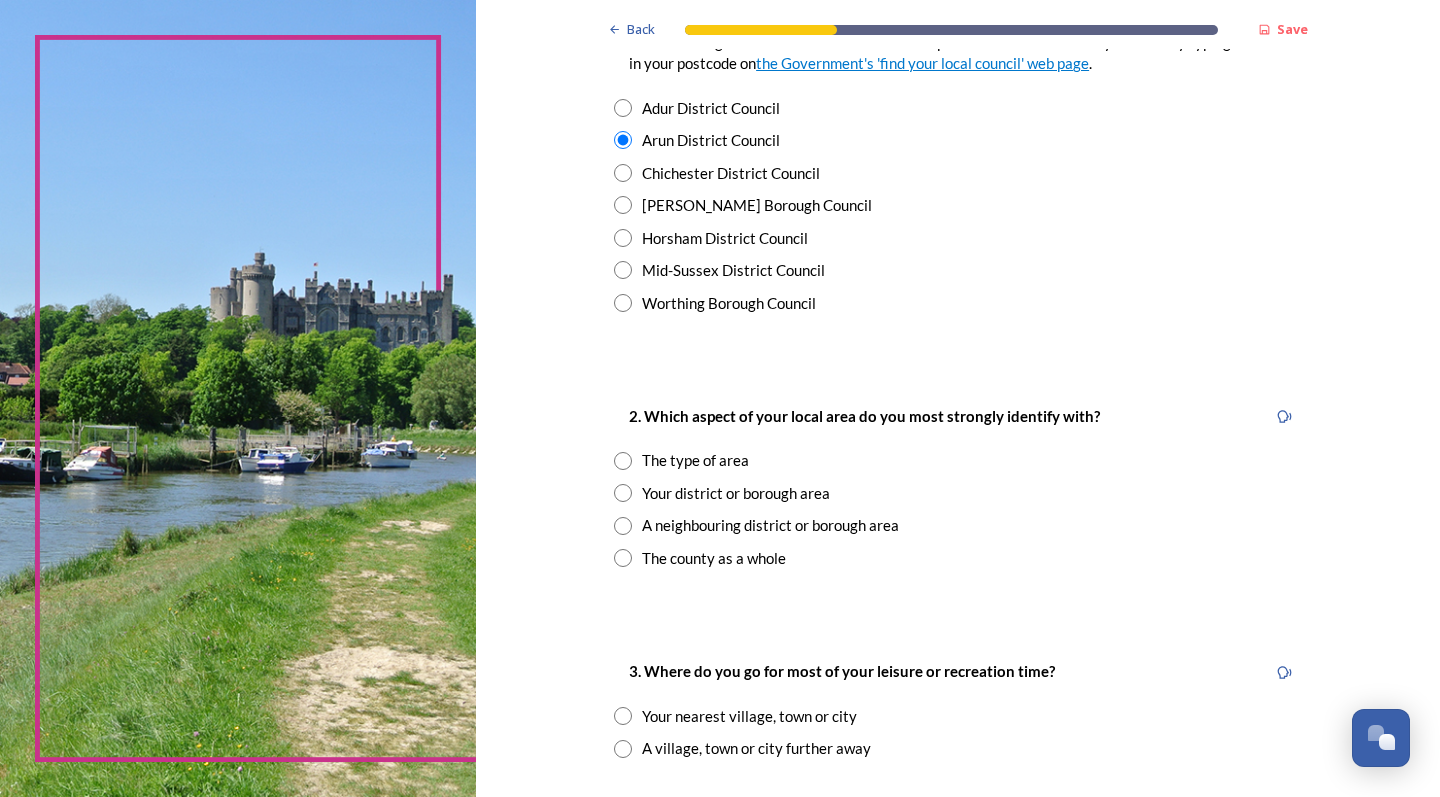 scroll, scrollTop: 501, scrollLeft: 0, axis: vertical 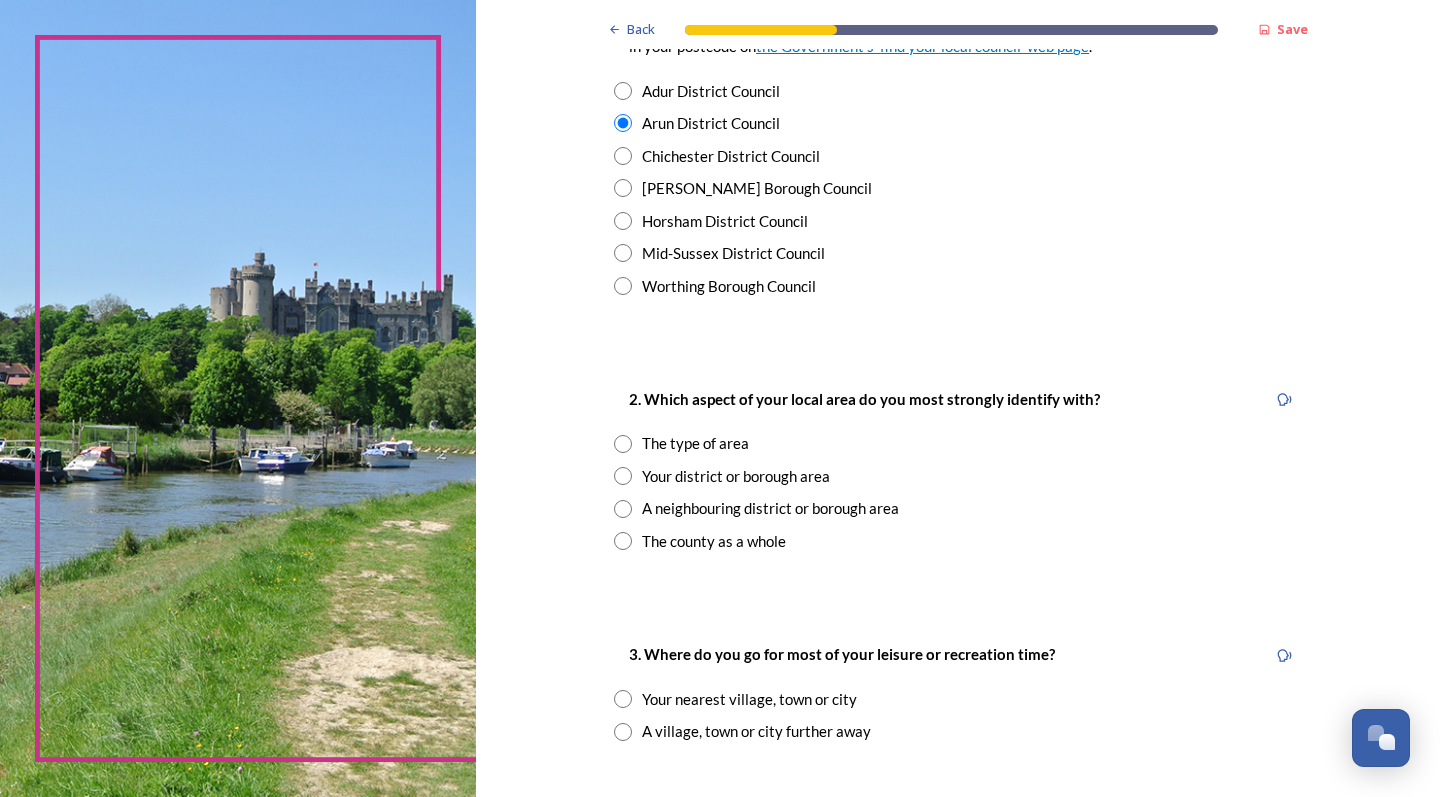 click at bounding box center [623, 476] 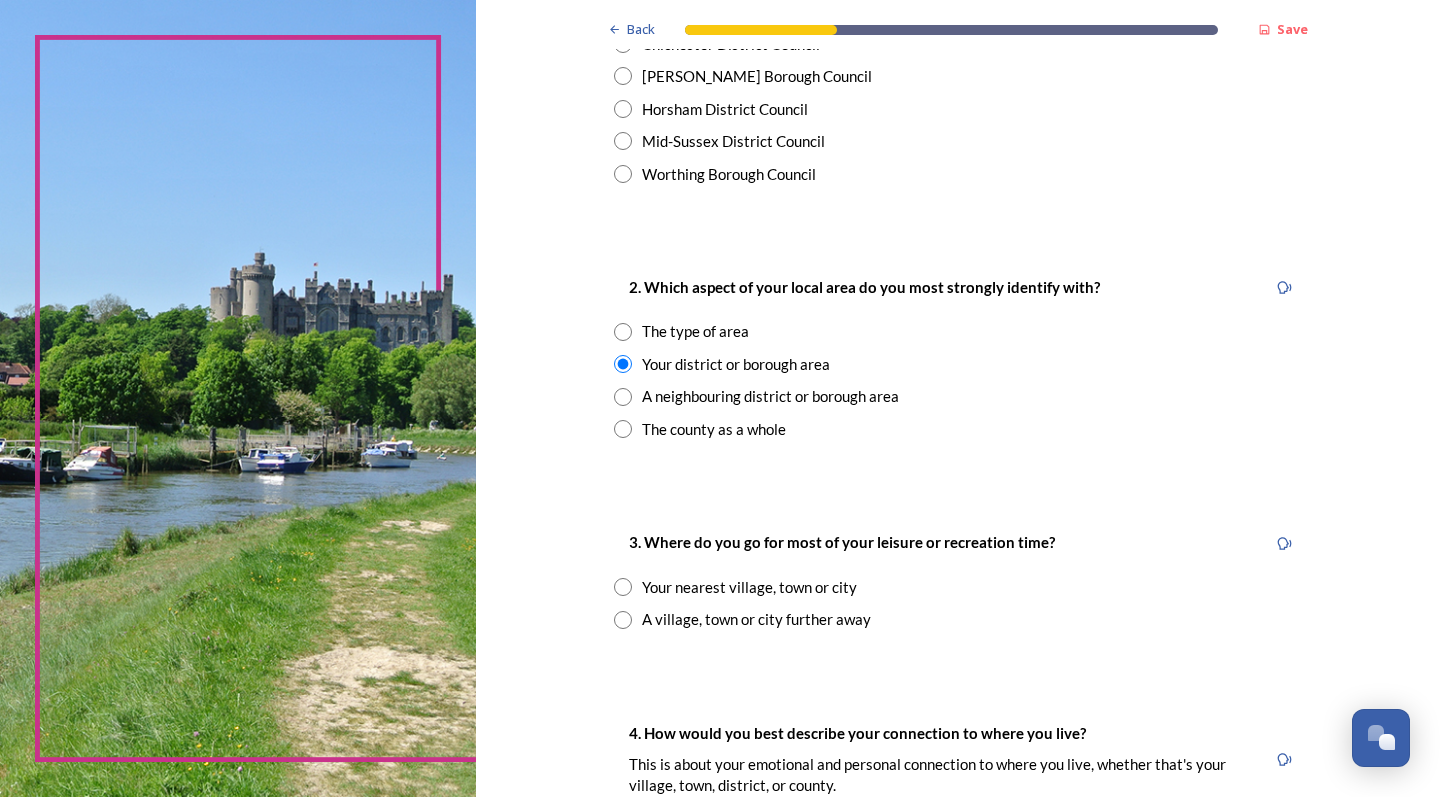 scroll, scrollTop: 615, scrollLeft: 0, axis: vertical 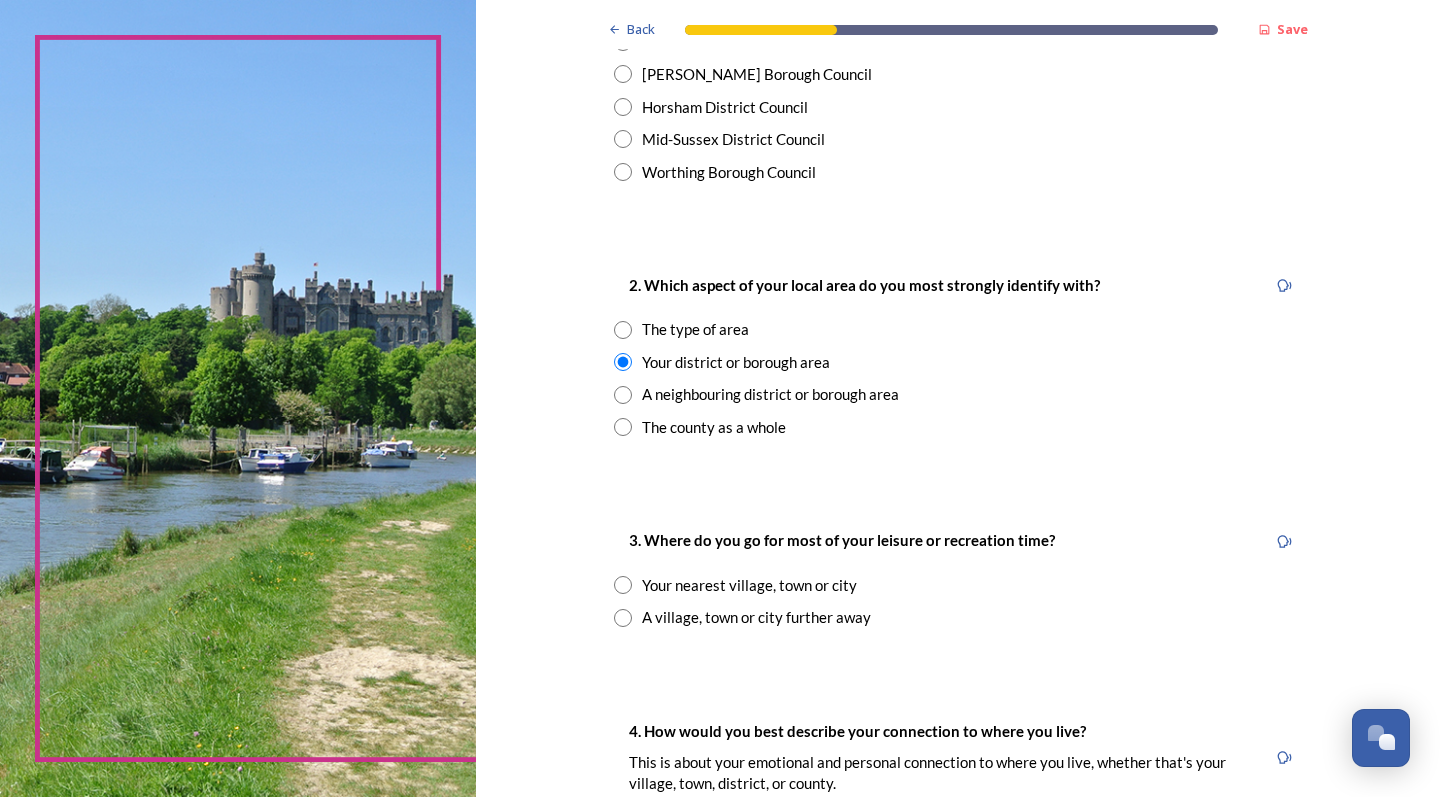 click on "Your nearest village, town or city" at bounding box center [958, 585] 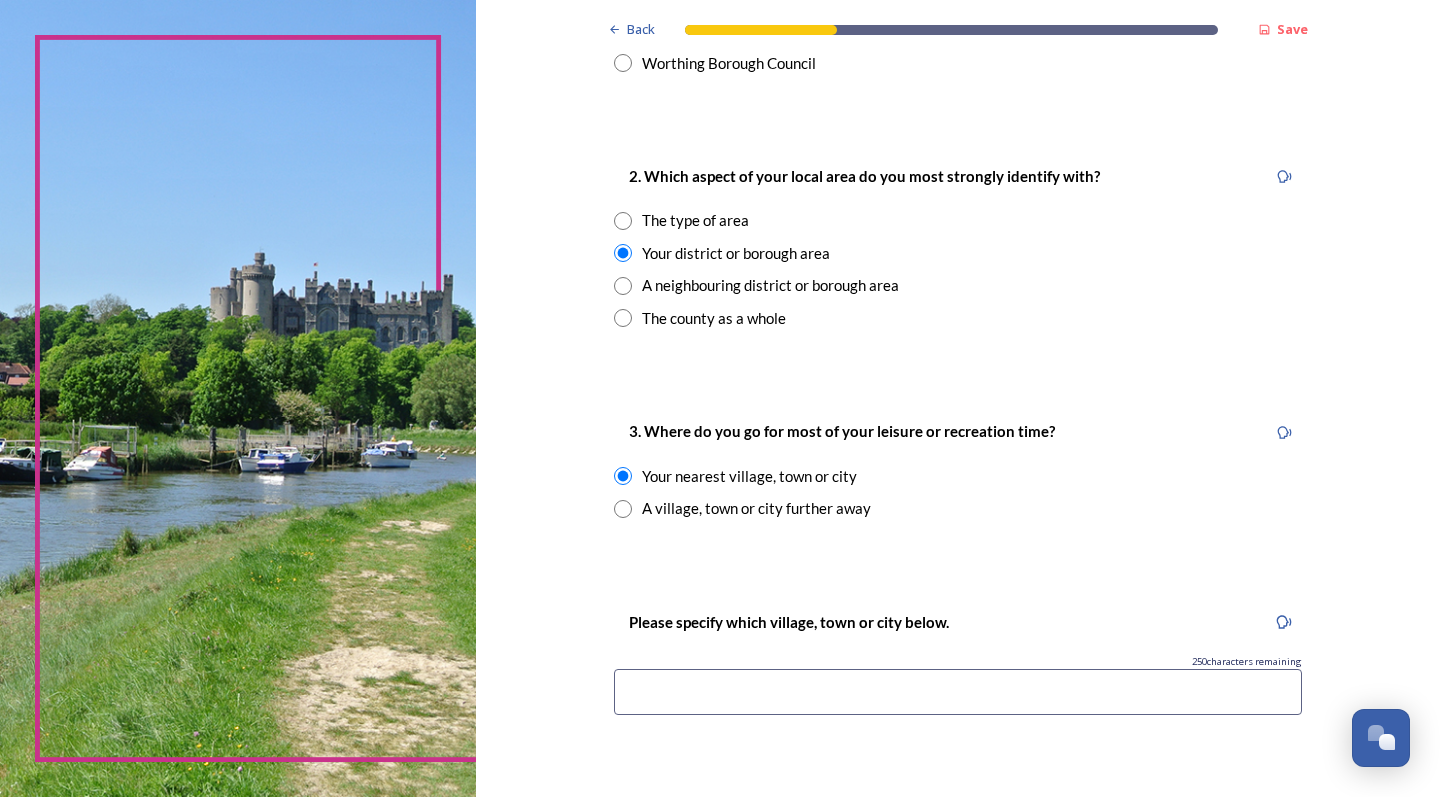 scroll, scrollTop: 776, scrollLeft: 0, axis: vertical 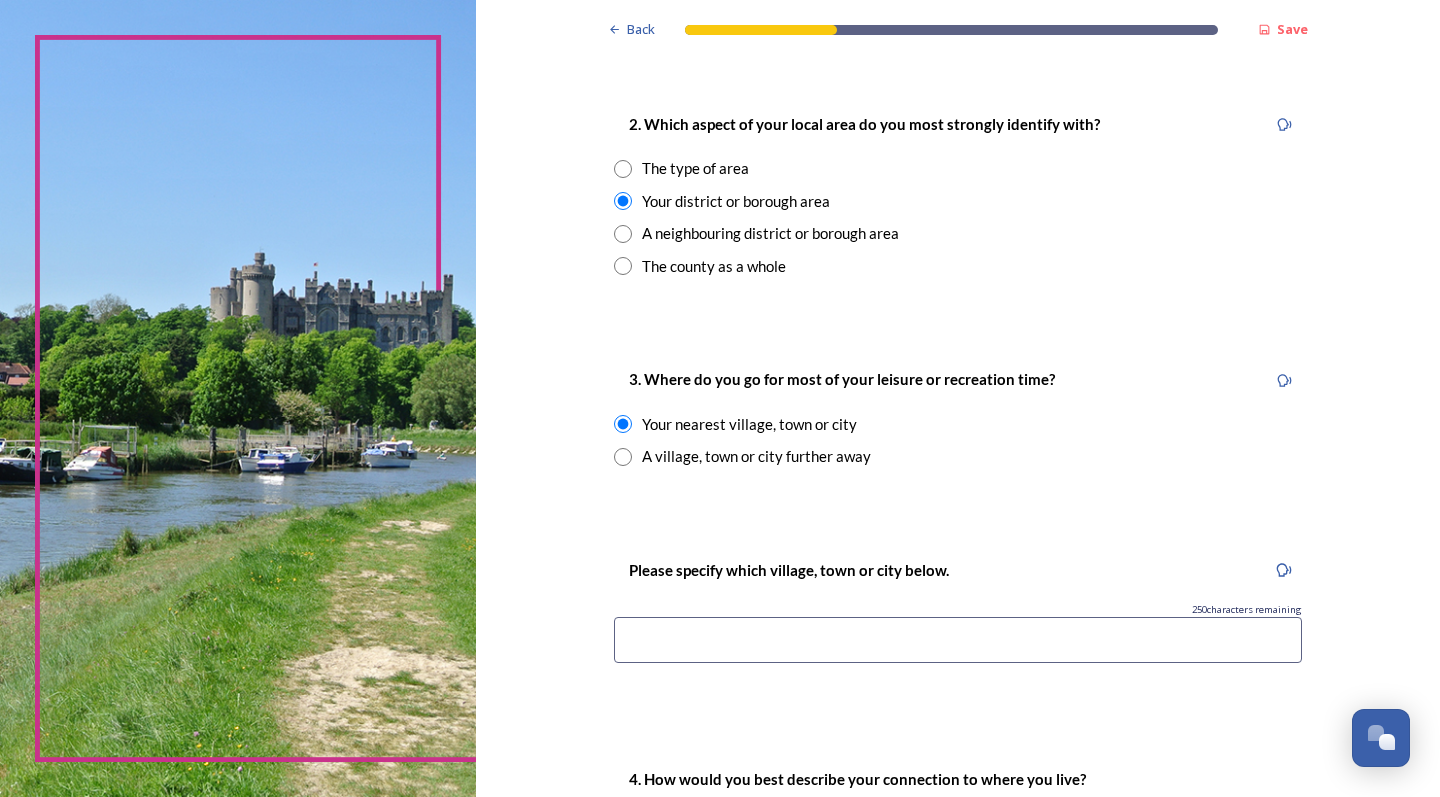 click at bounding box center (958, 640) 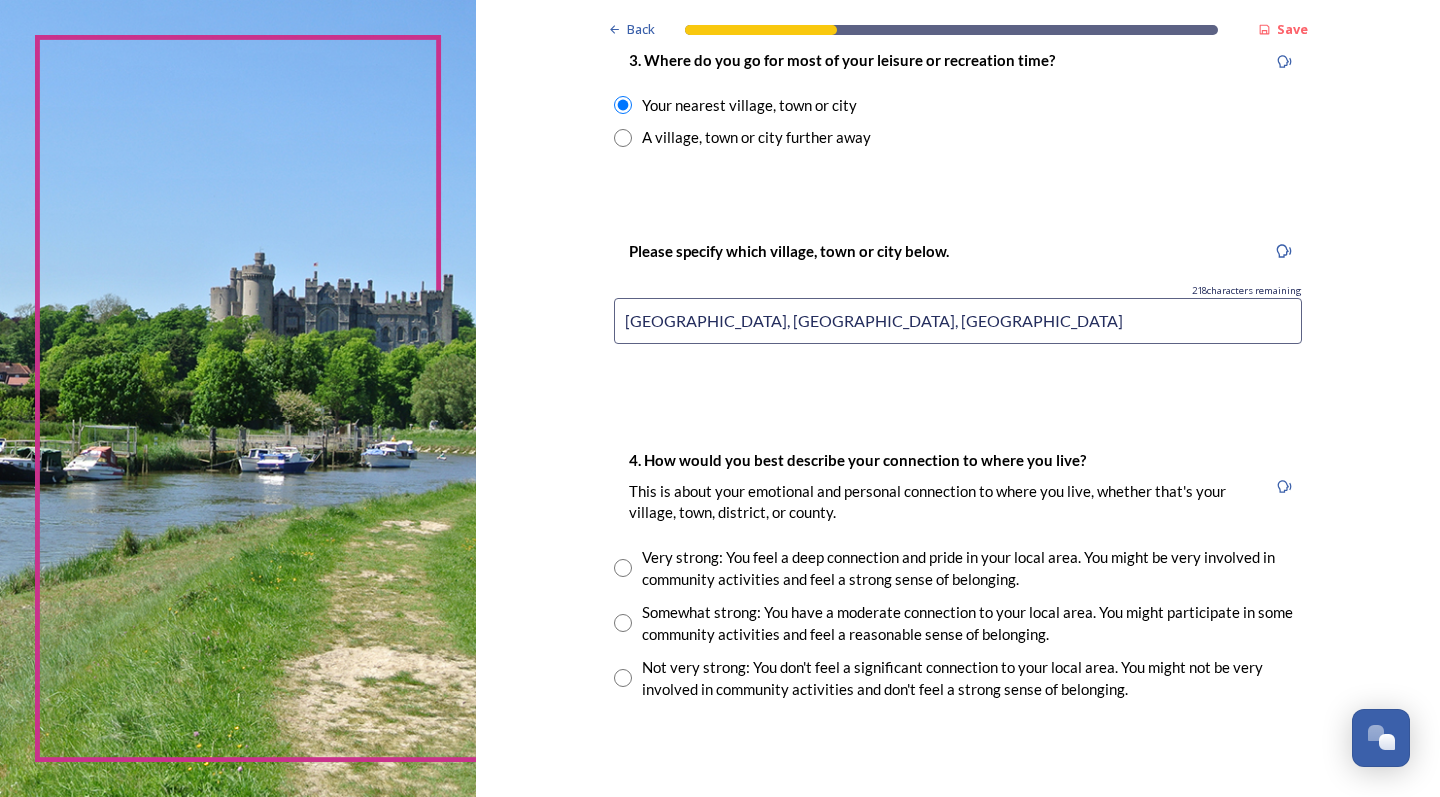scroll, scrollTop: 1097, scrollLeft: 0, axis: vertical 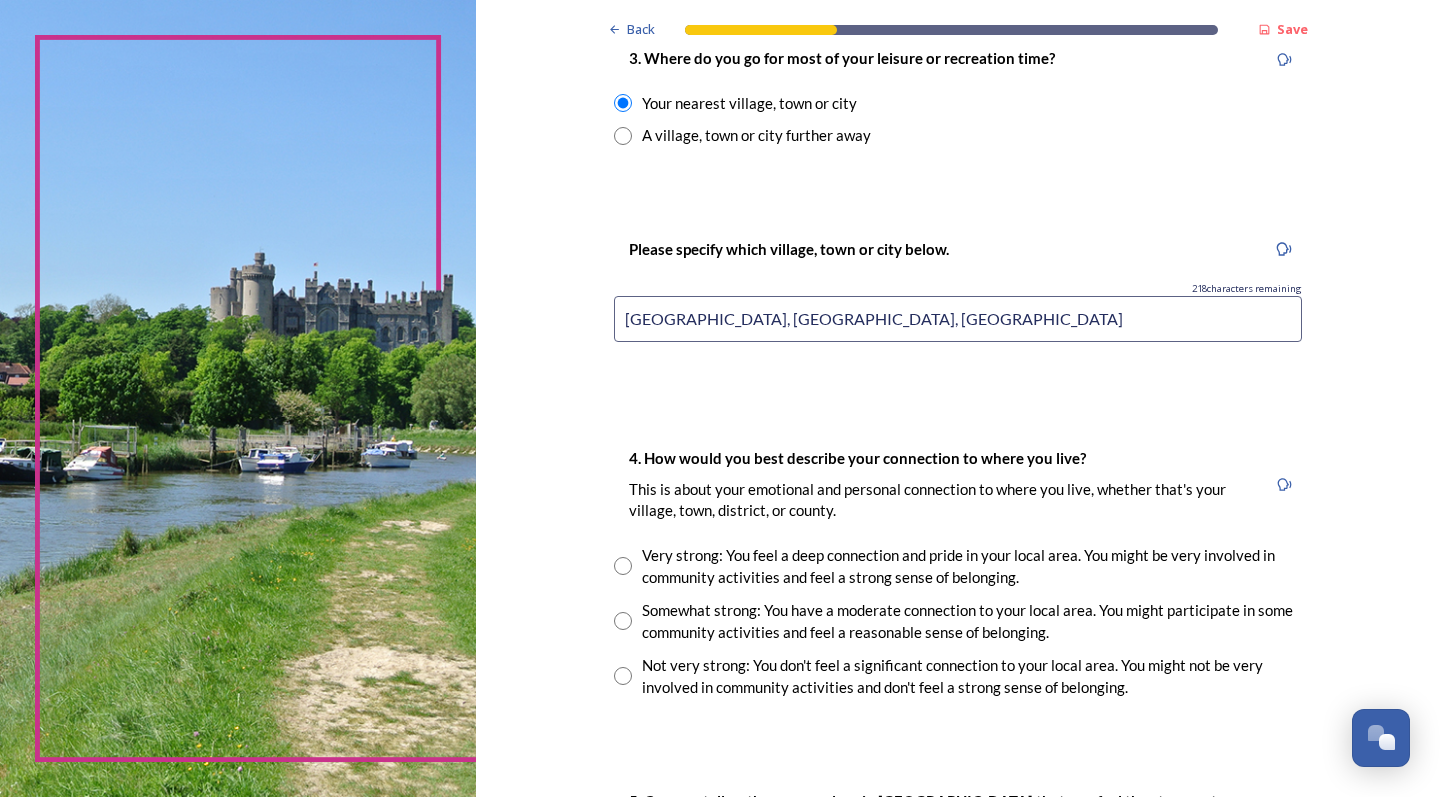 type on "[GEOGRAPHIC_DATA], [GEOGRAPHIC_DATA], [GEOGRAPHIC_DATA]" 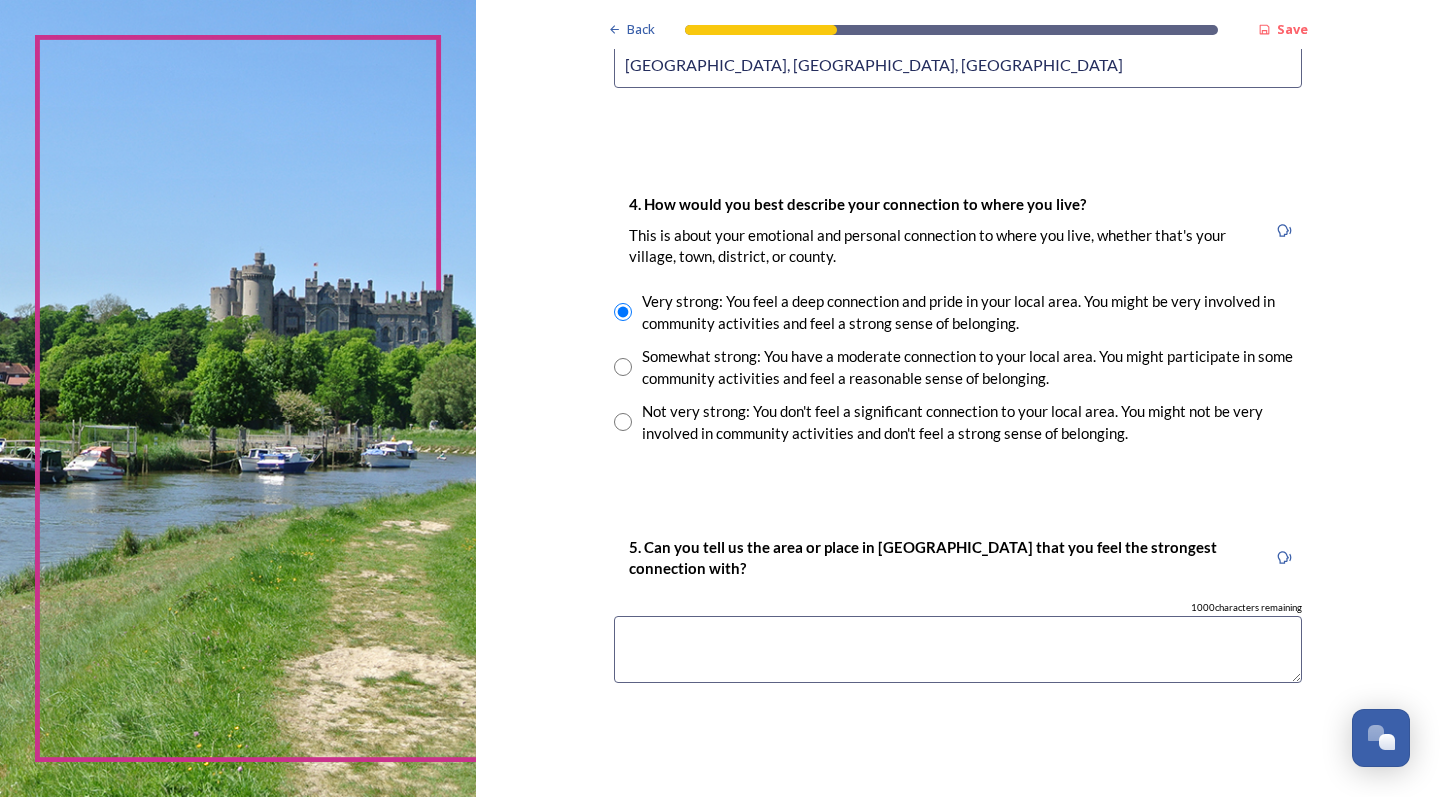 scroll, scrollTop: 1352, scrollLeft: 0, axis: vertical 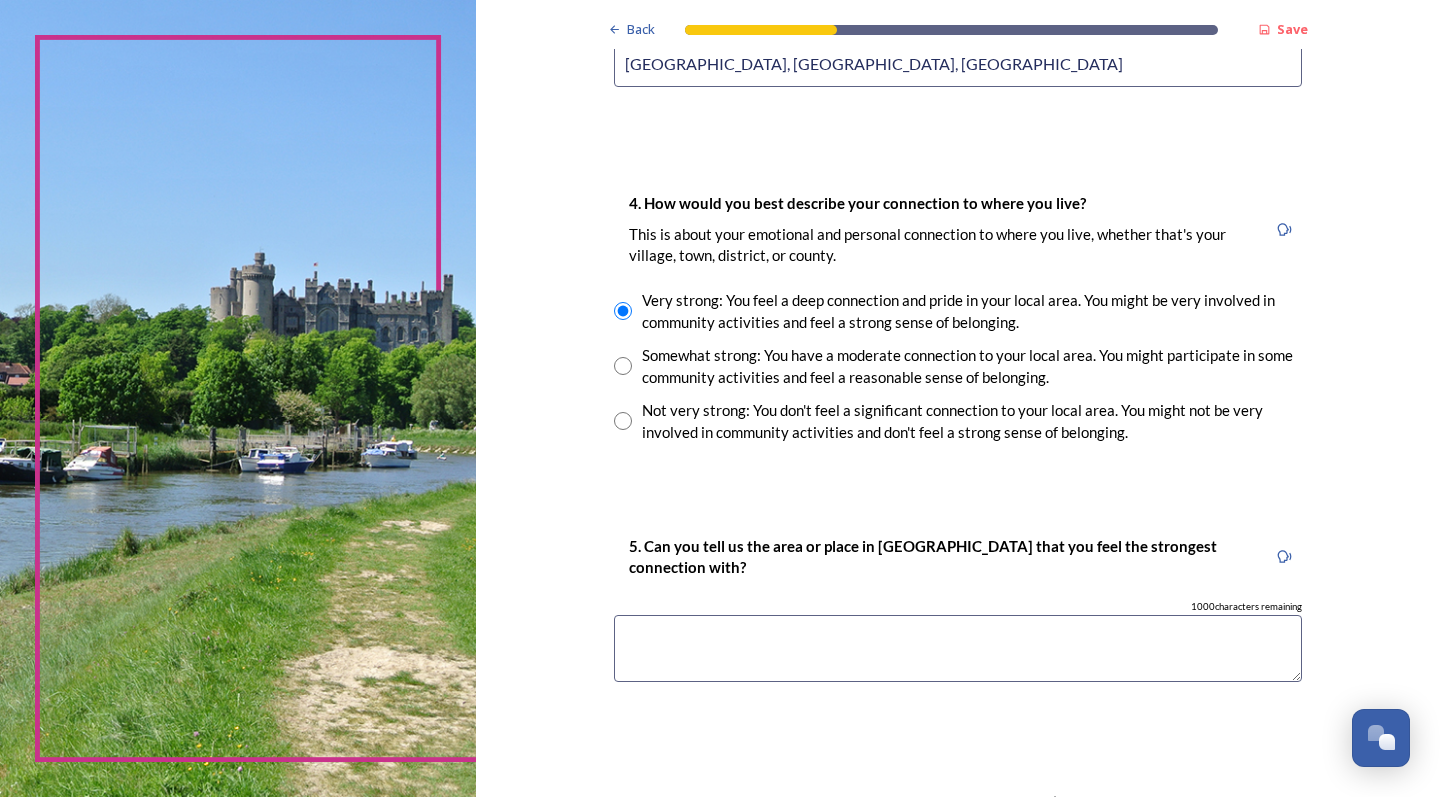 click at bounding box center (958, 648) 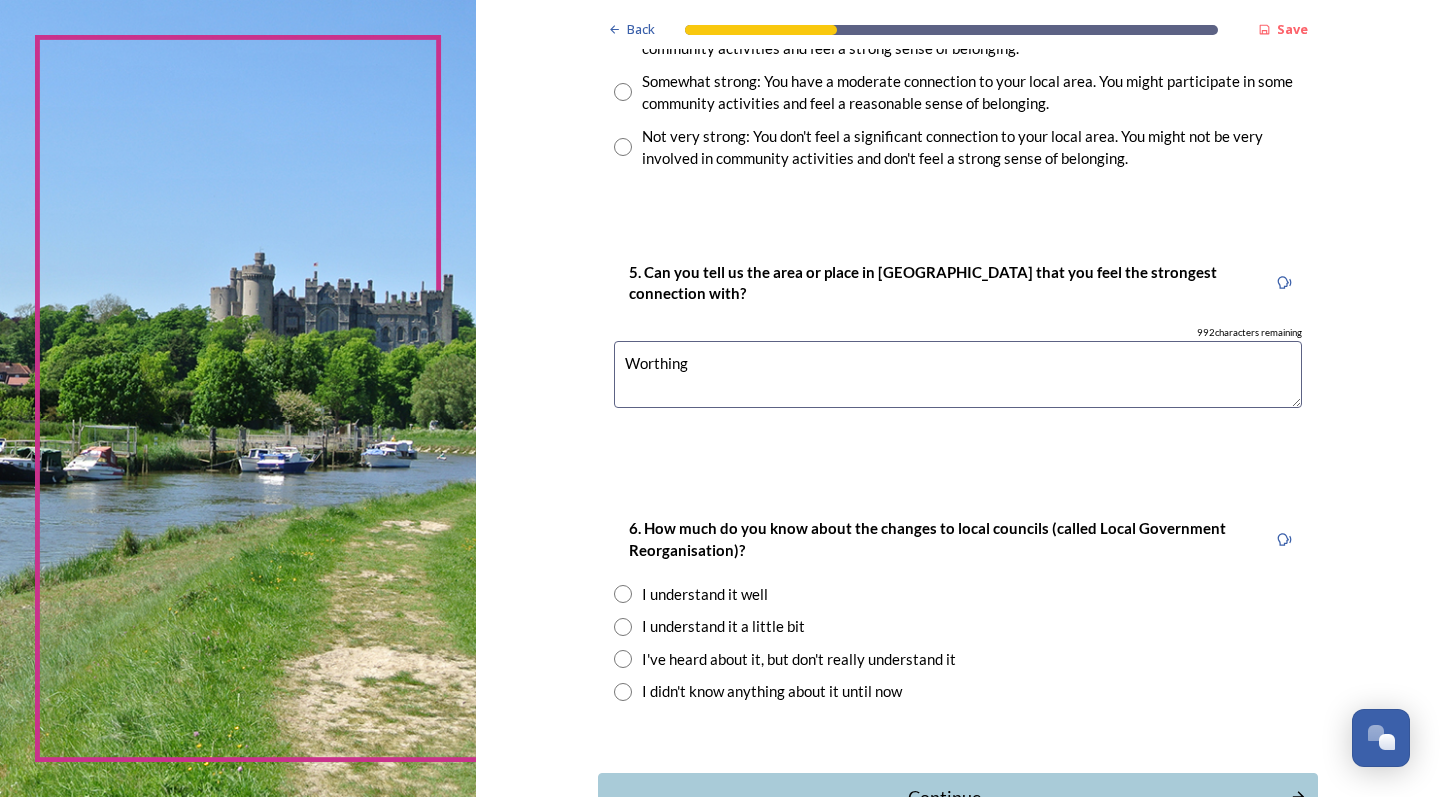 scroll, scrollTop: 1627, scrollLeft: 0, axis: vertical 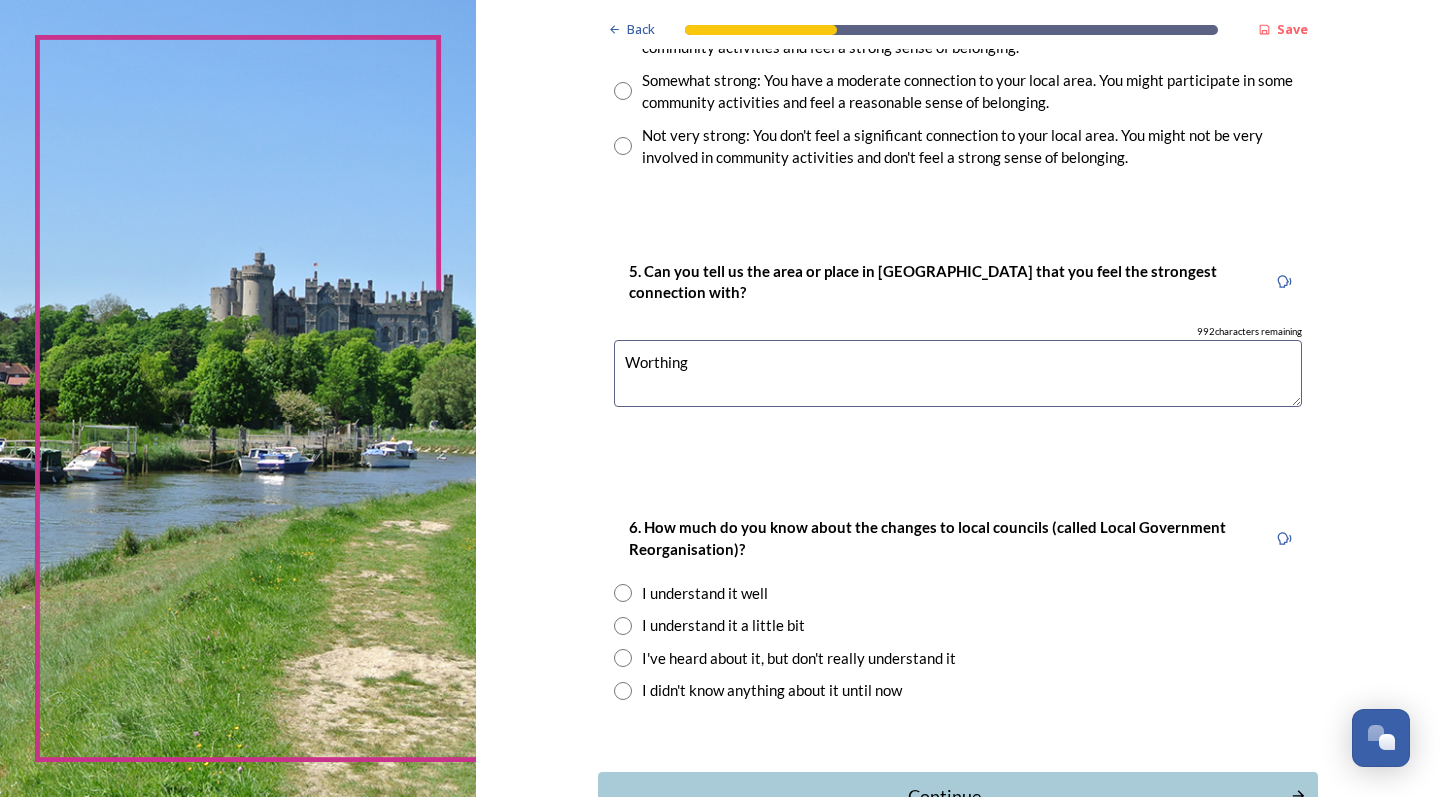 type on "Worthing" 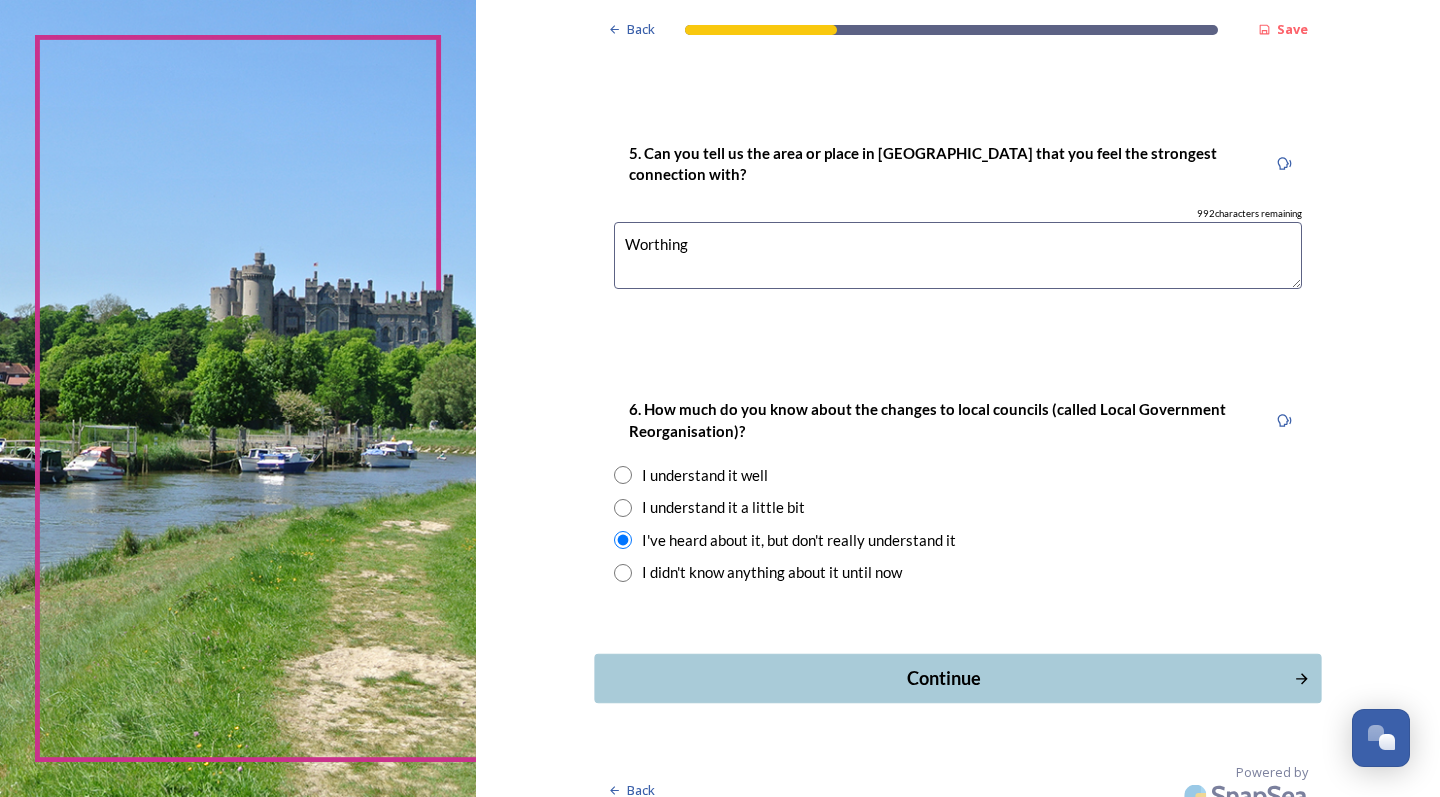 scroll, scrollTop: 1744, scrollLeft: 0, axis: vertical 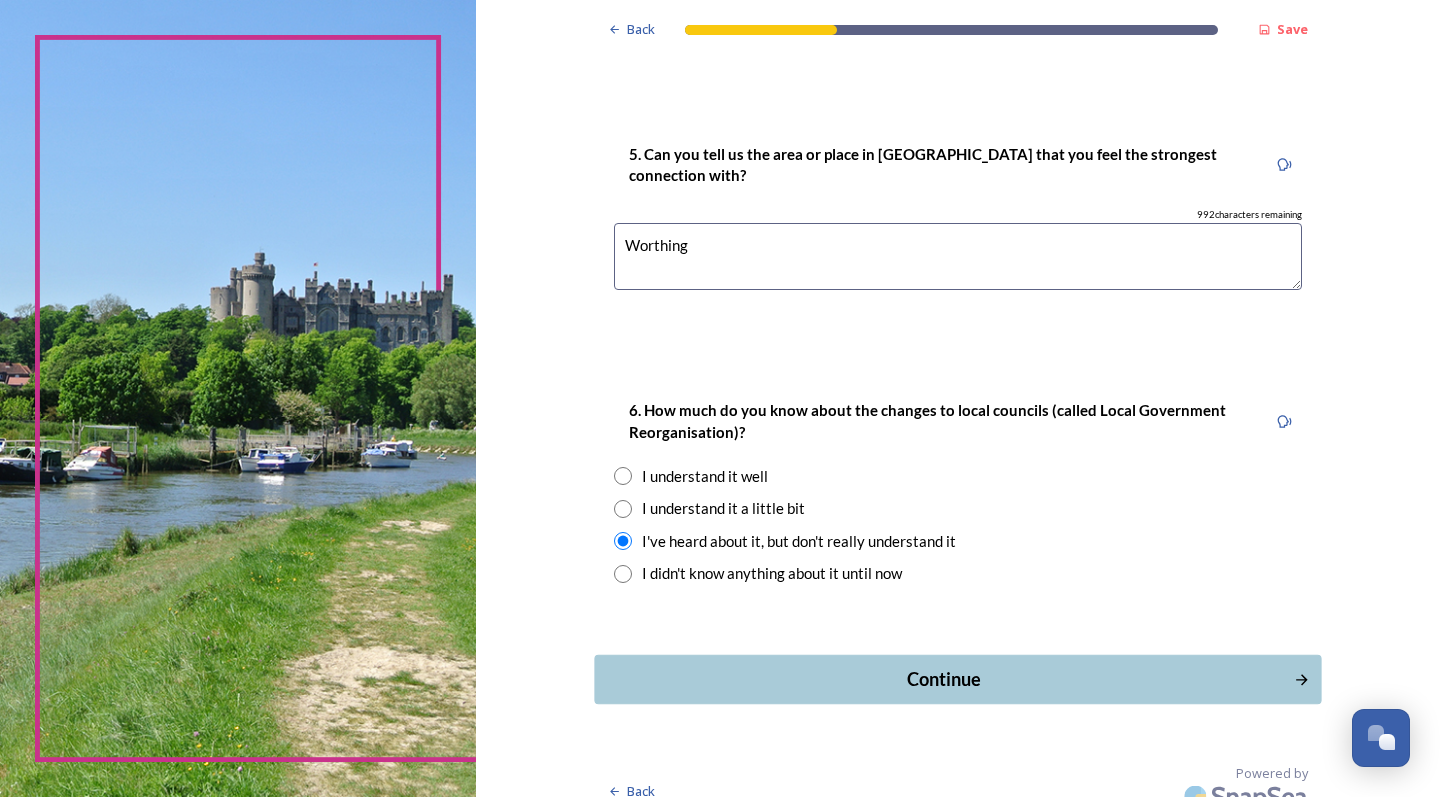 click on "Continue" at bounding box center (944, 679) 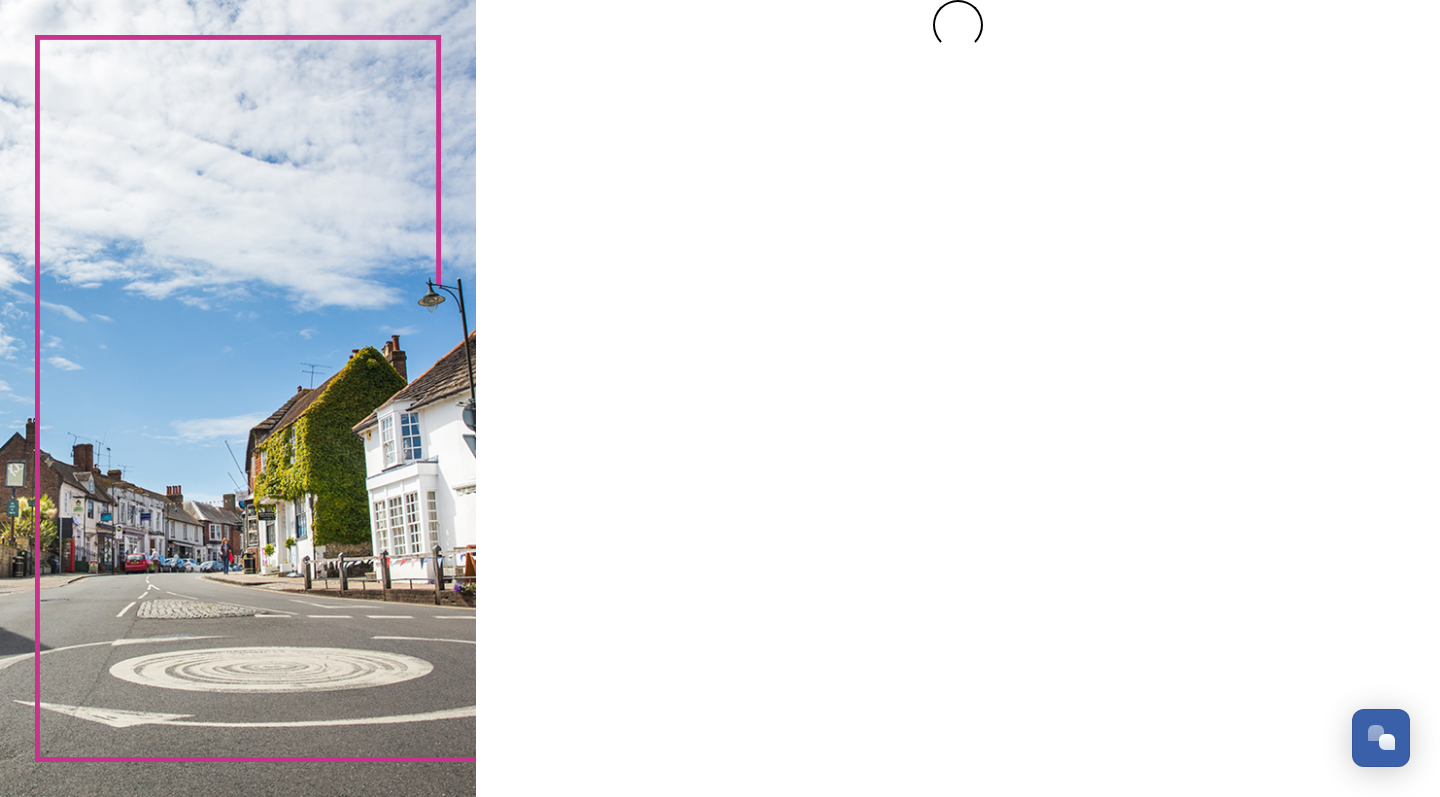 scroll, scrollTop: 0, scrollLeft: 0, axis: both 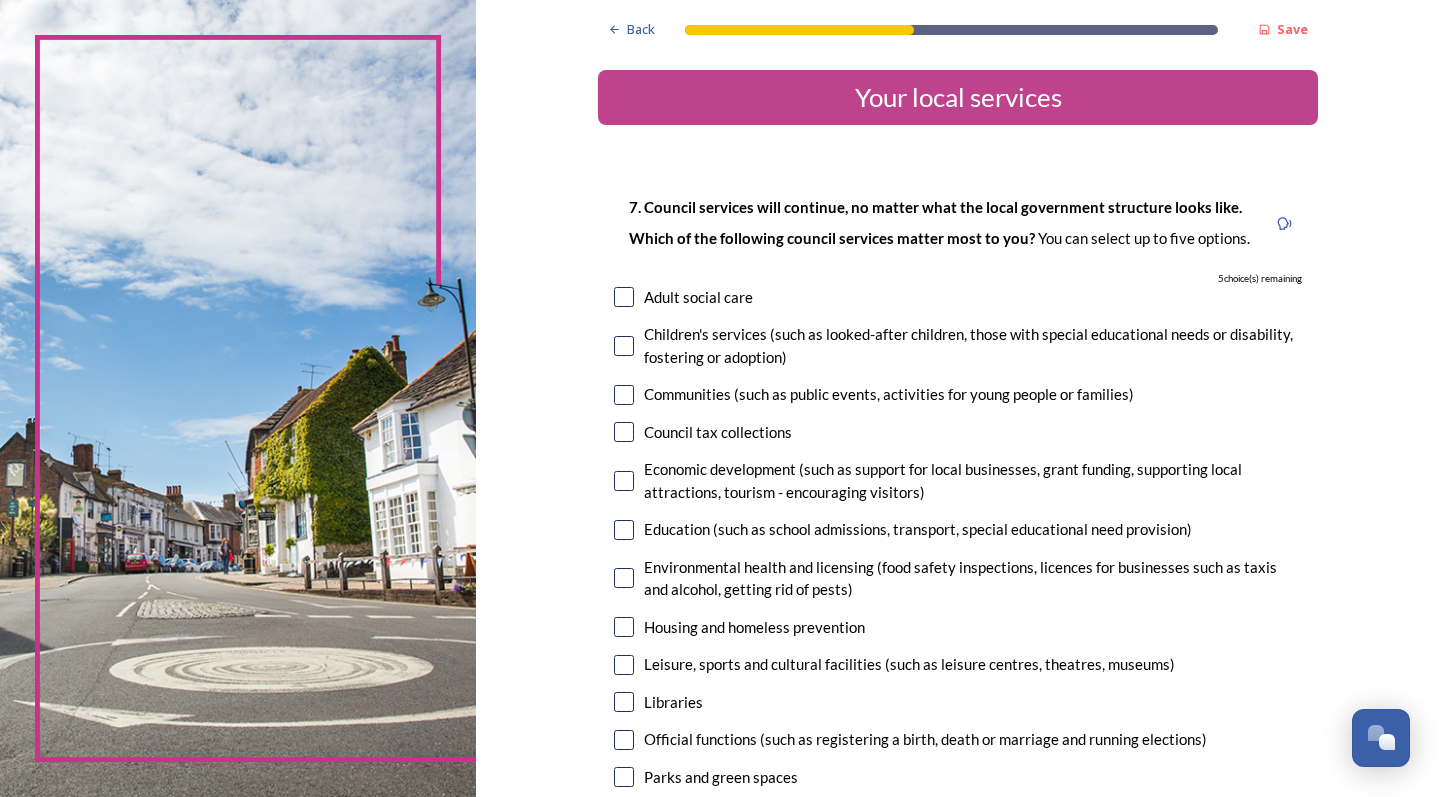 click at bounding box center (624, 395) 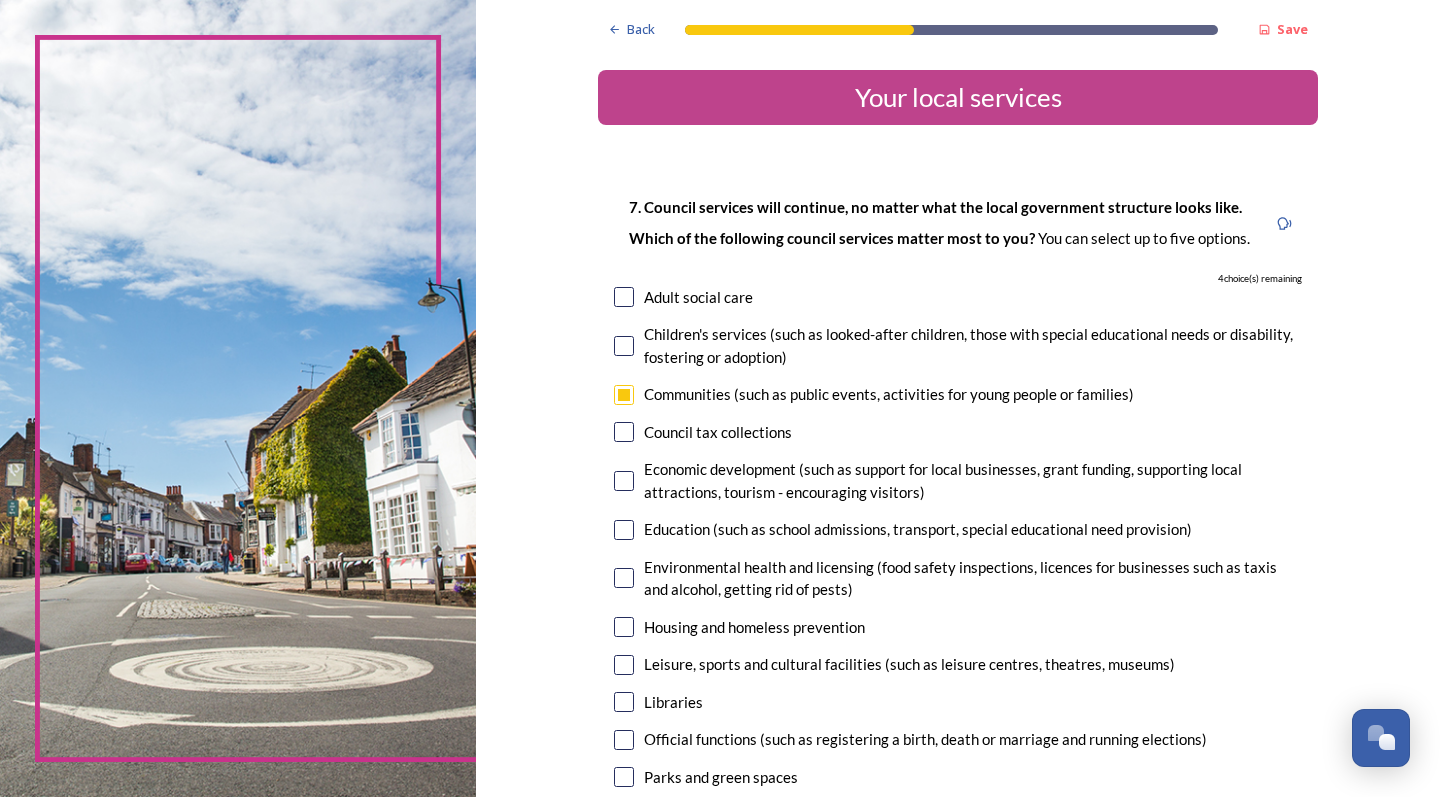click at bounding box center [624, 481] 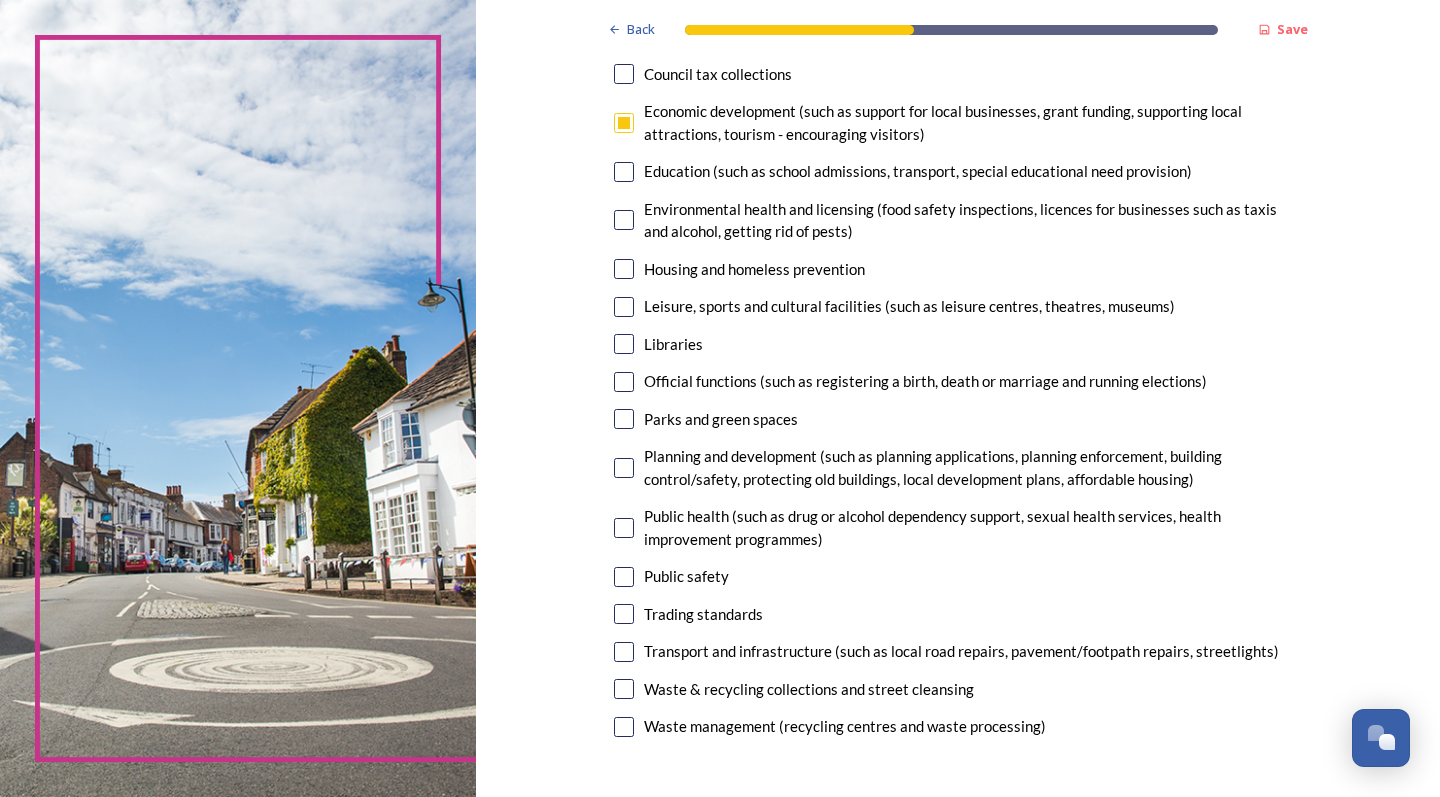 scroll, scrollTop: 359, scrollLeft: 0, axis: vertical 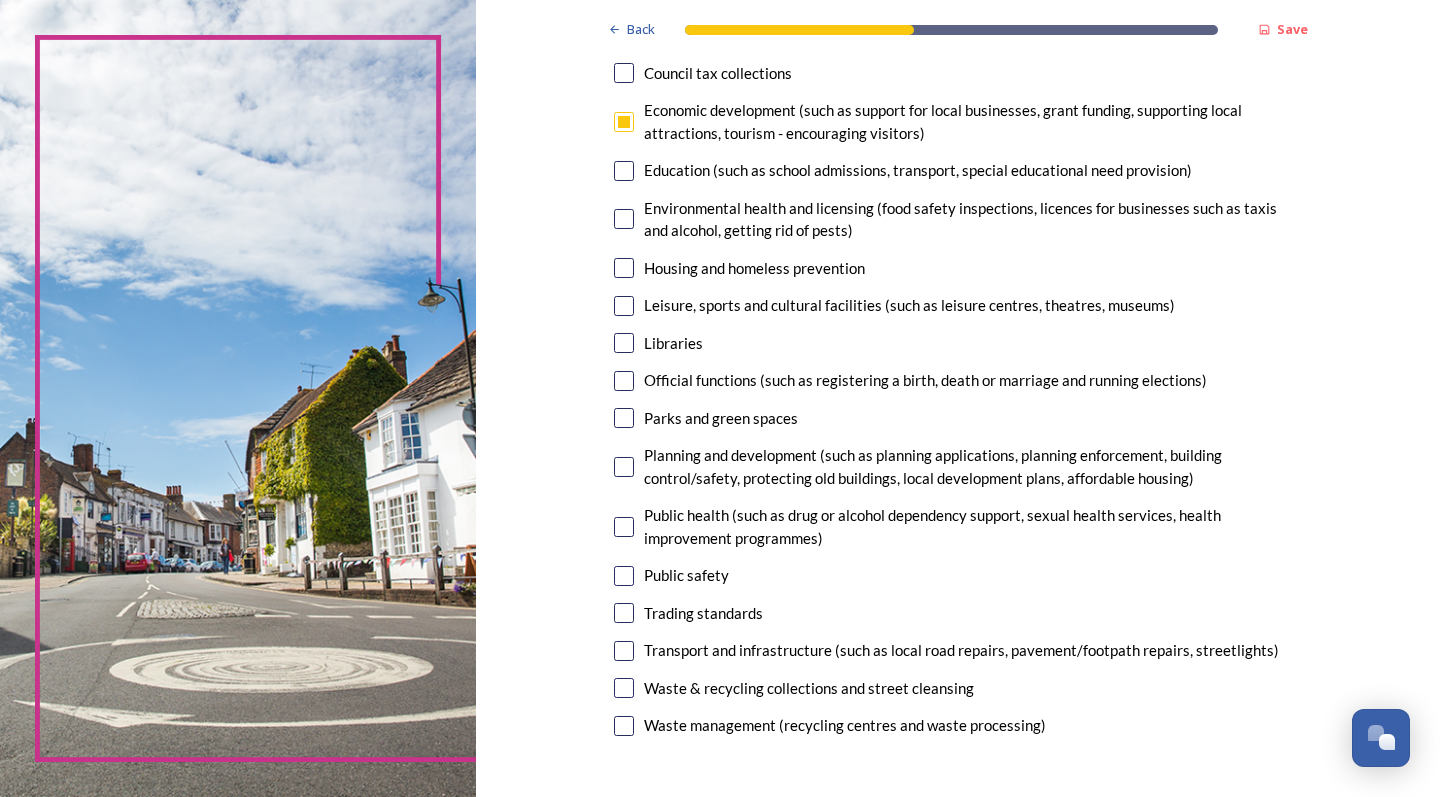 click at bounding box center [624, 613] 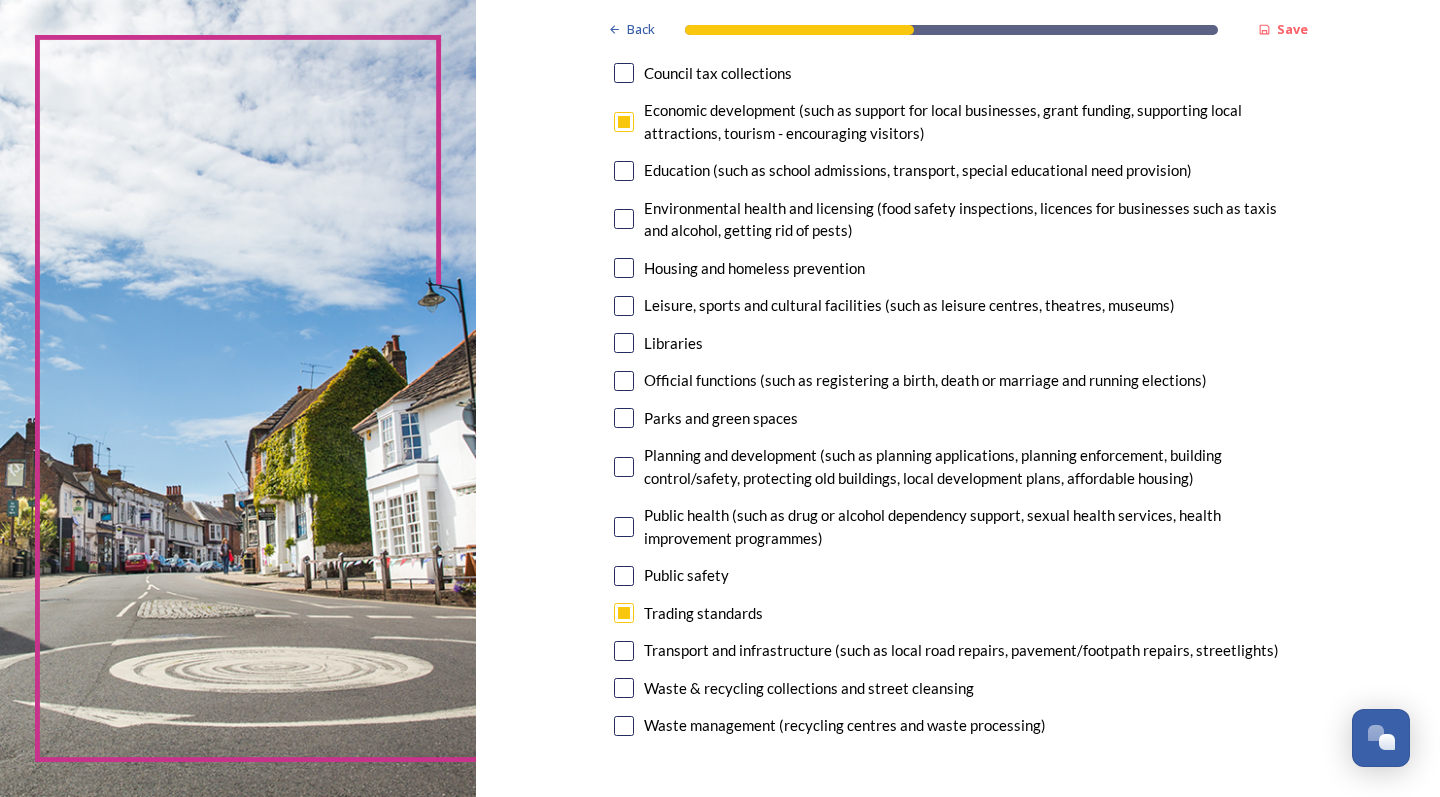 click at bounding box center (624, 219) 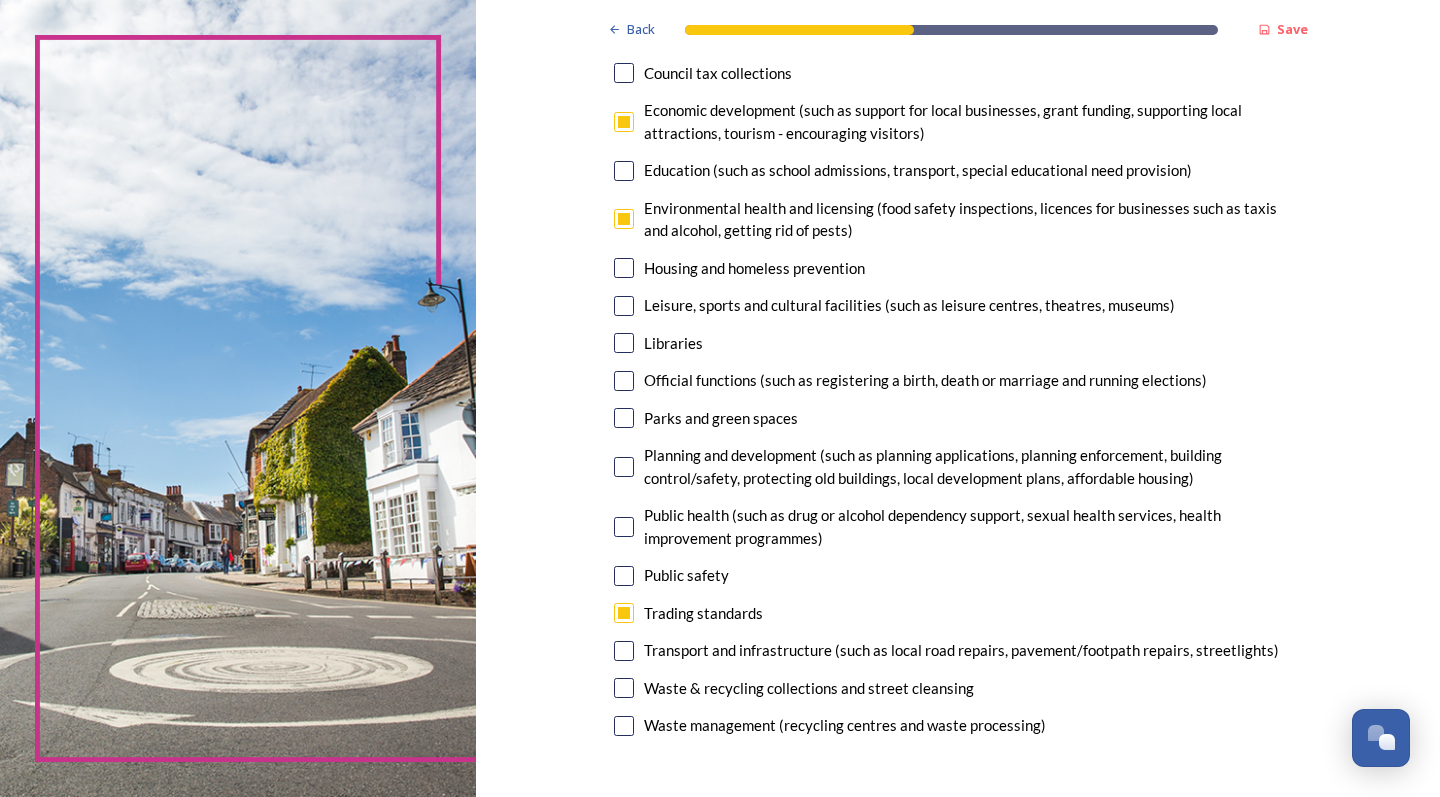 click at bounding box center [624, 527] 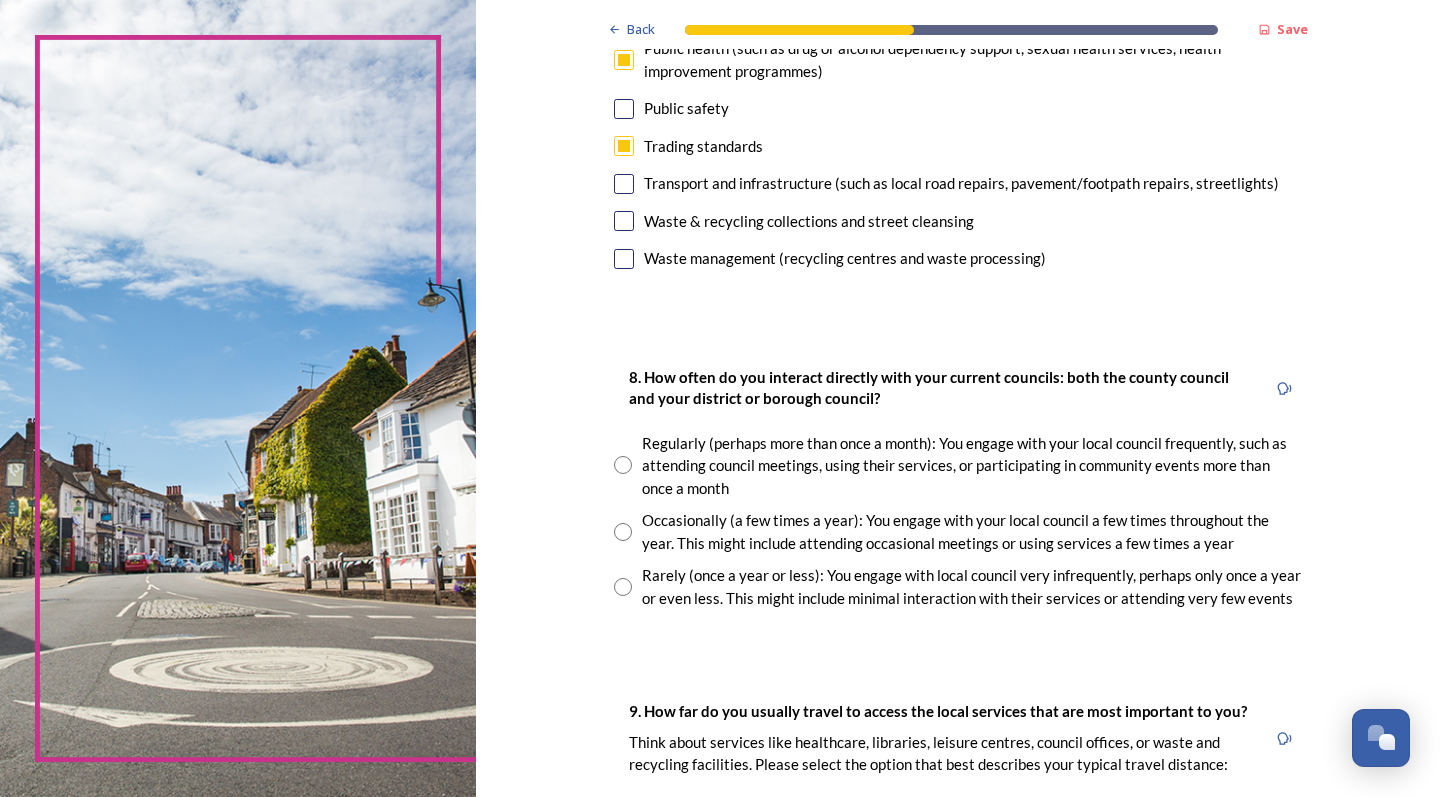 scroll, scrollTop: 830, scrollLeft: 0, axis: vertical 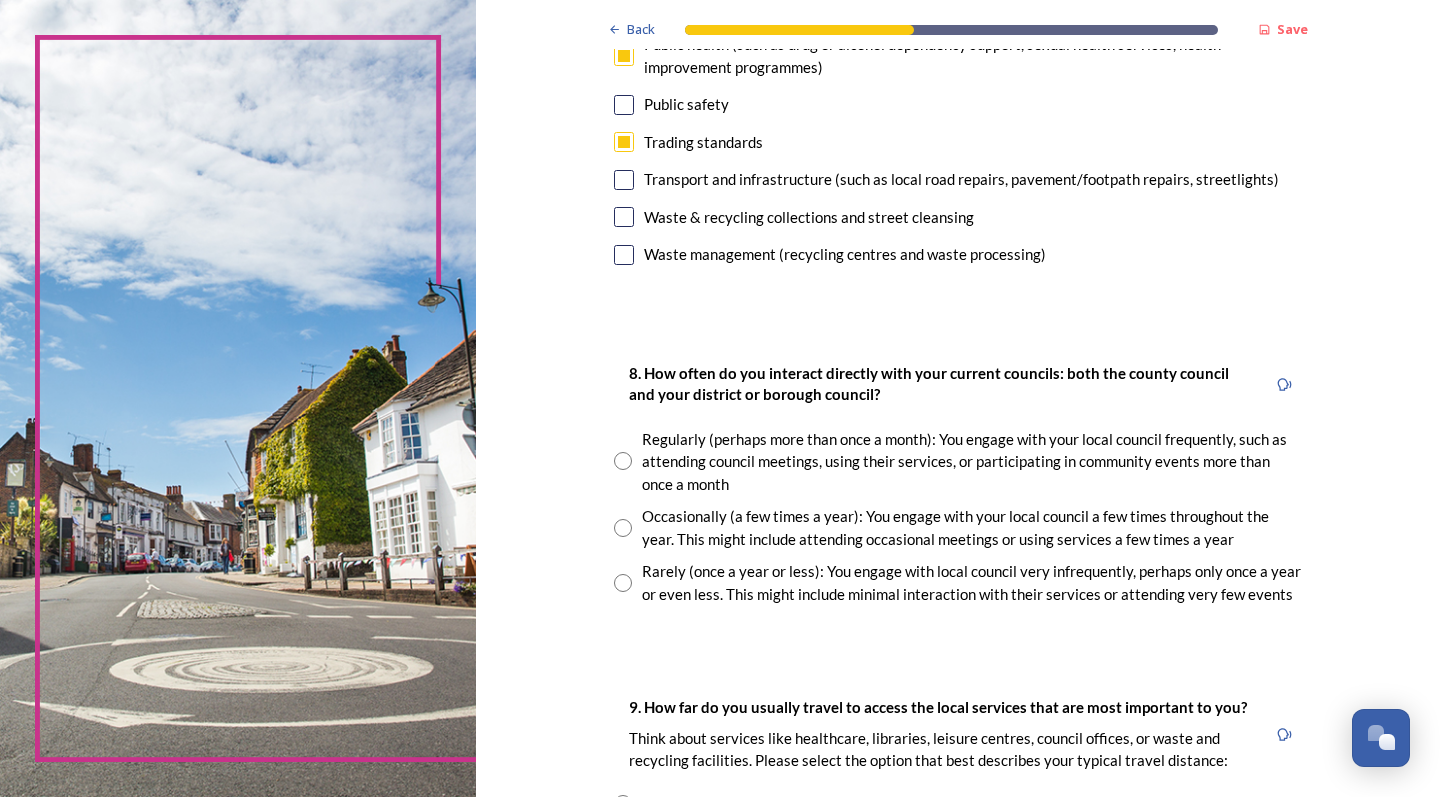 click at bounding box center (623, 528) 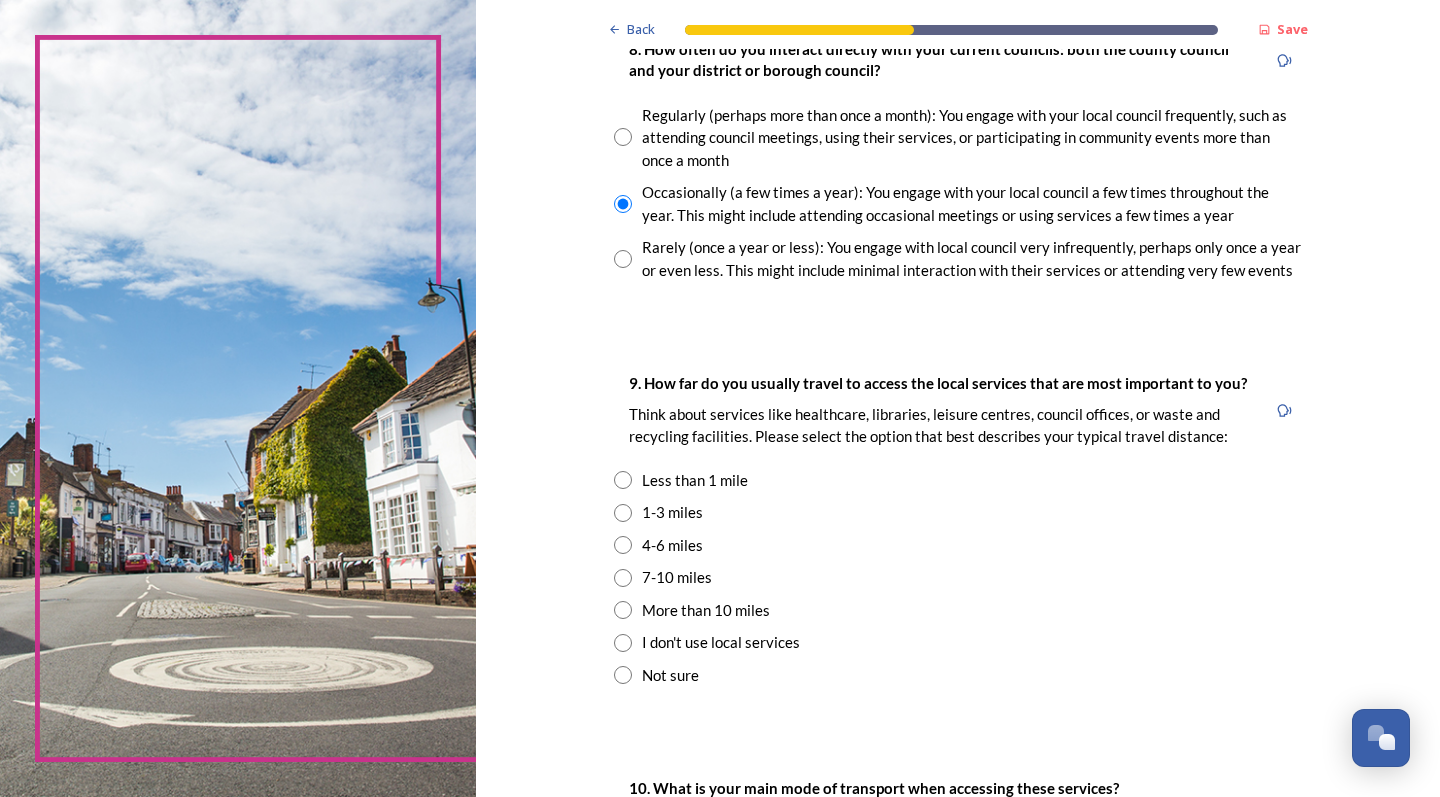 scroll, scrollTop: 1163, scrollLeft: 0, axis: vertical 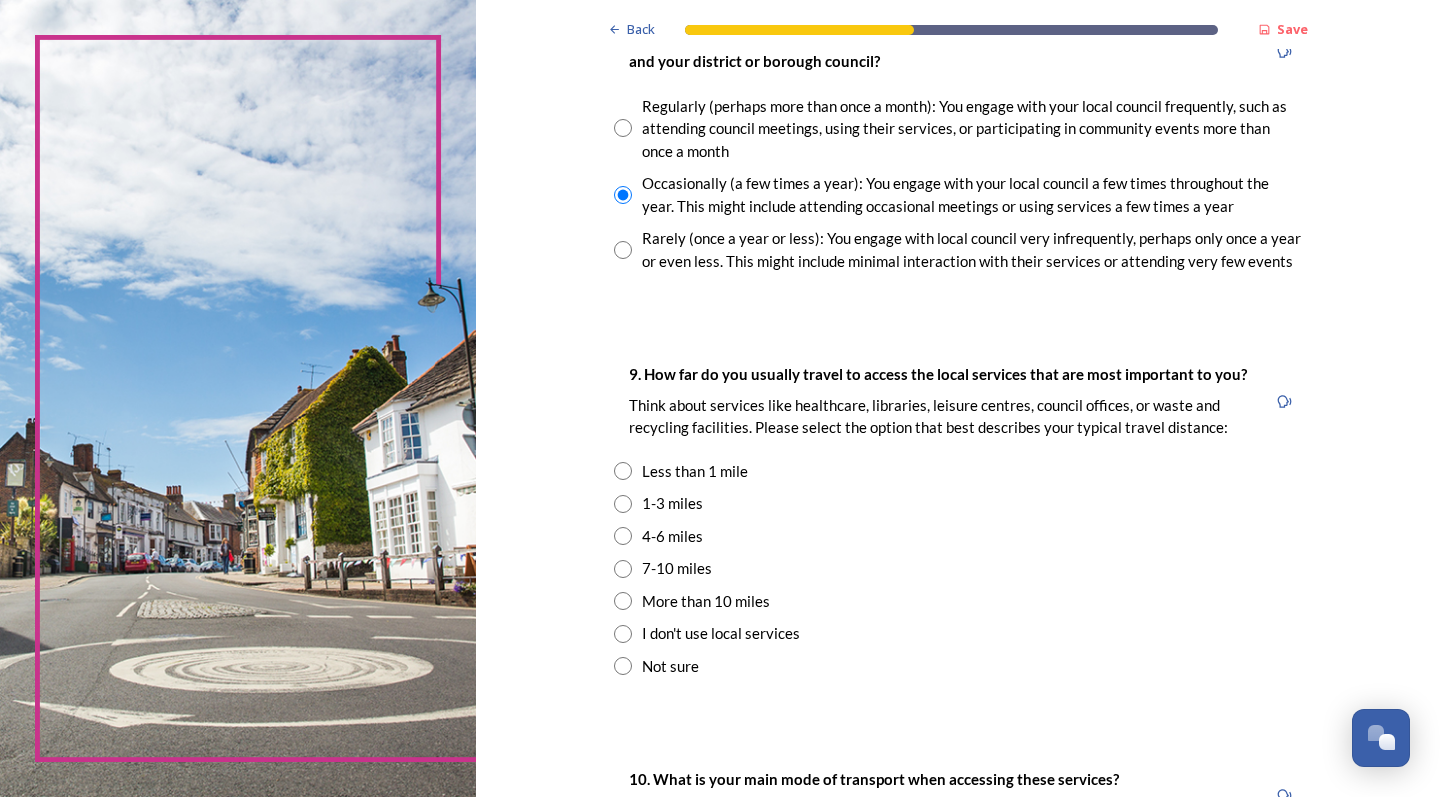 click at bounding box center [623, 504] 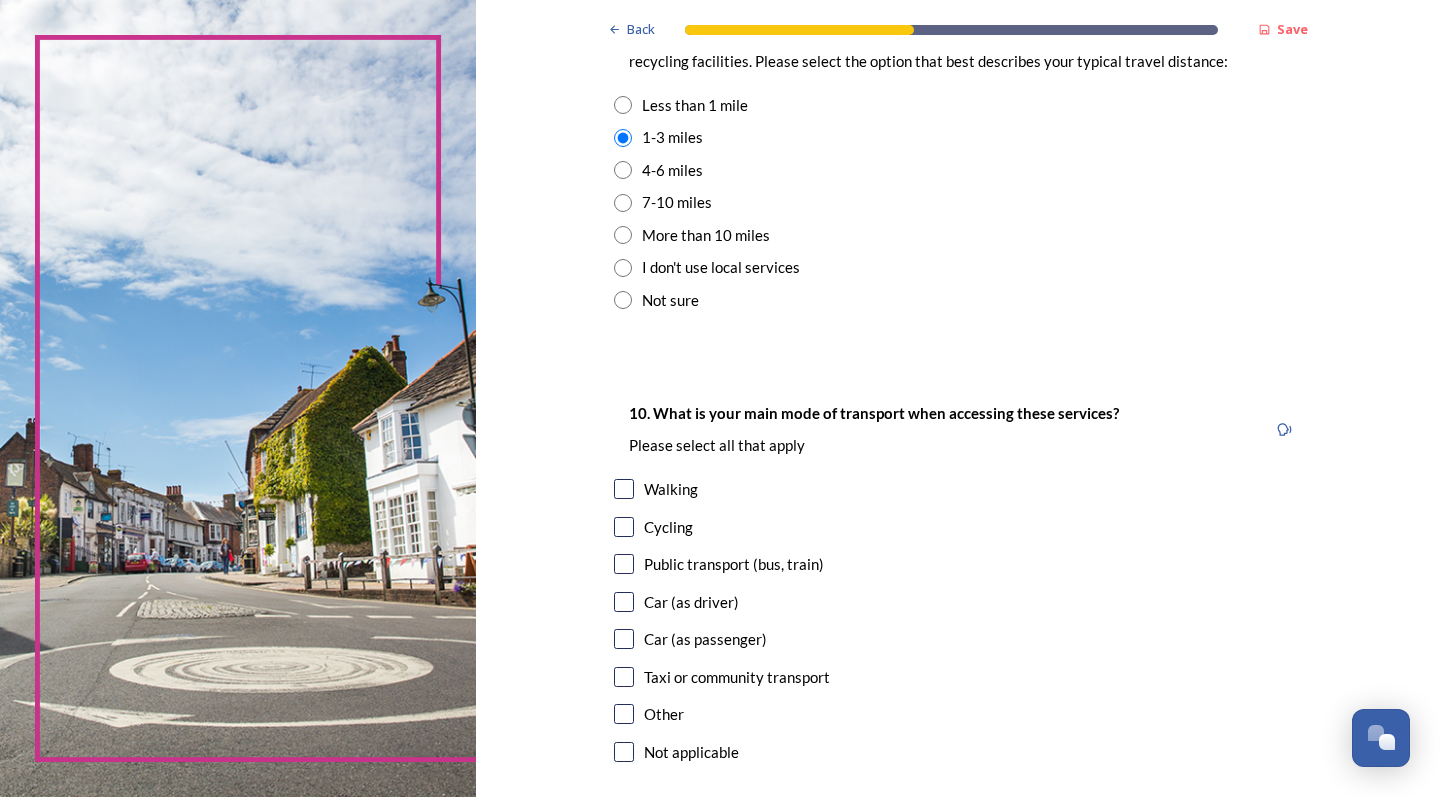 scroll, scrollTop: 1545, scrollLeft: 0, axis: vertical 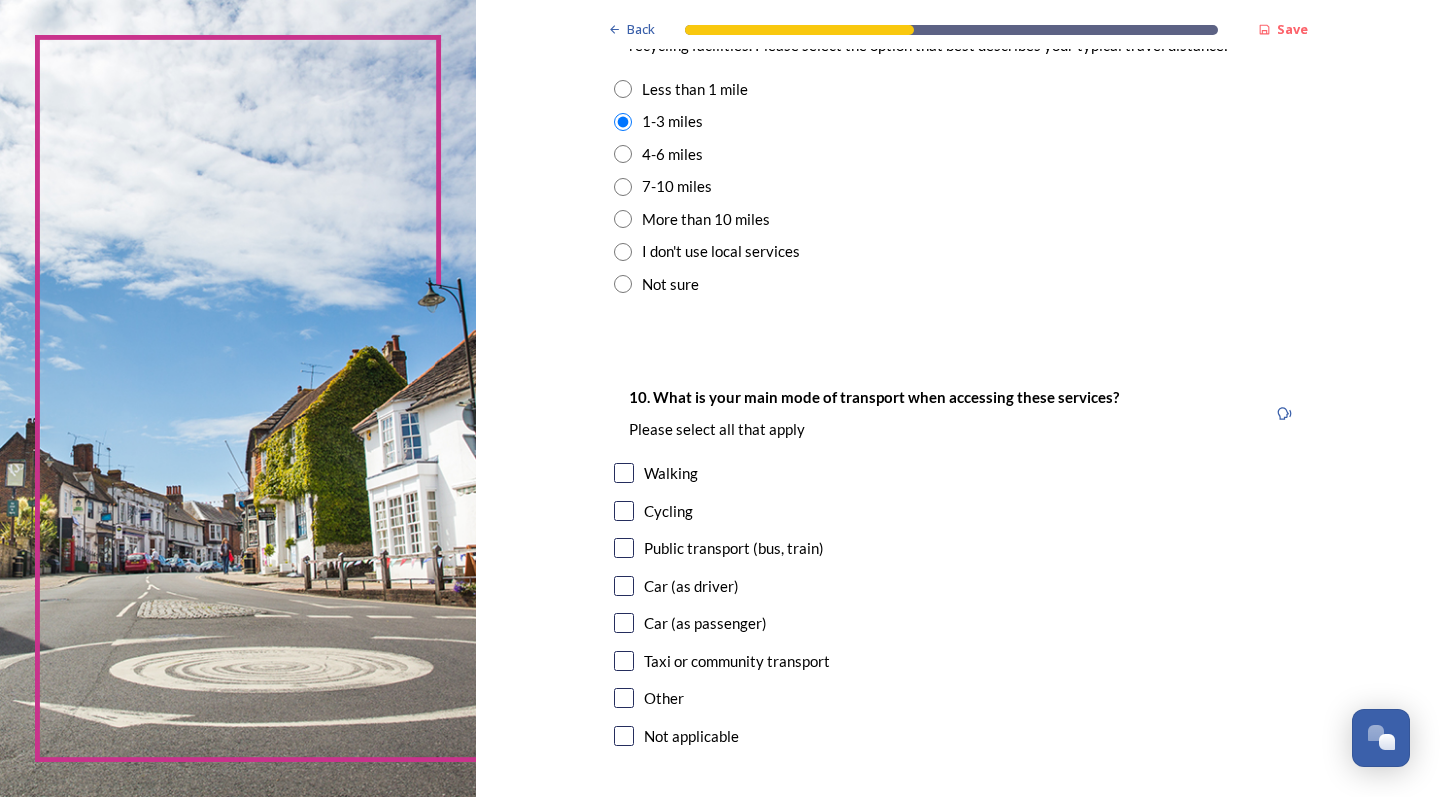click at bounding box center (624, 586) 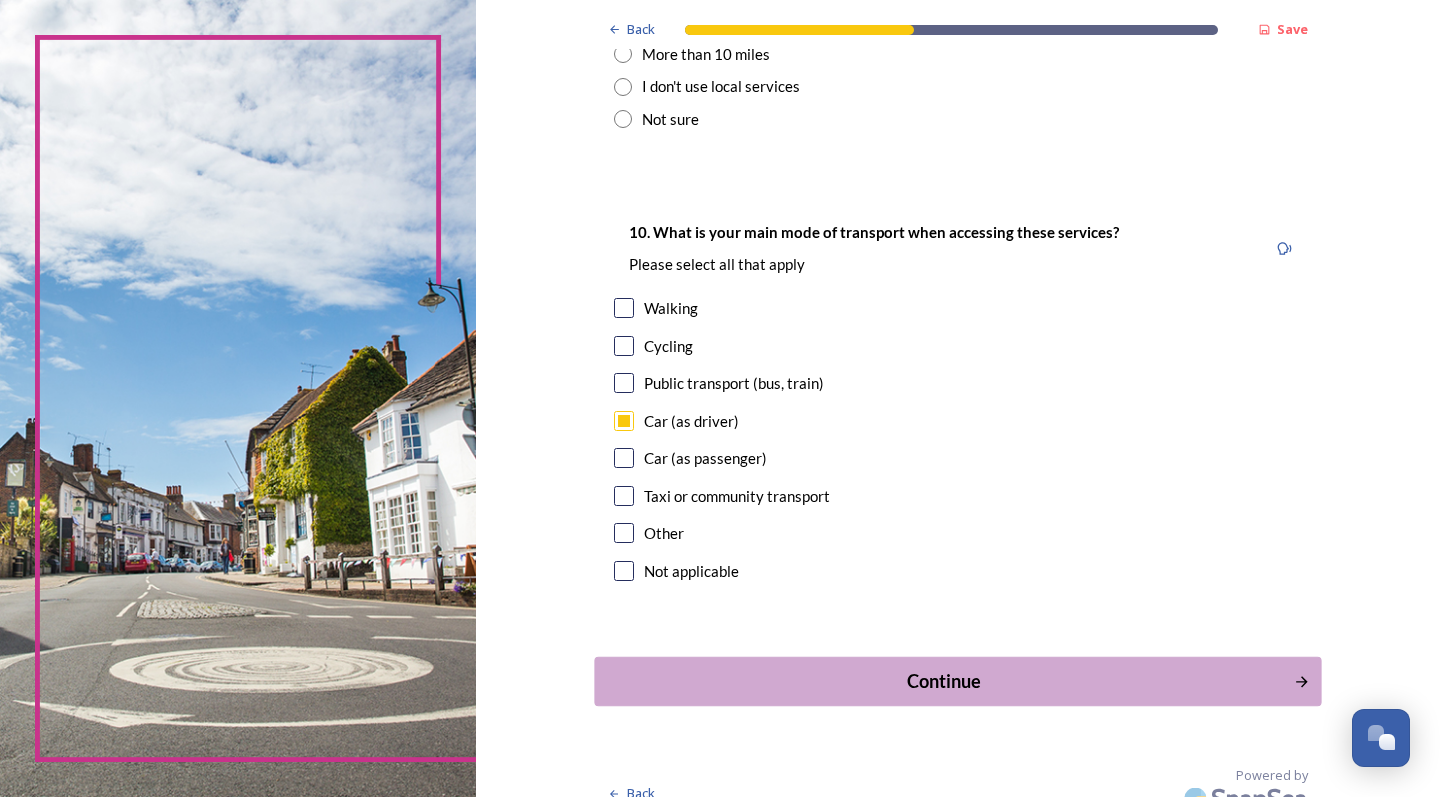 scroll, scrollTop: 1708, scrollLeft: 0, axis: vertical 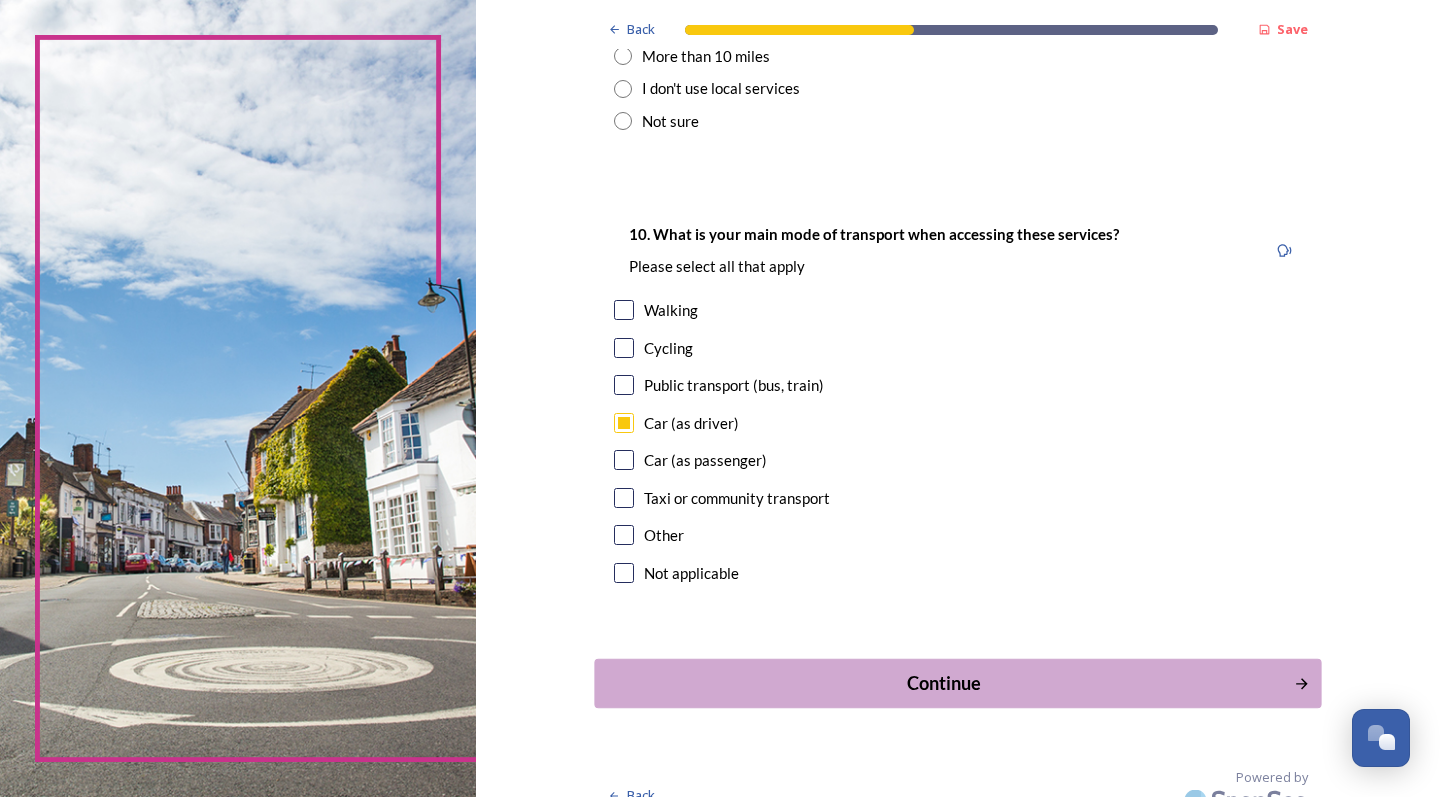 click on "Continue" at bounding box center (944, 683) 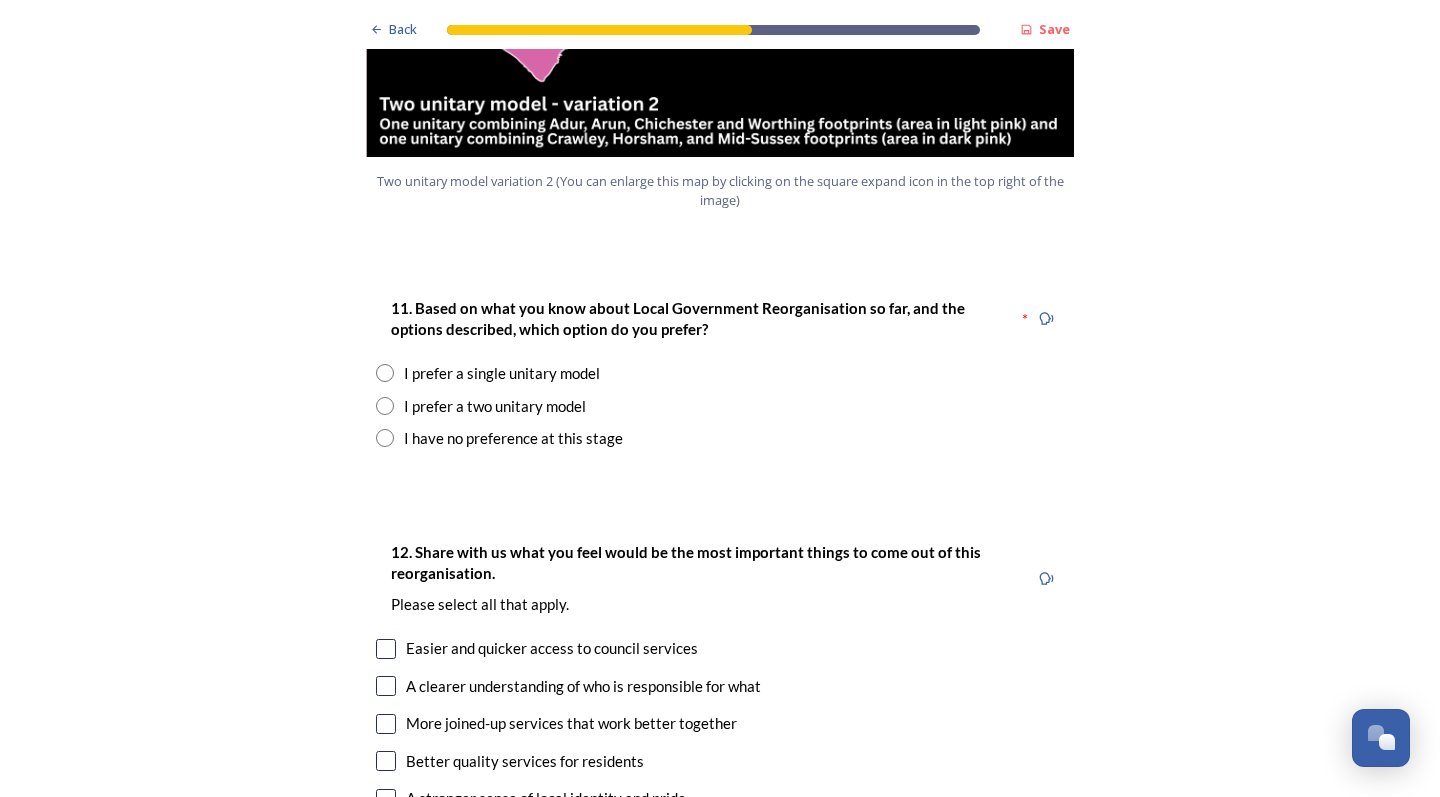 scroll, scrollTop: 2505, scrollLeft: 0, axis: vertical 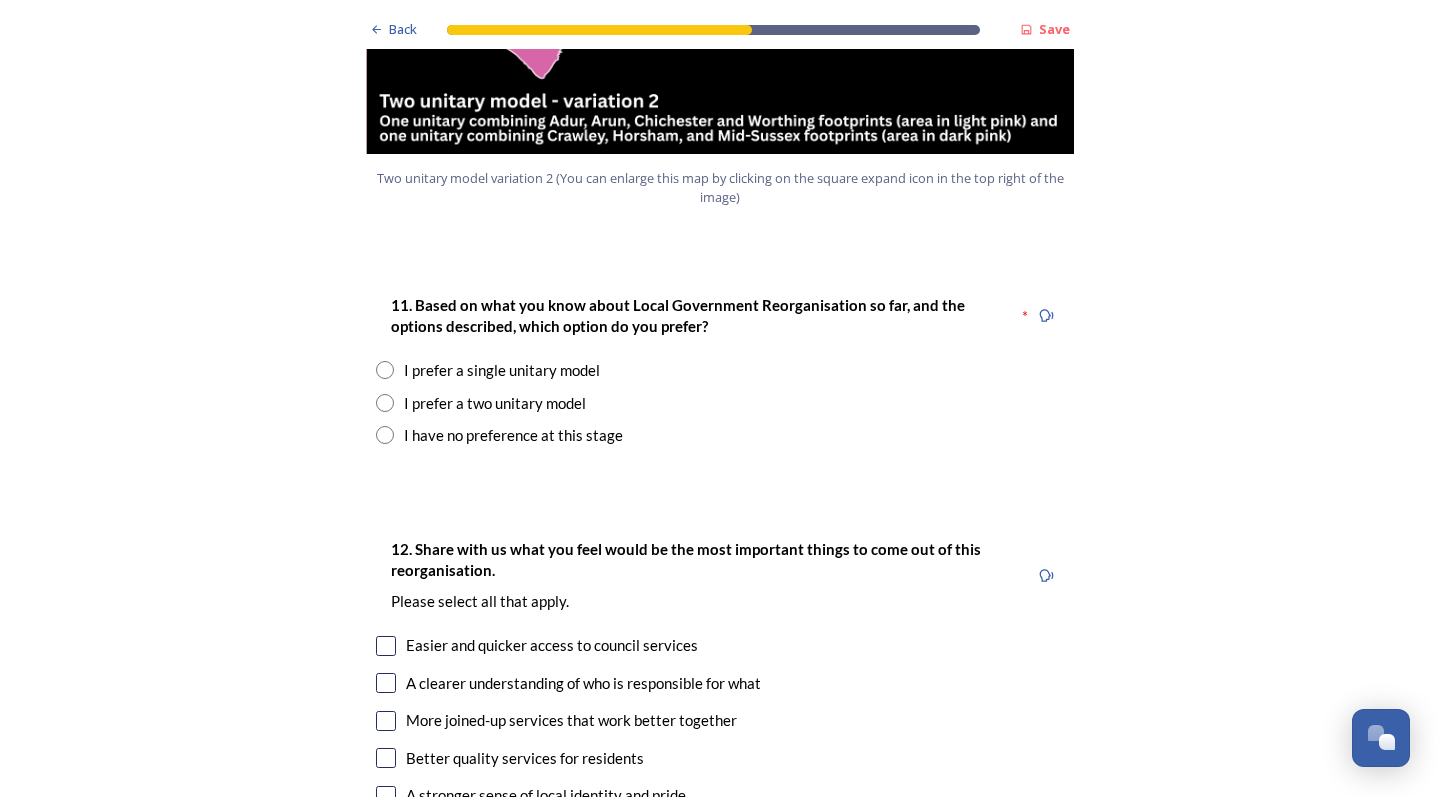 click at bounding box center [385, 403] 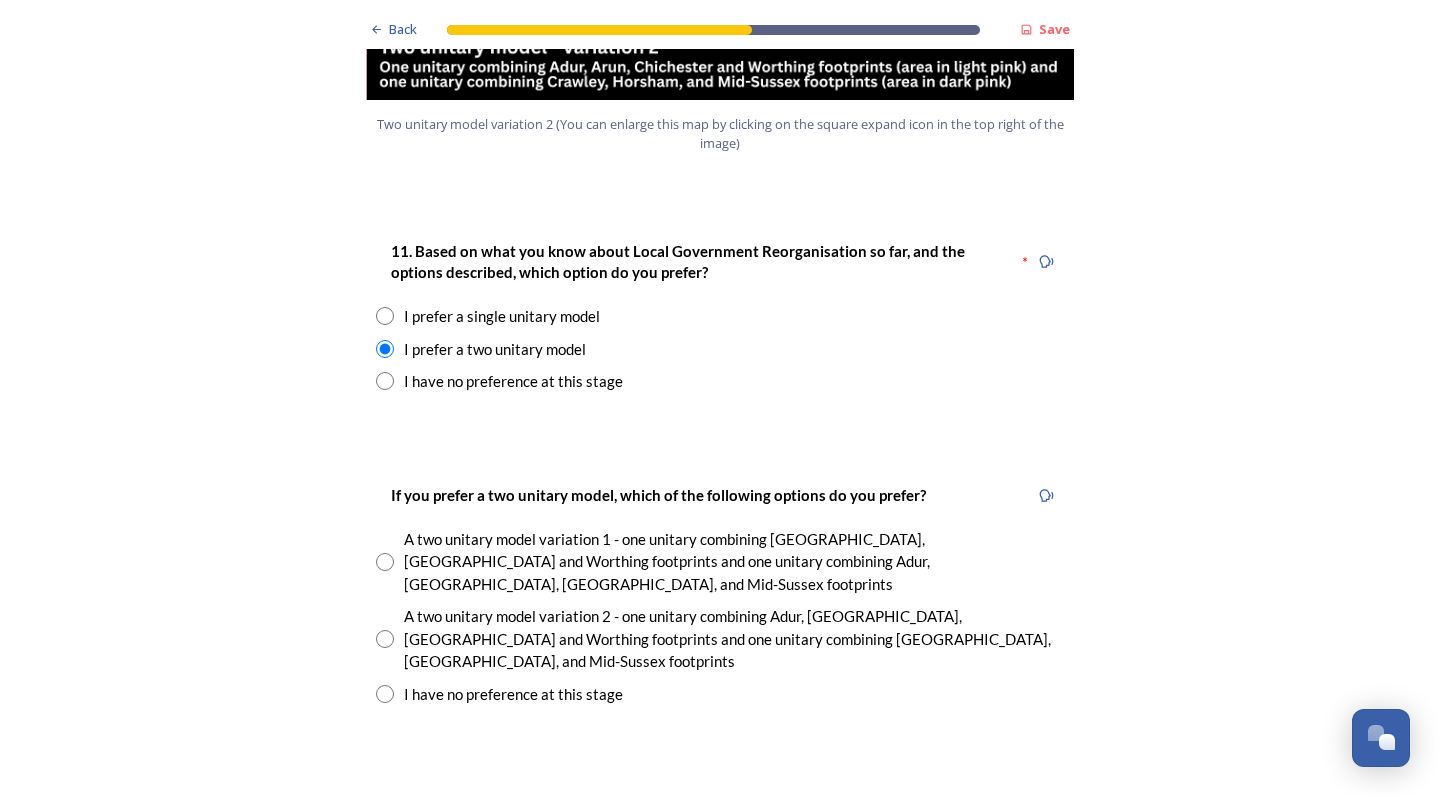 scroll, scrollTop: 2567, scrollLeft: 0, axis: vertical 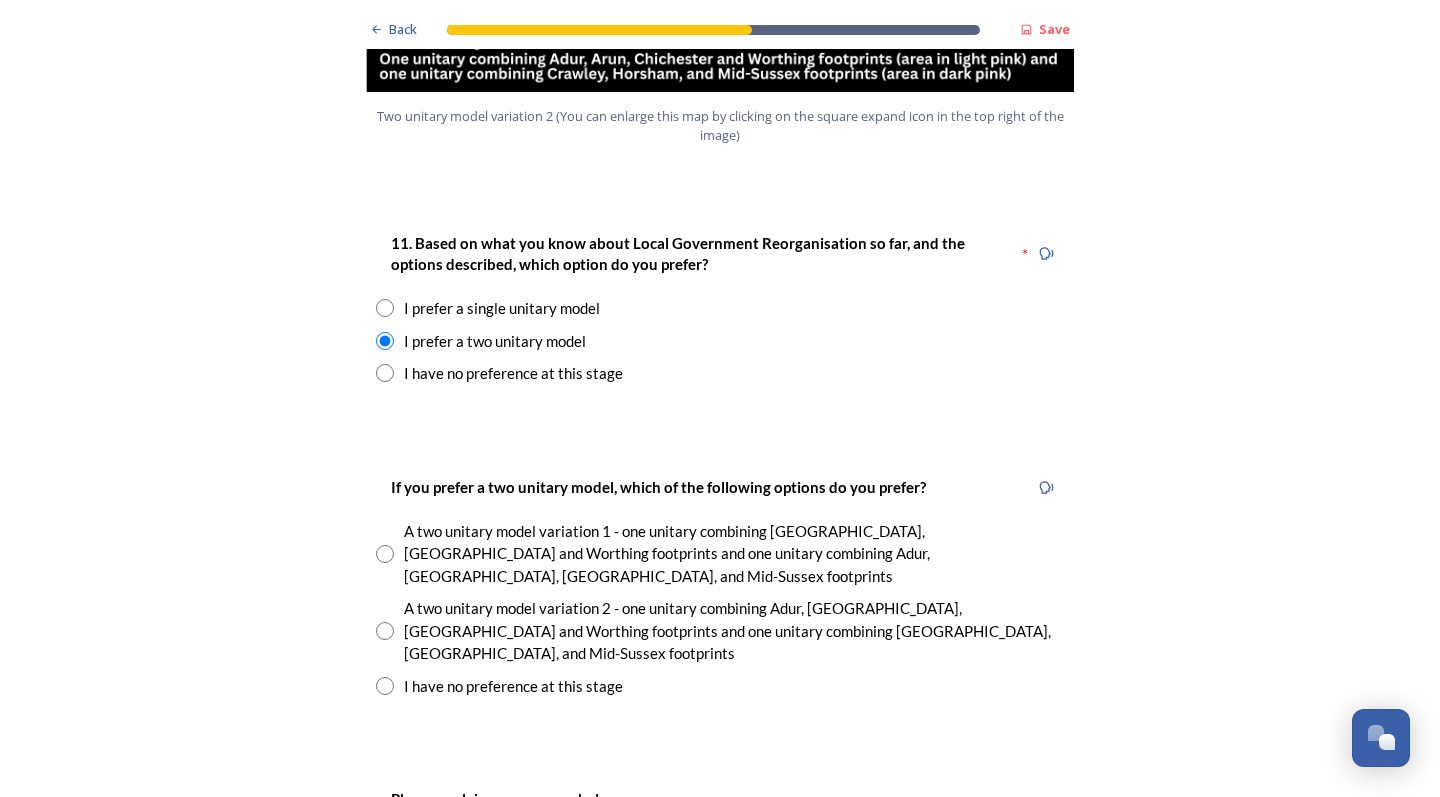 click at bounding box center (385, 631) 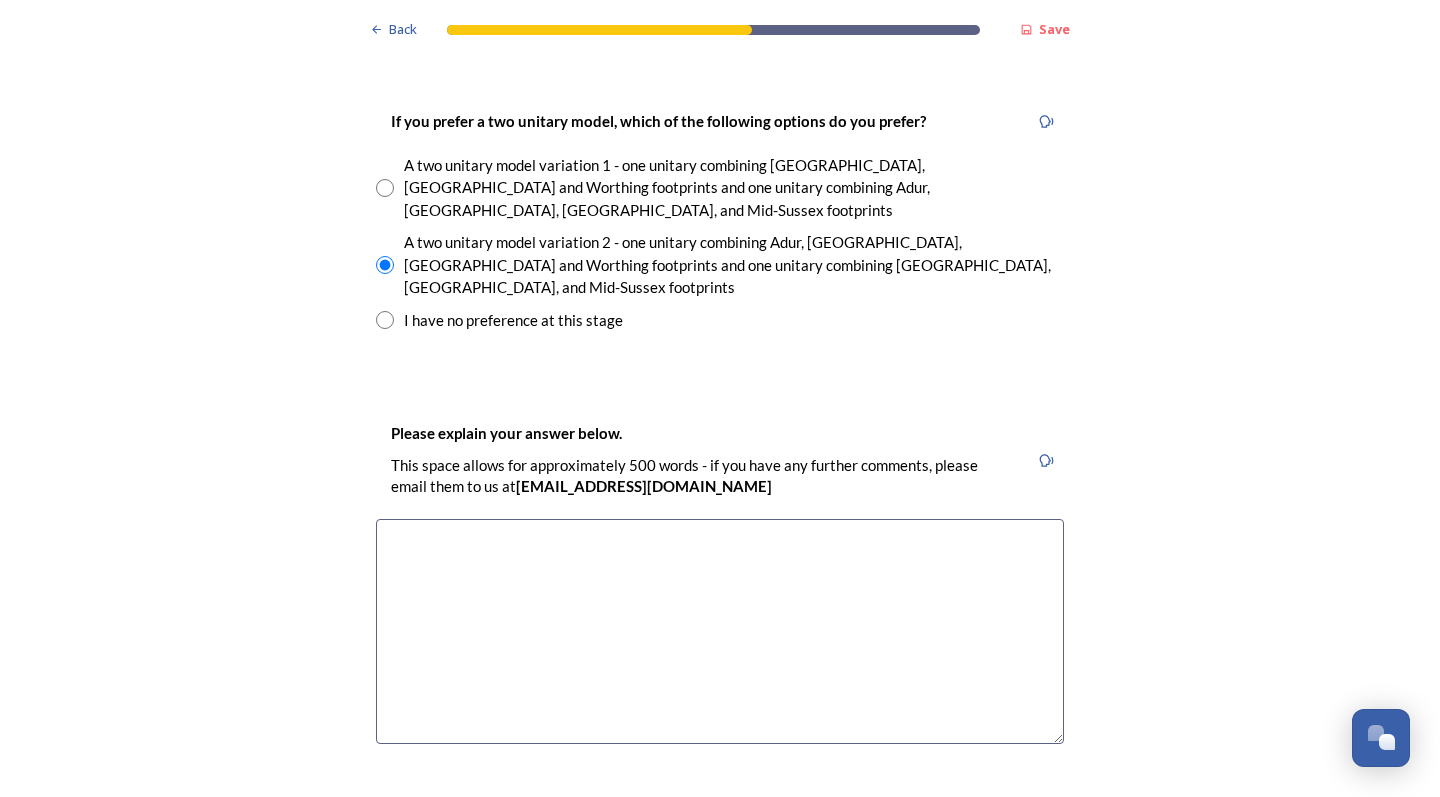 scroll, scrollTop: 2946, scrollLeft: 0, axis: vertical 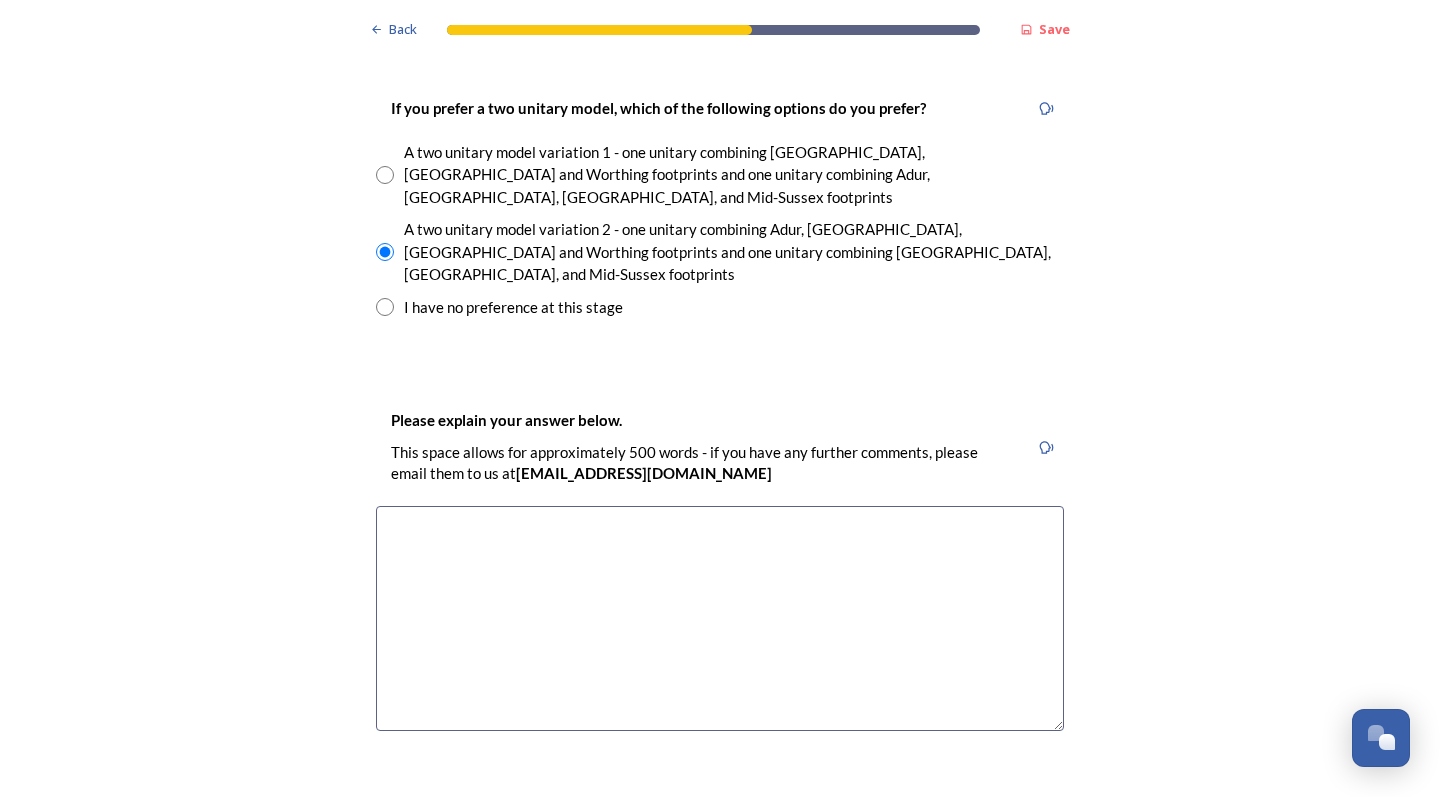 click at bounding box center (720, 618) 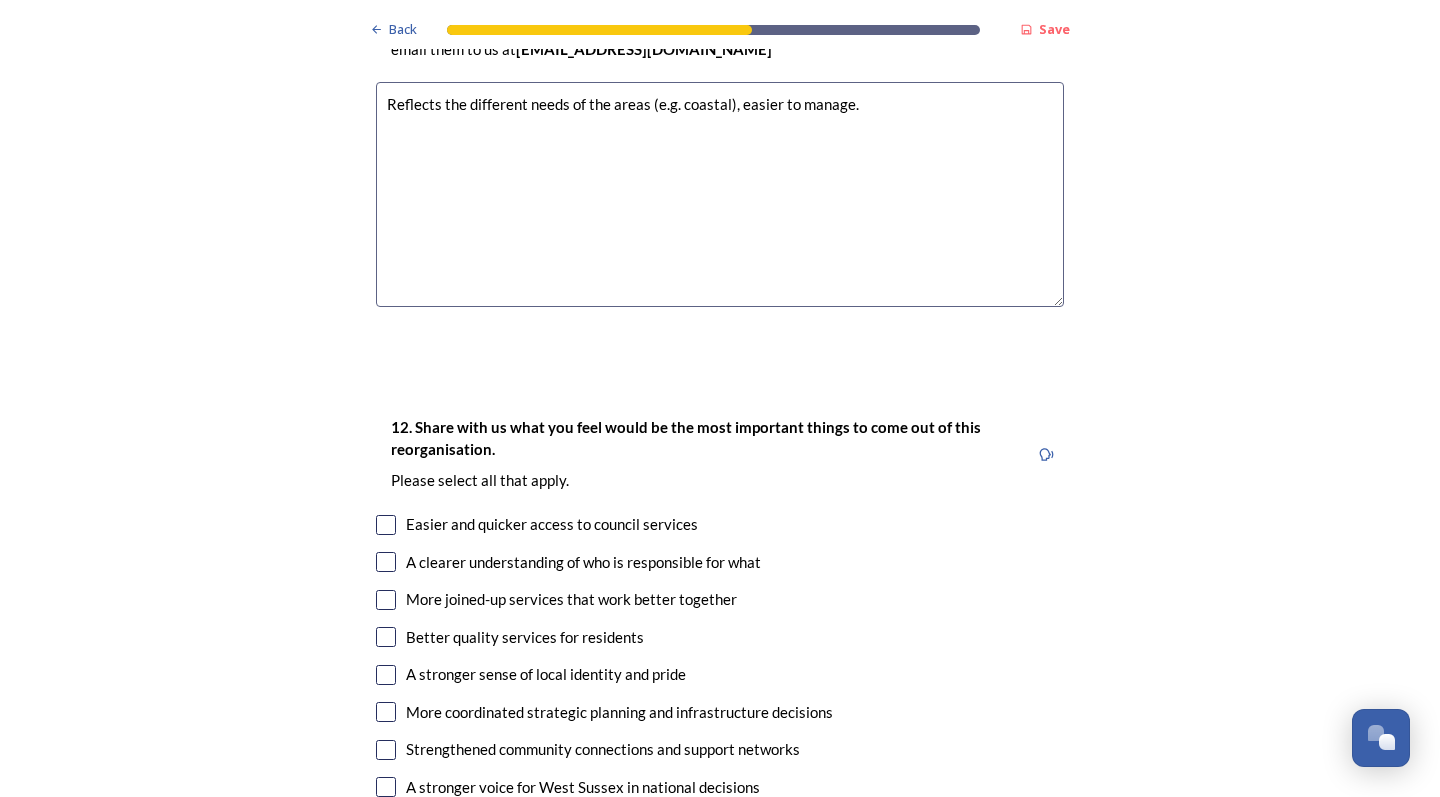scroll, scrollTop: 3430, scrollLeft: 0, axis: vertical 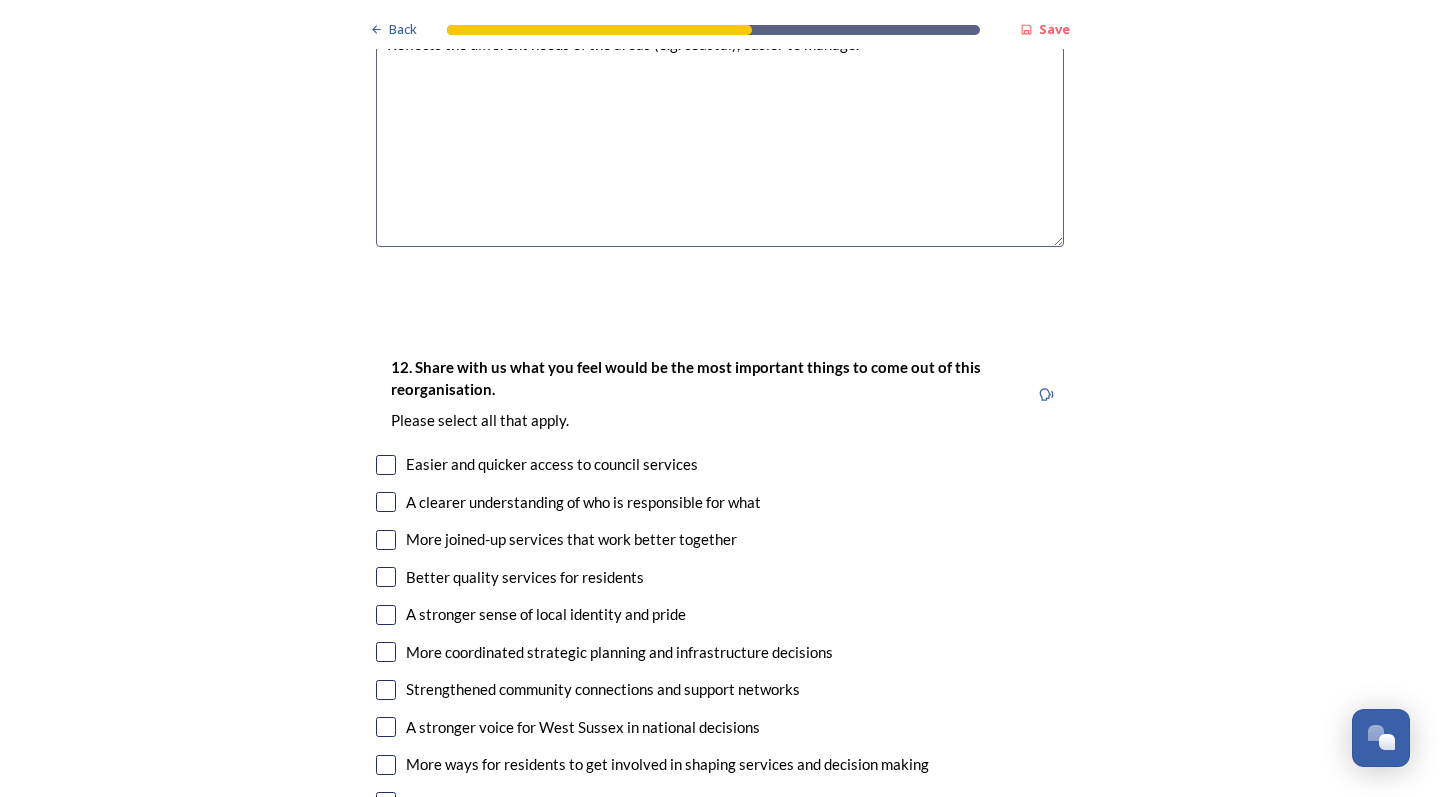 type on "Reflects the different needs of the areas (e.g. coastal), easier to manage." 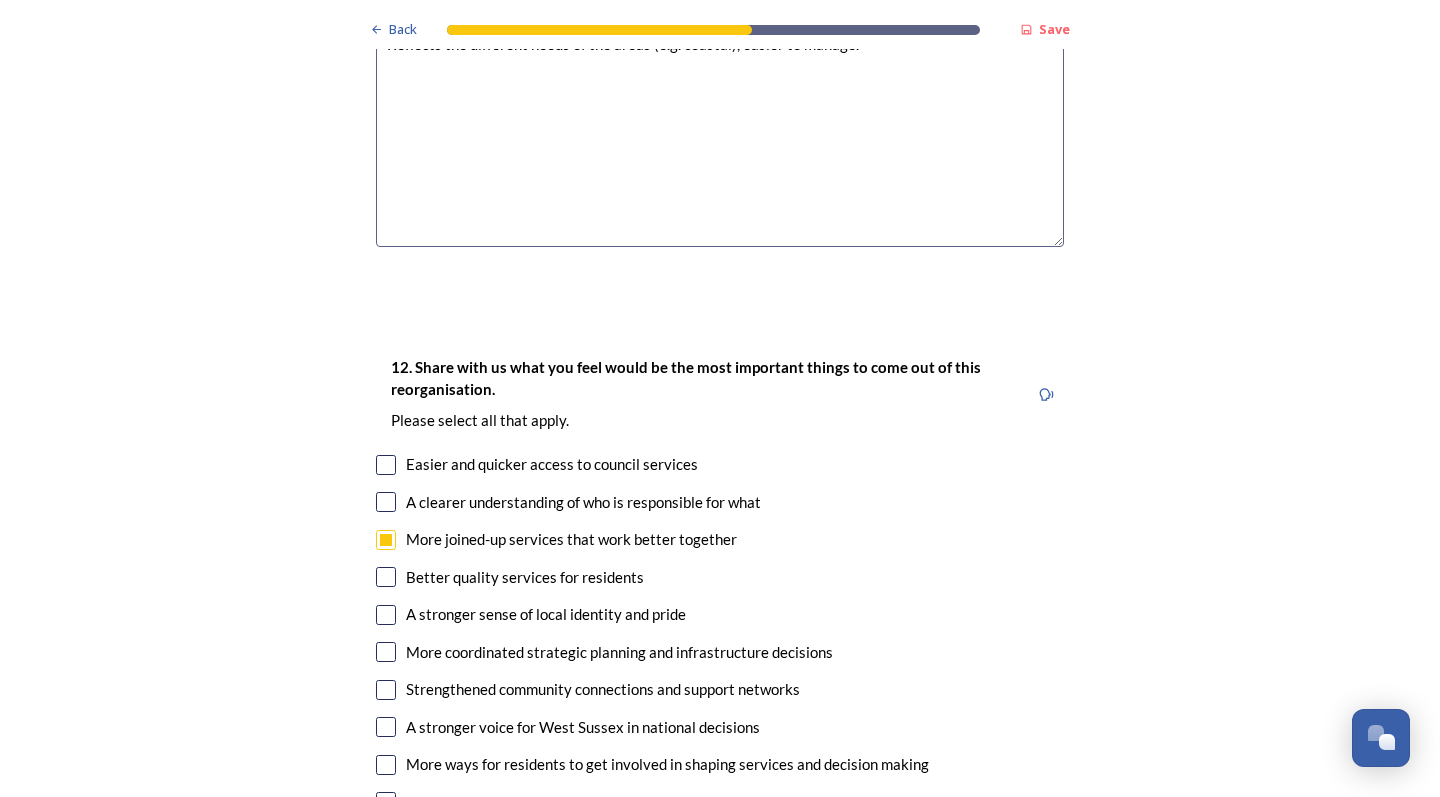 click at bounding box center (386, 577) 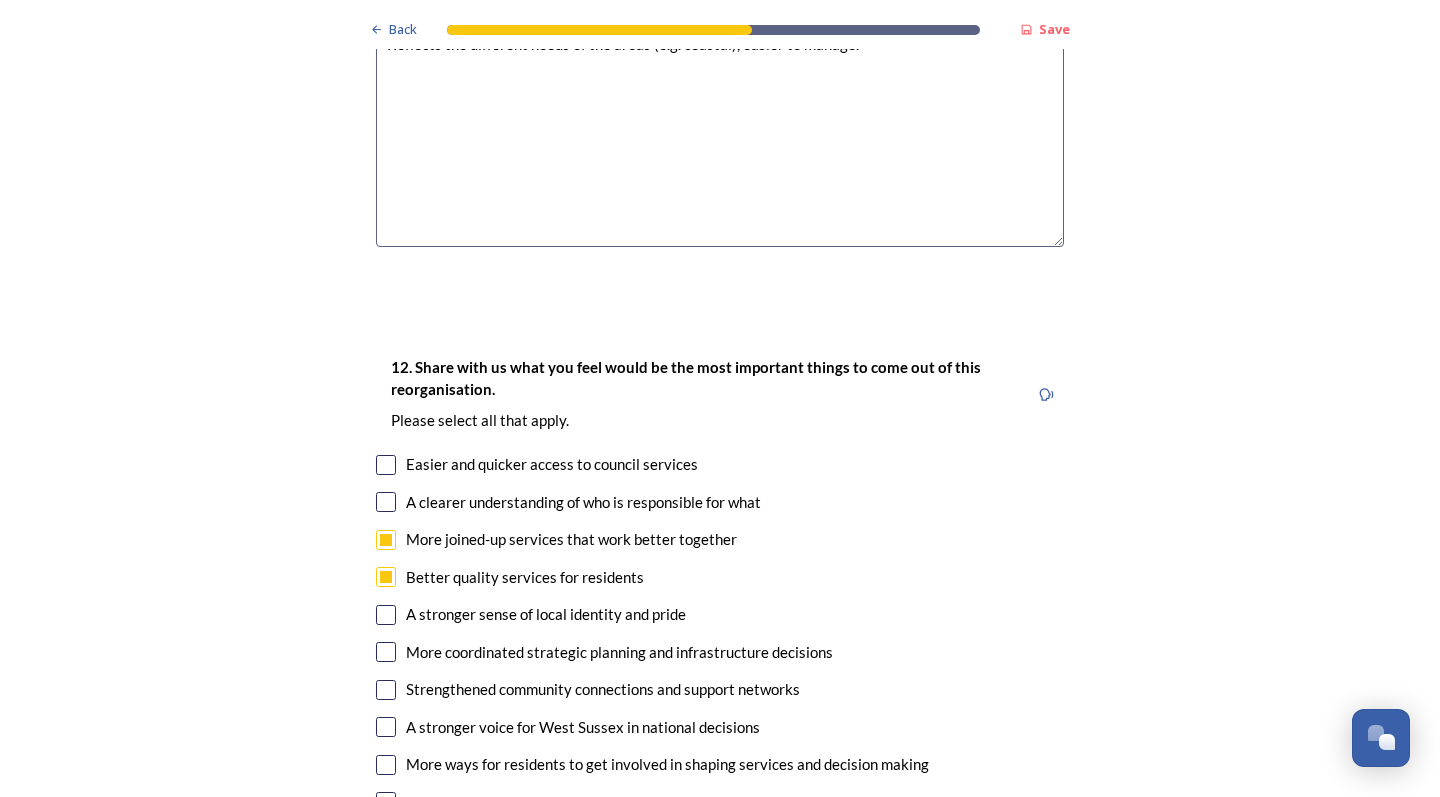 click at bounding box center [386, 652] 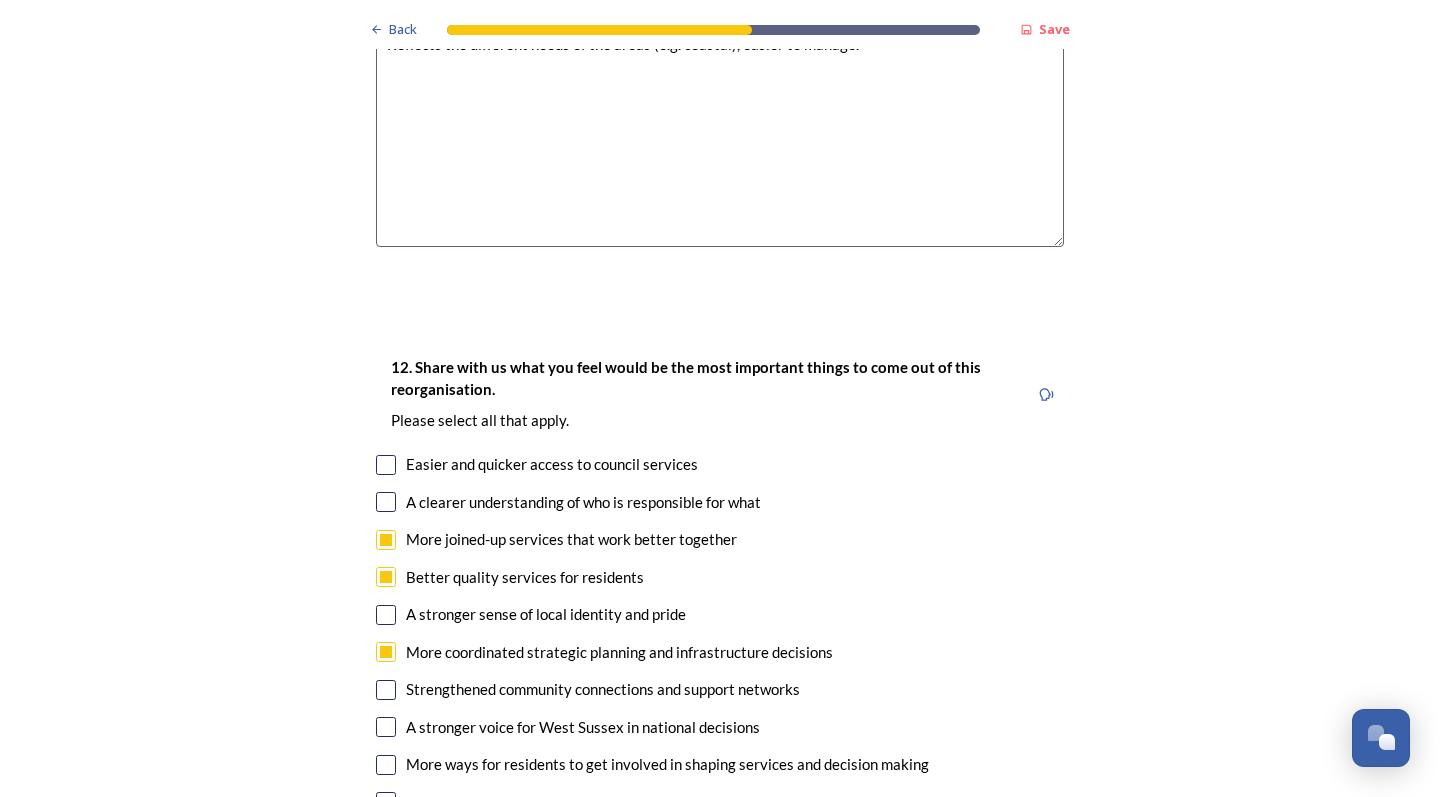 click at bounding box center [386, 690] 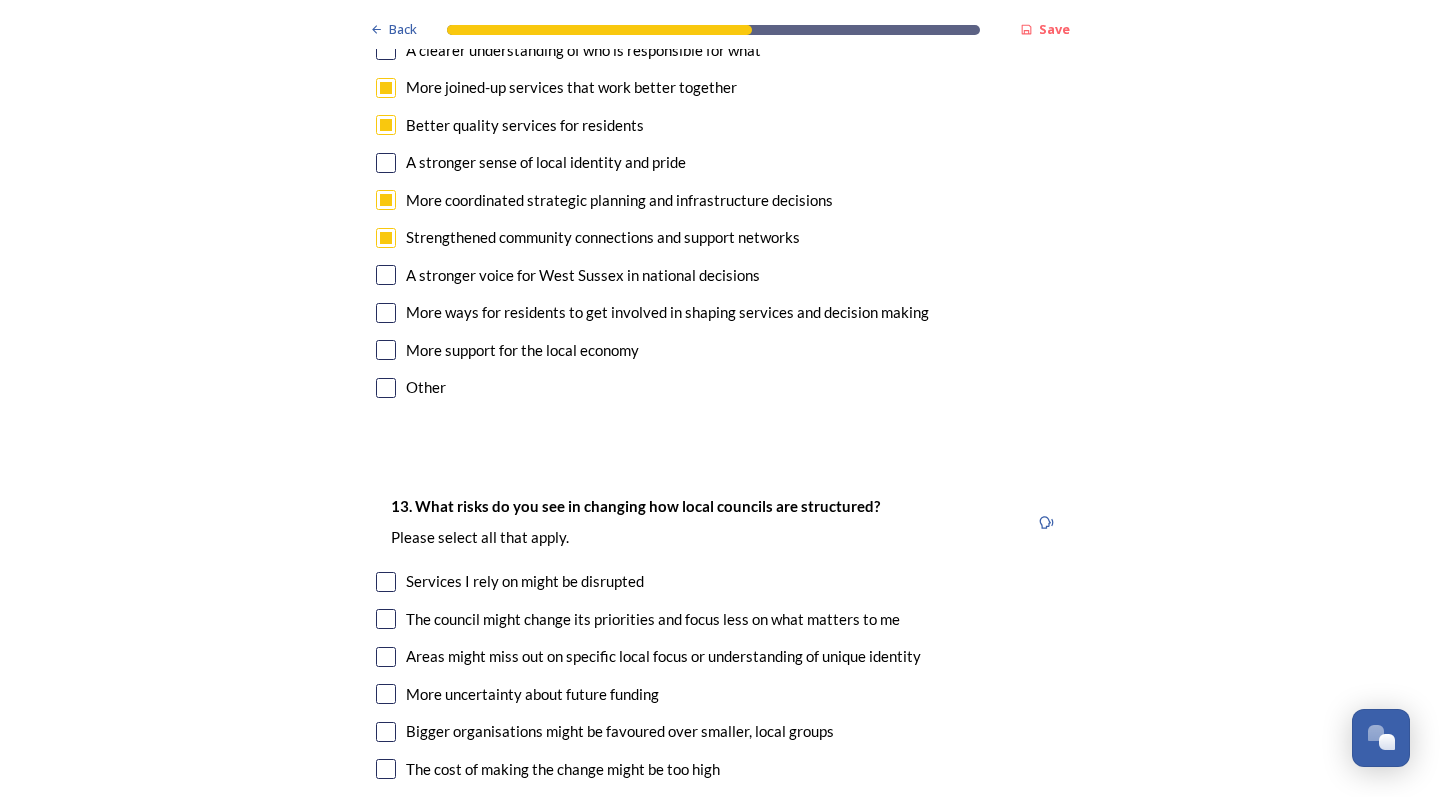 scroll, scrollTop: 3974, scrollLeft: 0, axis: vertical 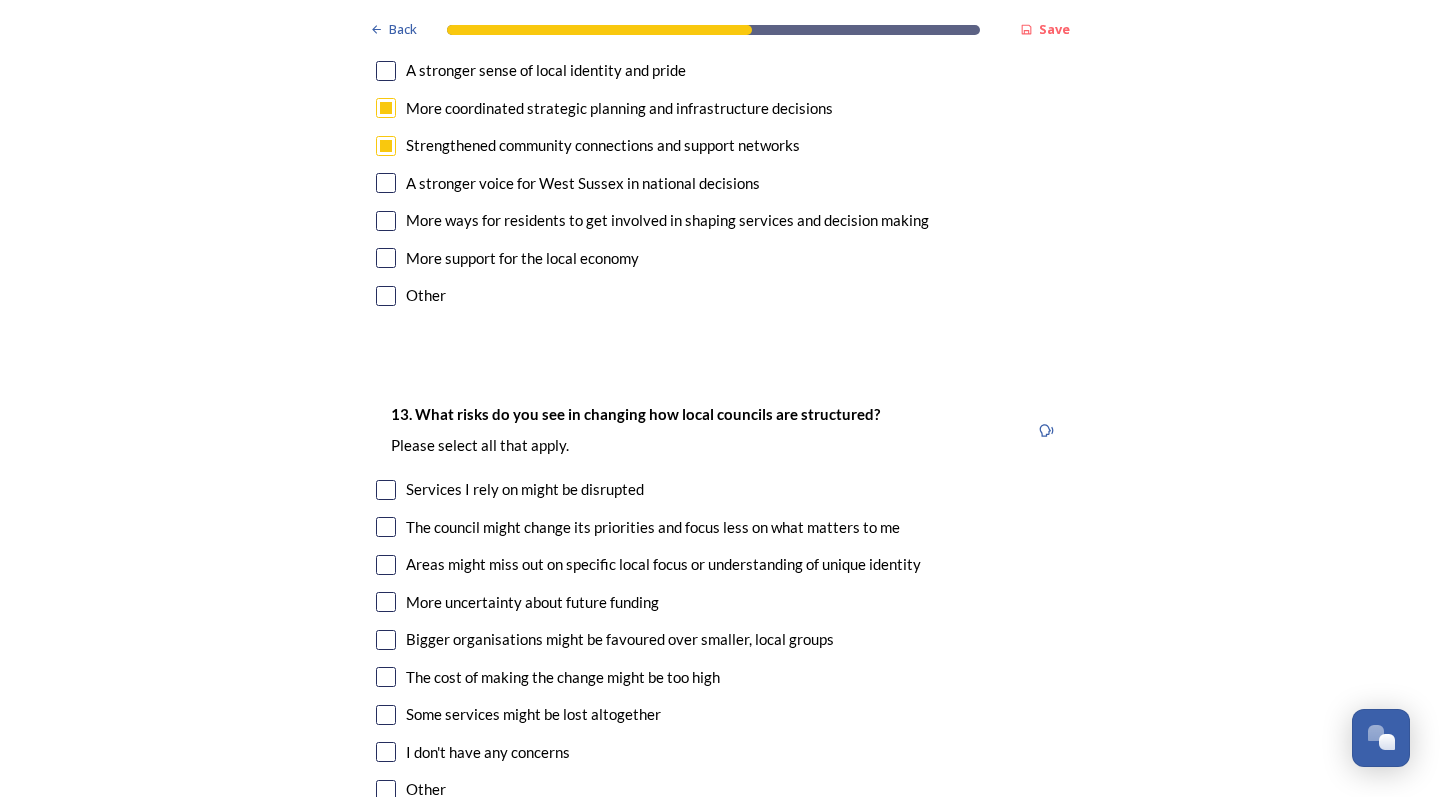 click at bounding box center (386, 527) 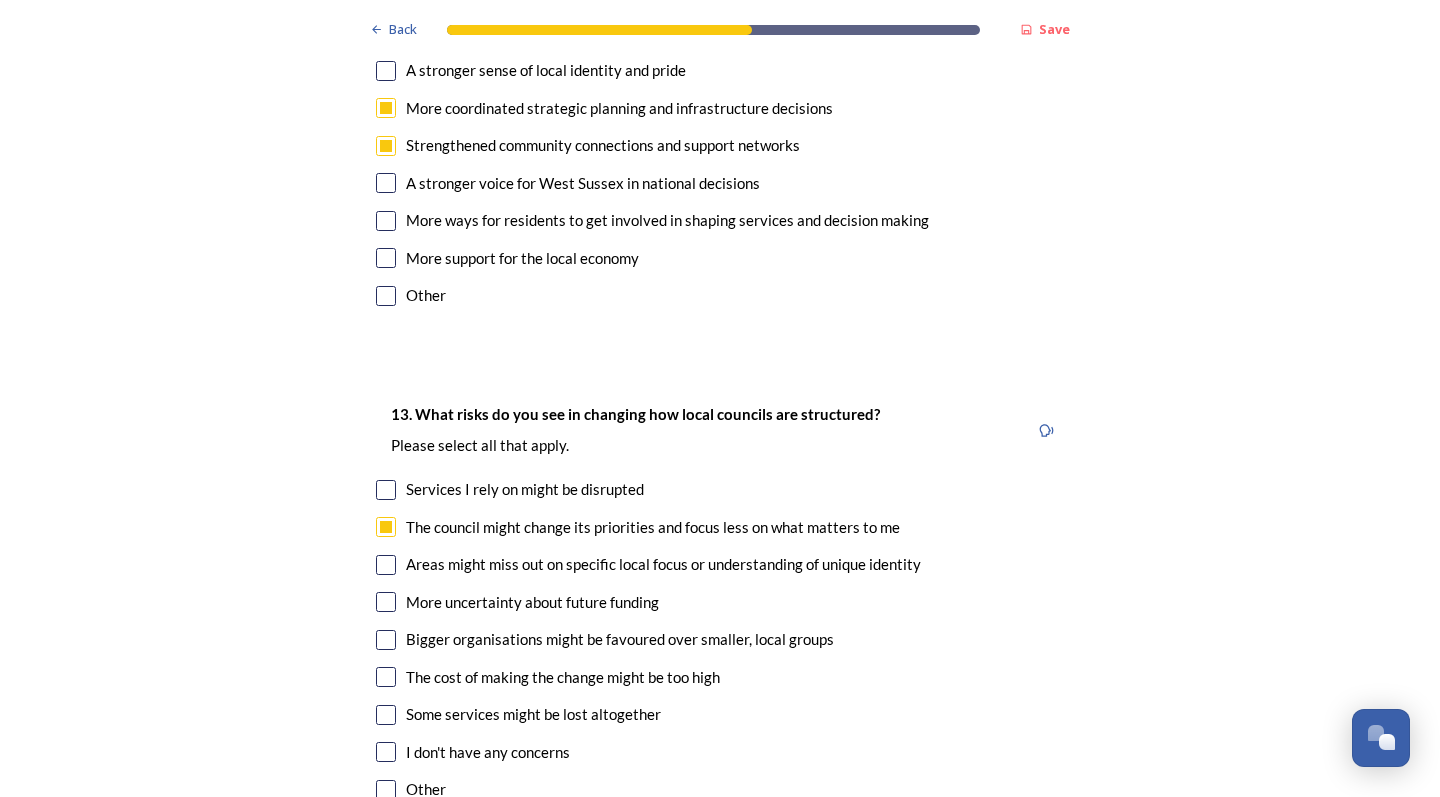 click at bounding box center (386, 565) 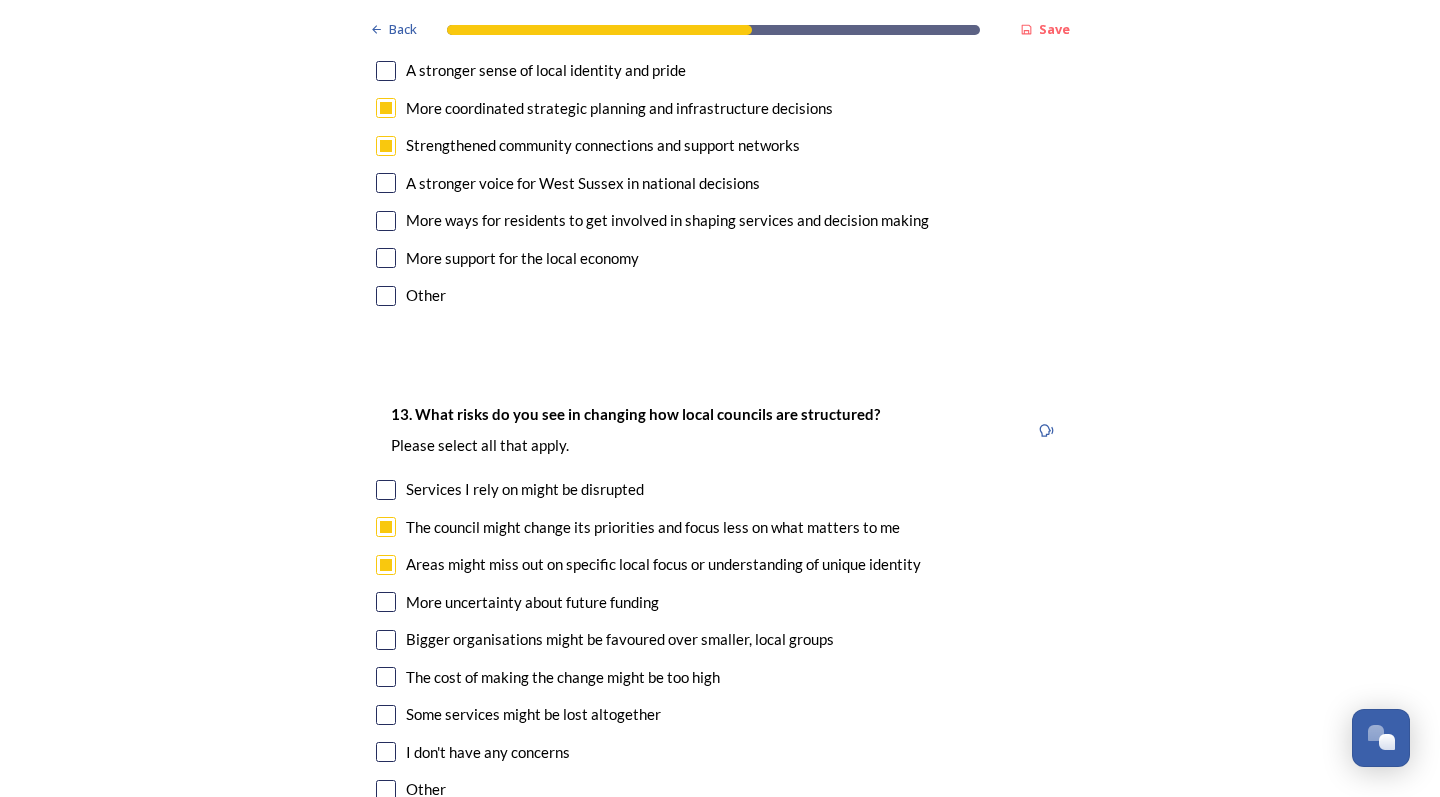 click at bounding box center (386, 602) 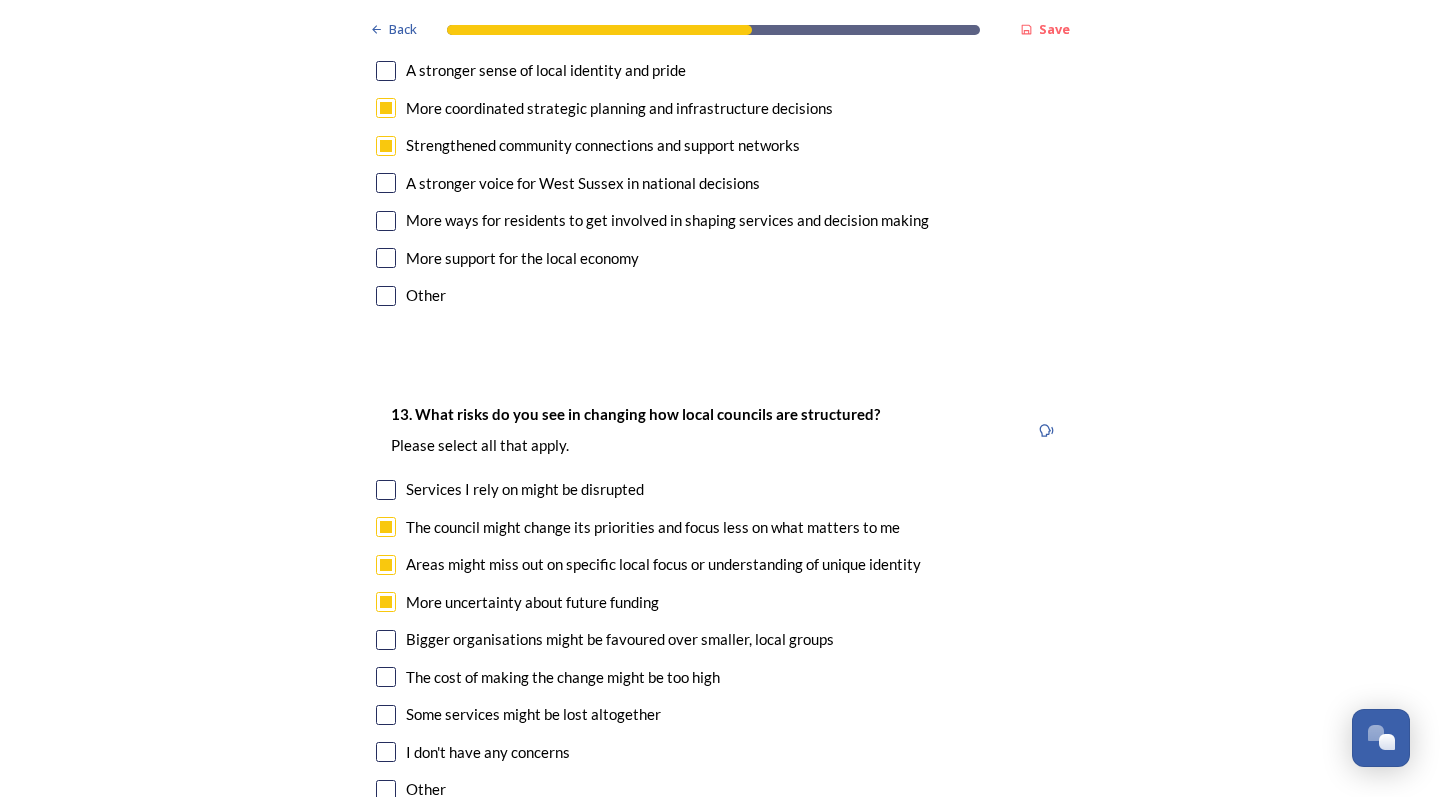 click at bounding box center [386, 640] 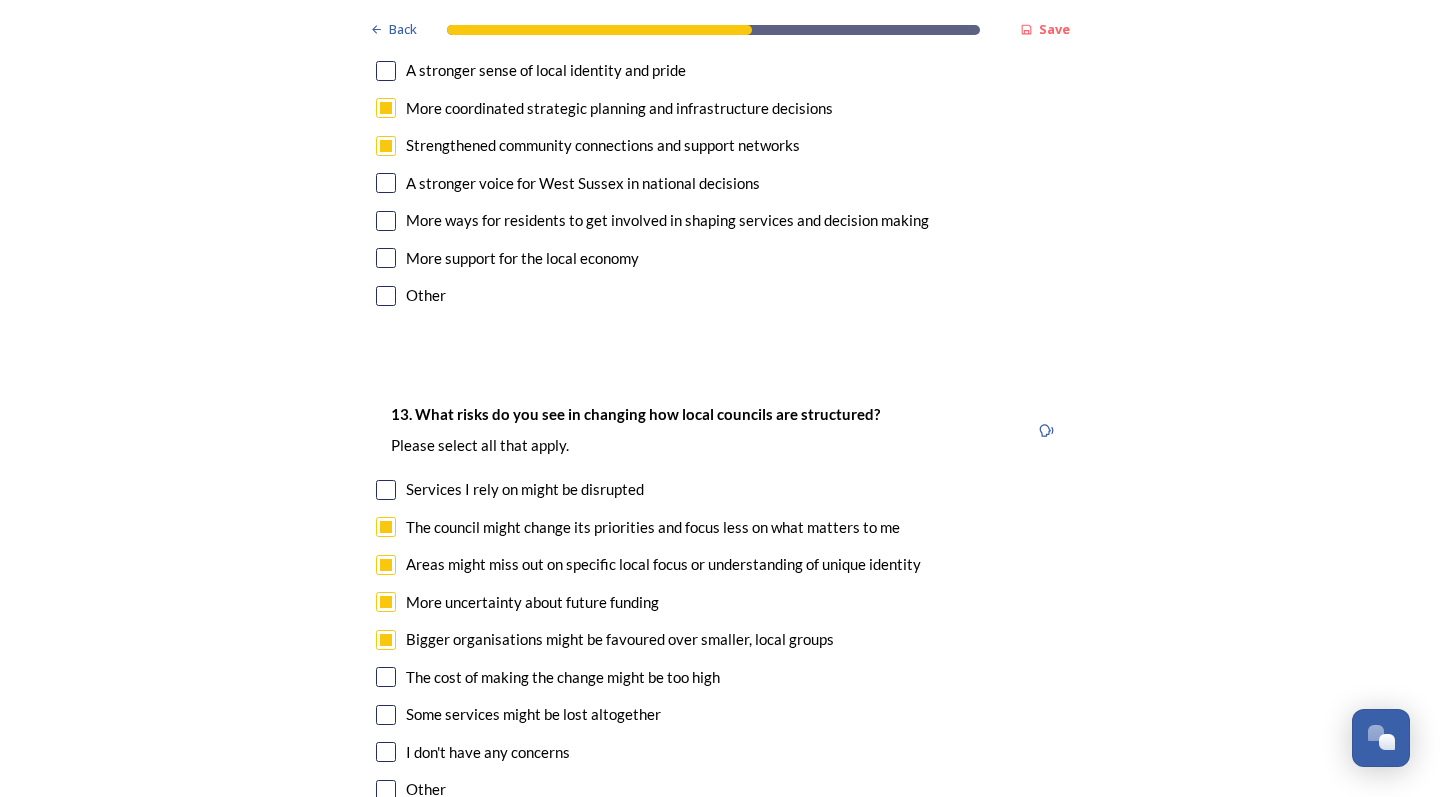 click at bounding box center (386, 677) 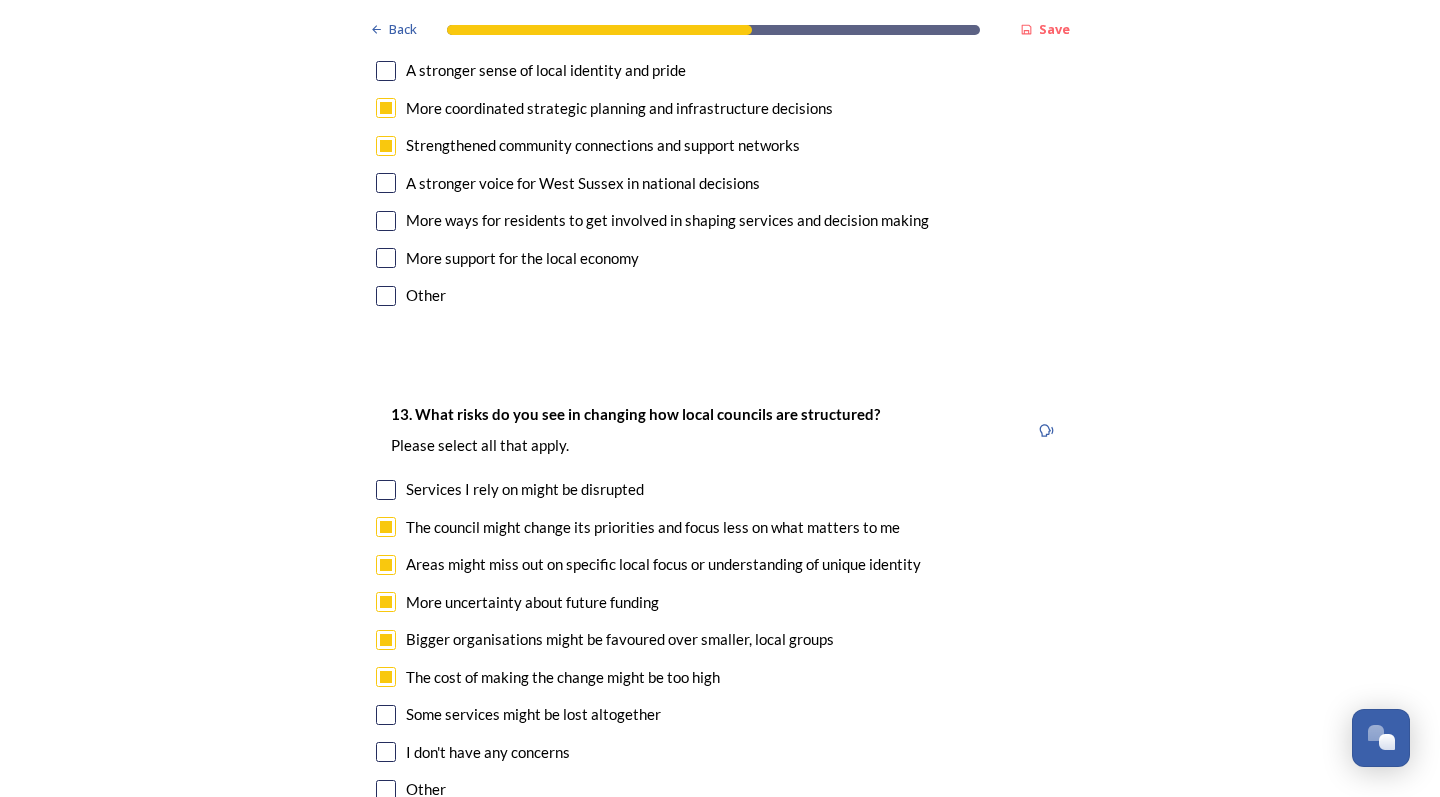 click at bounding box center [386, 715] 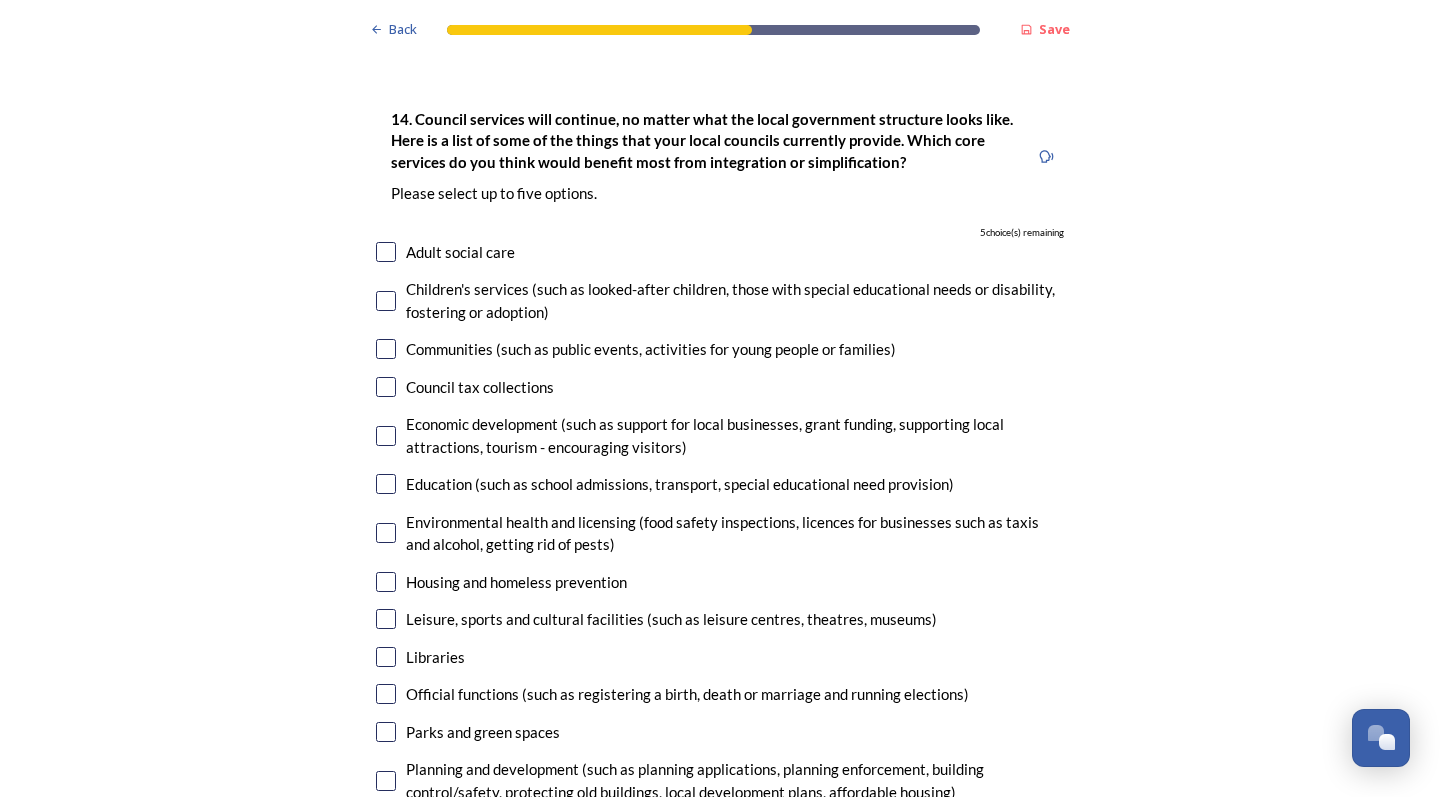 scroll, scrollTop: 4795, scrollLeft: 0, axis: vertical 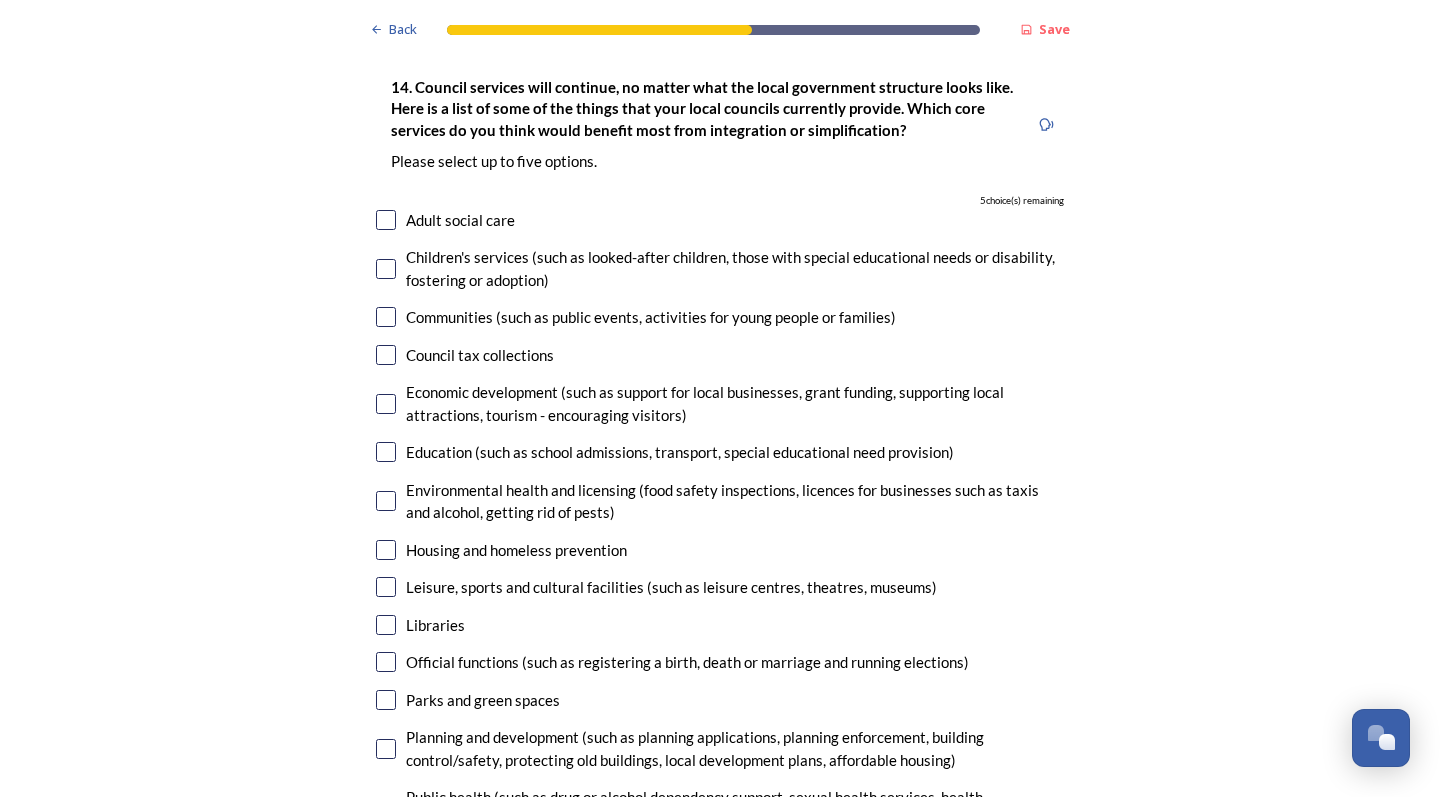 click at bounding box center (386, 749) 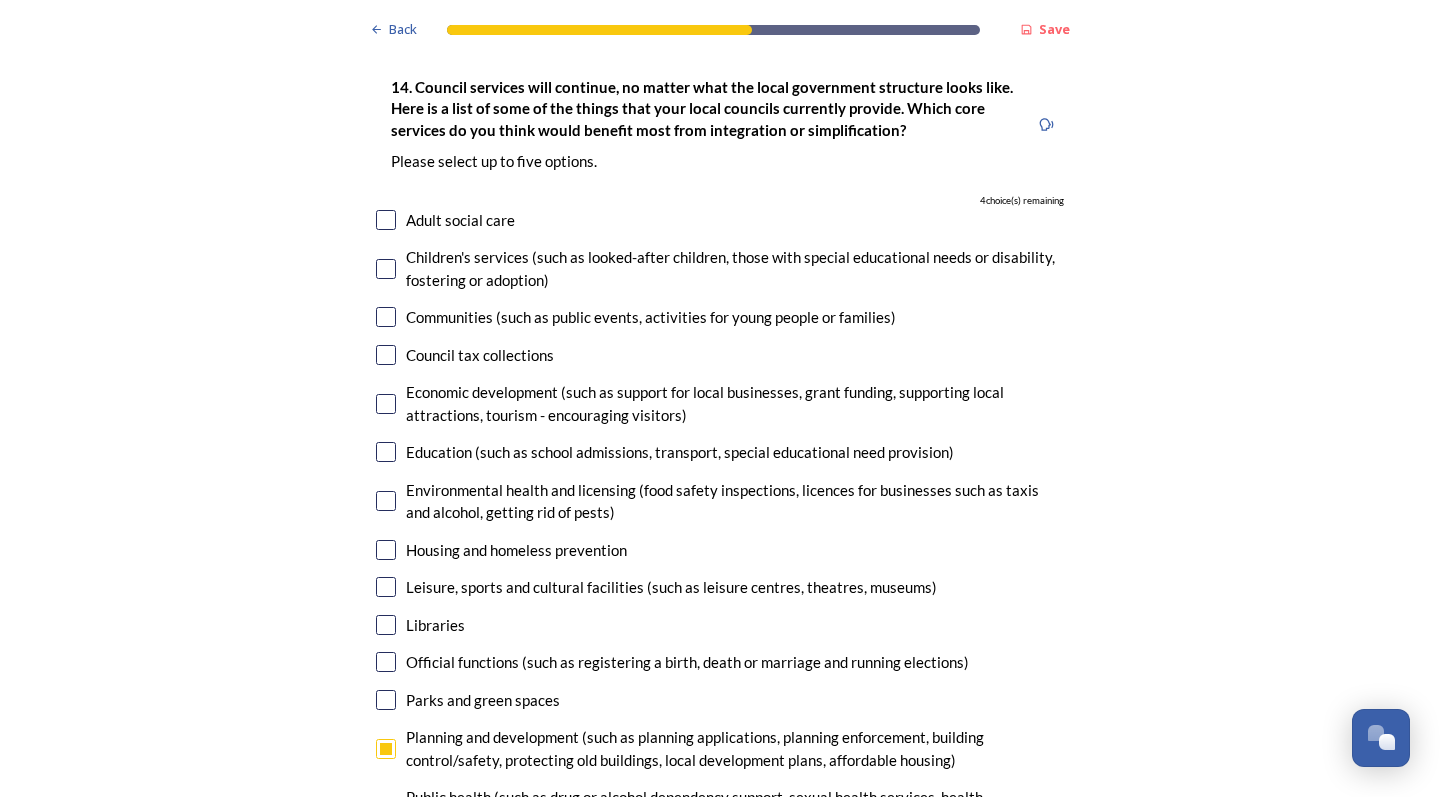 scroll, scrollTop: 4871, scrollLeft: 0, axis: vertical 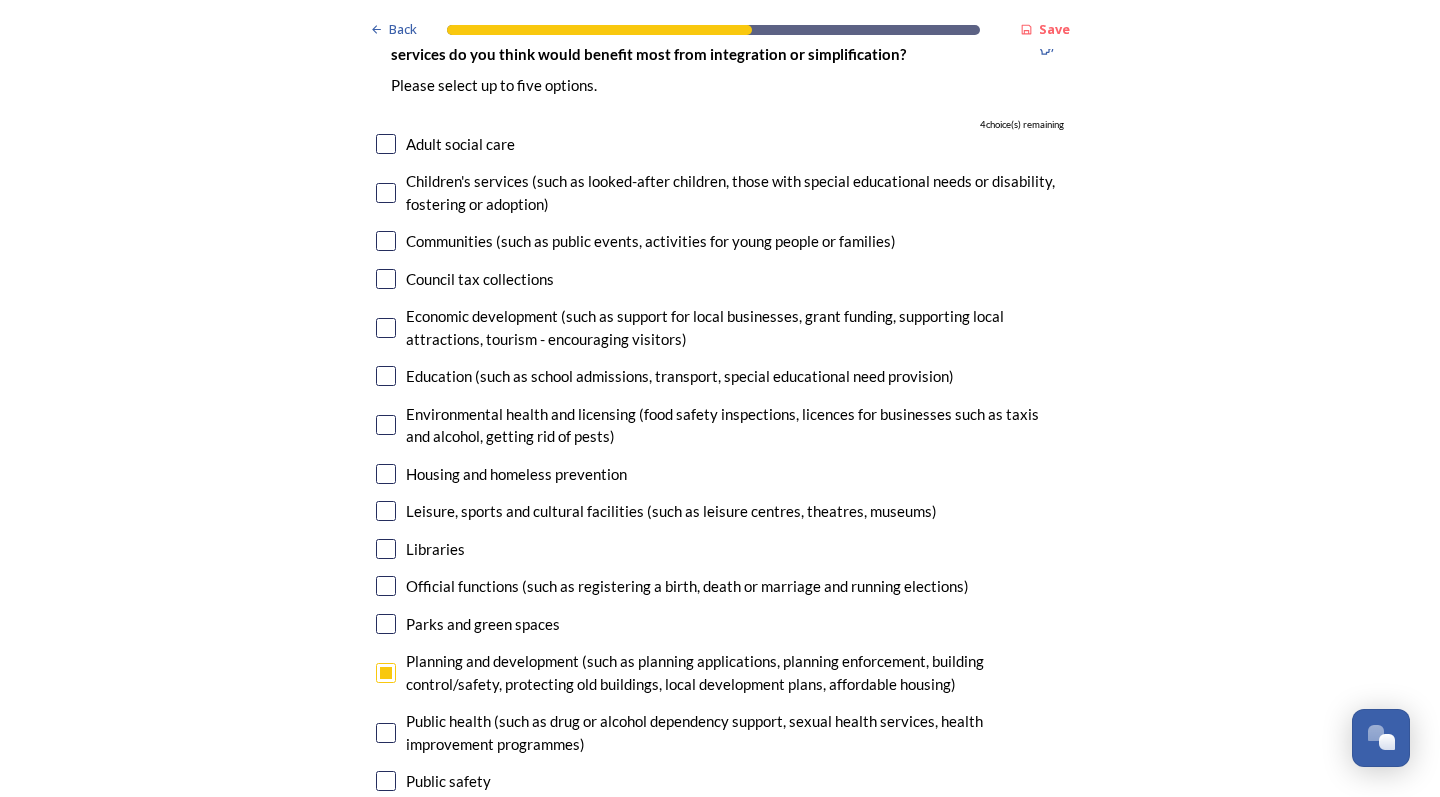 click at bounding box center [386, 781] 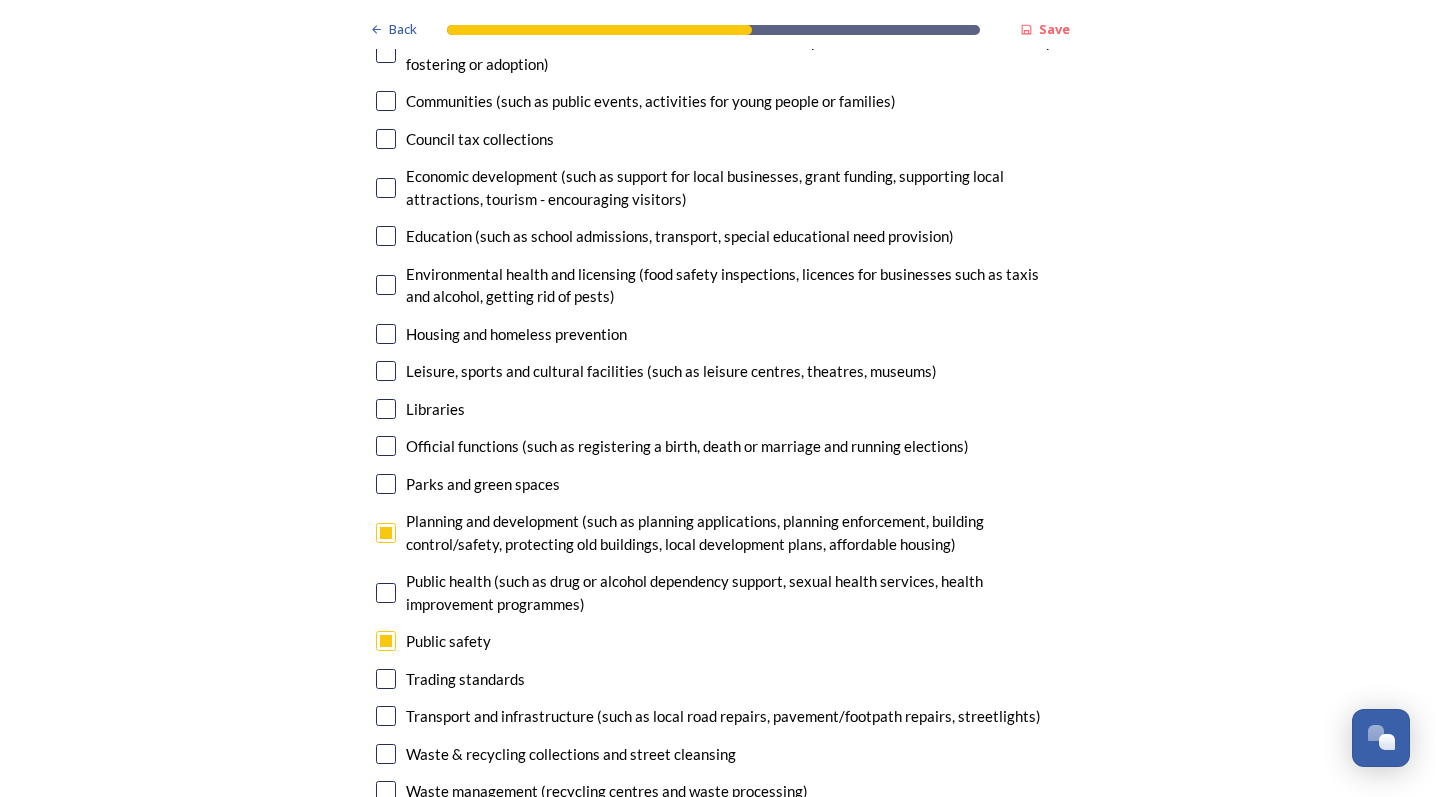 scroll, scrollTop: 5020, scrollLeft: 0, axis: vertical 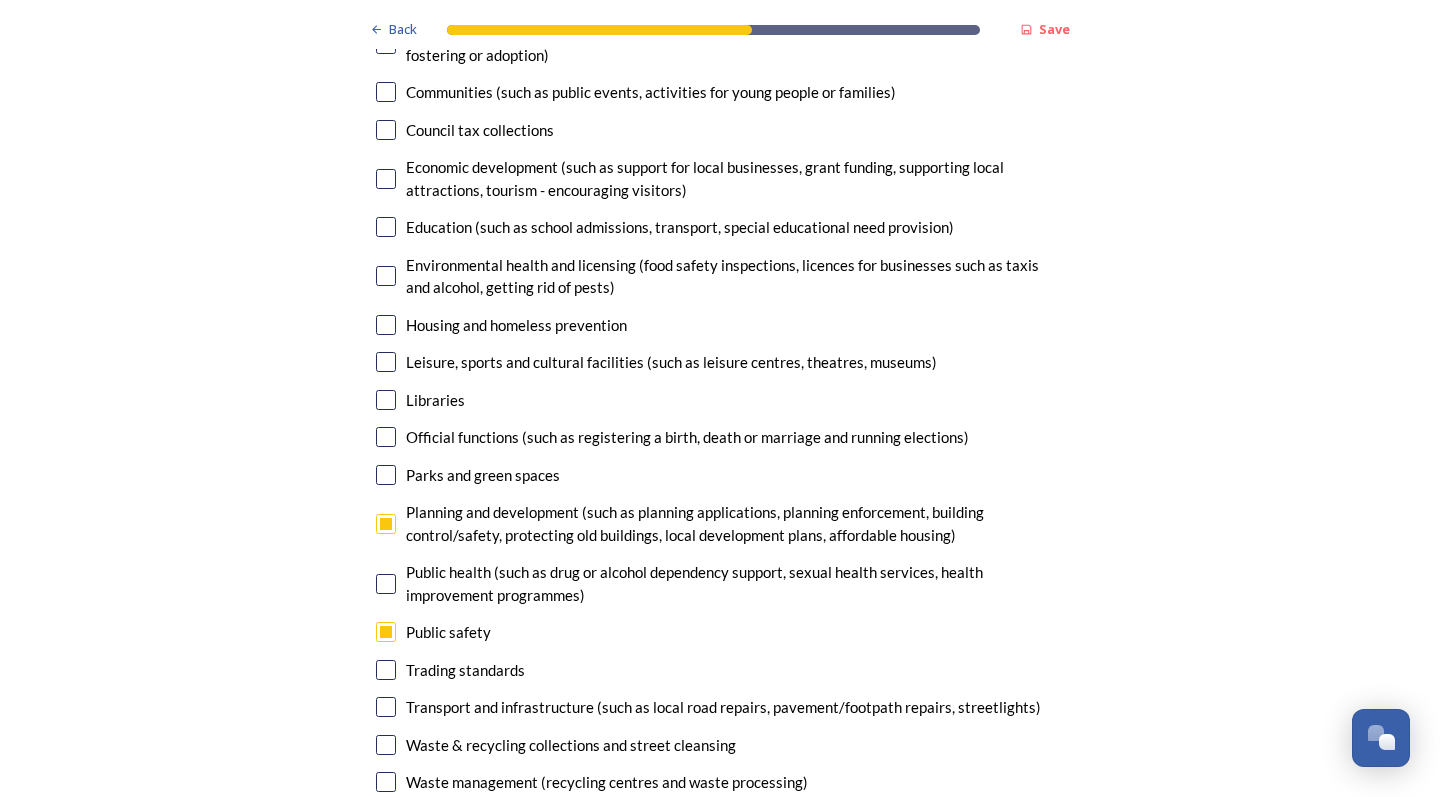 click at bounding box center (386, 745) 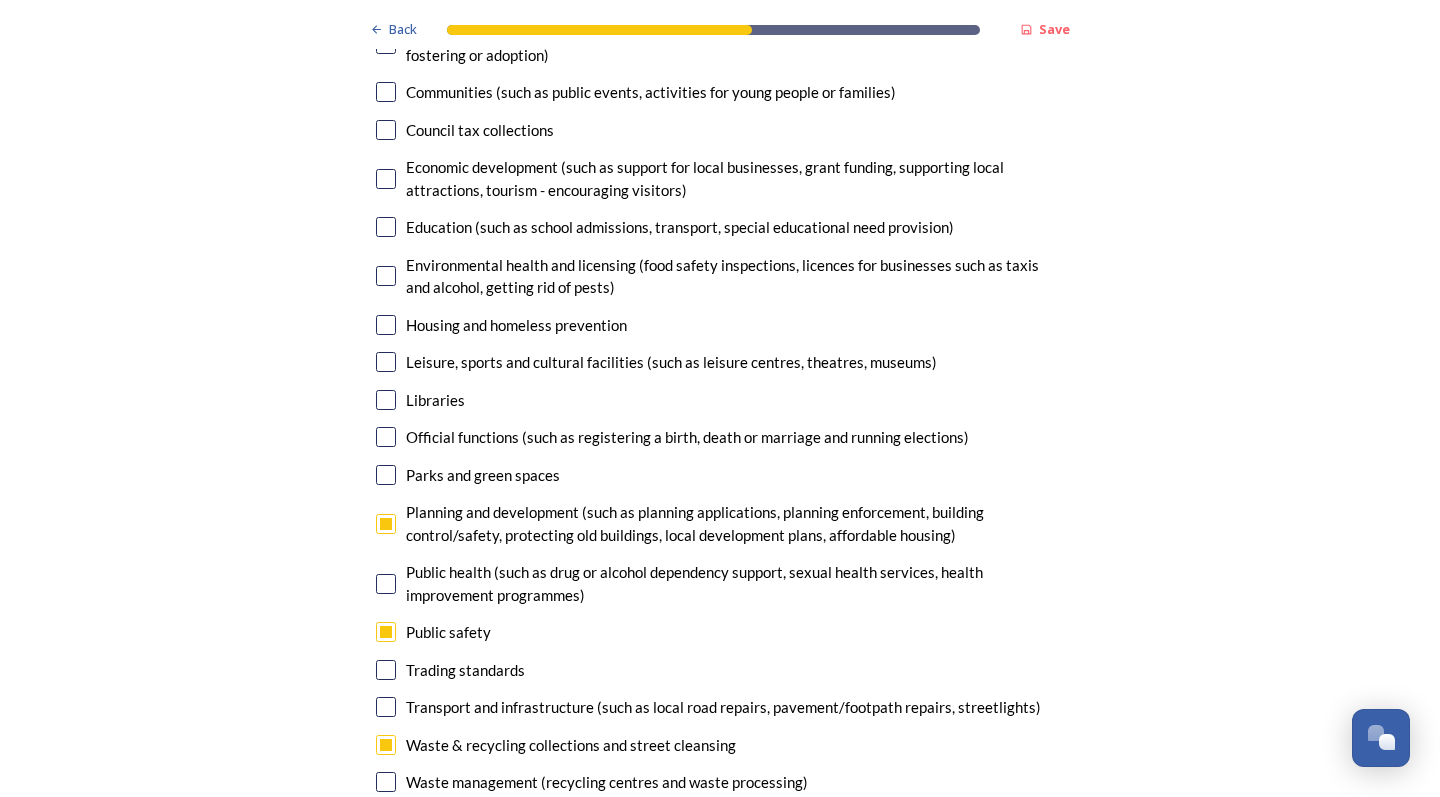 click at bounding box center [386, 707] 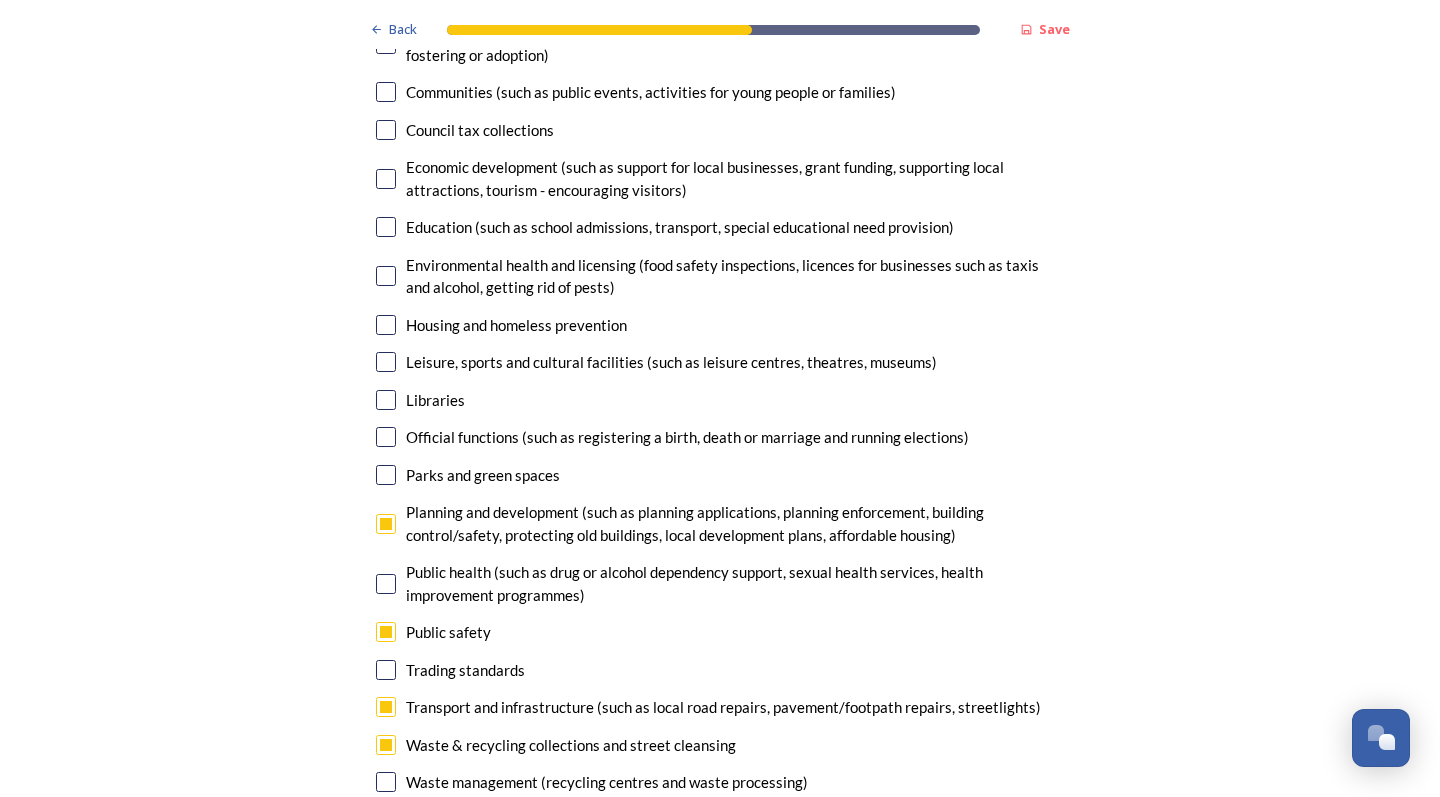 click at bounding box center [386, 782] 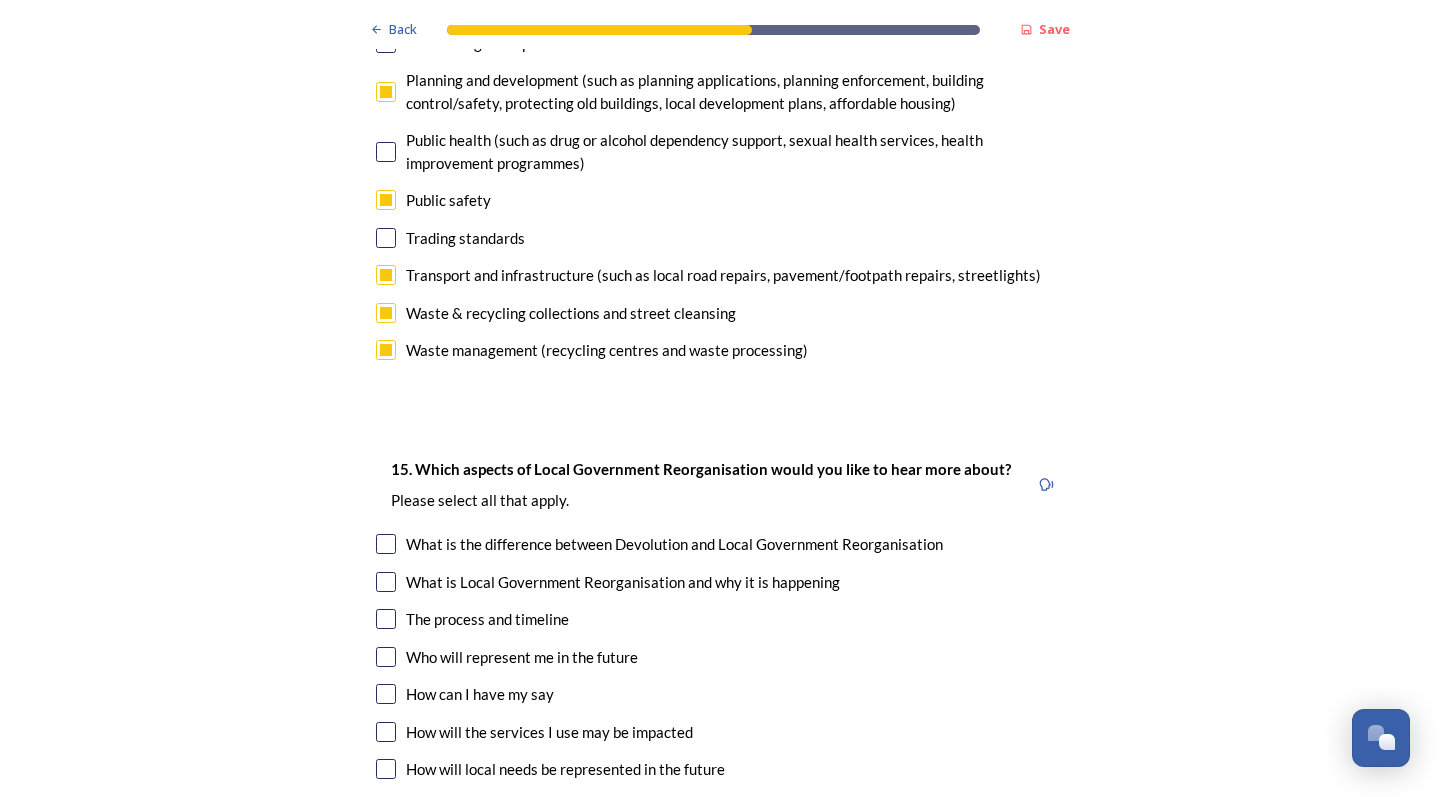 scroll, scrollTop: 5456, scrollLeft: 0, axis: vertical 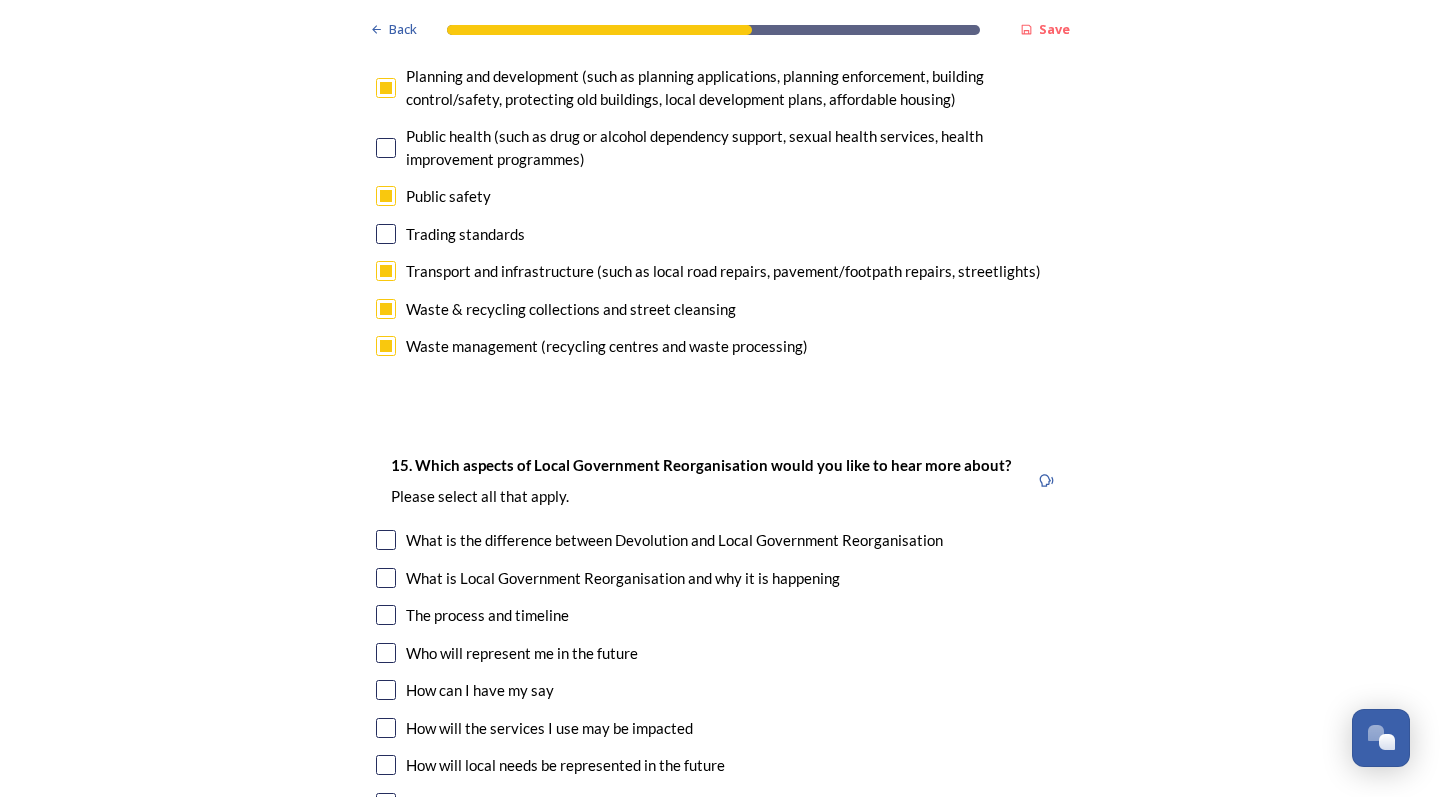 click at bounding box center [386, 540] 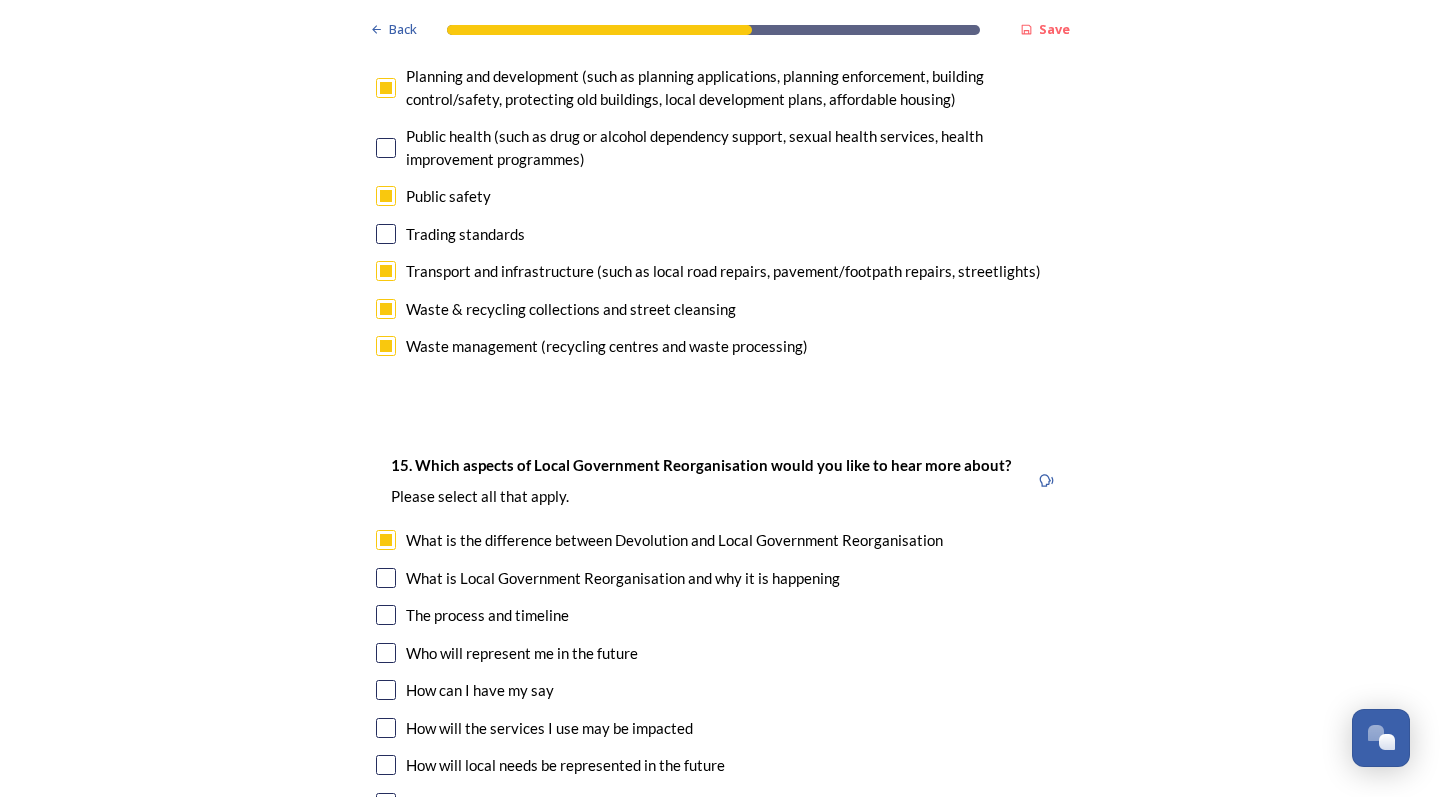 click at bounding box center [386, 578] 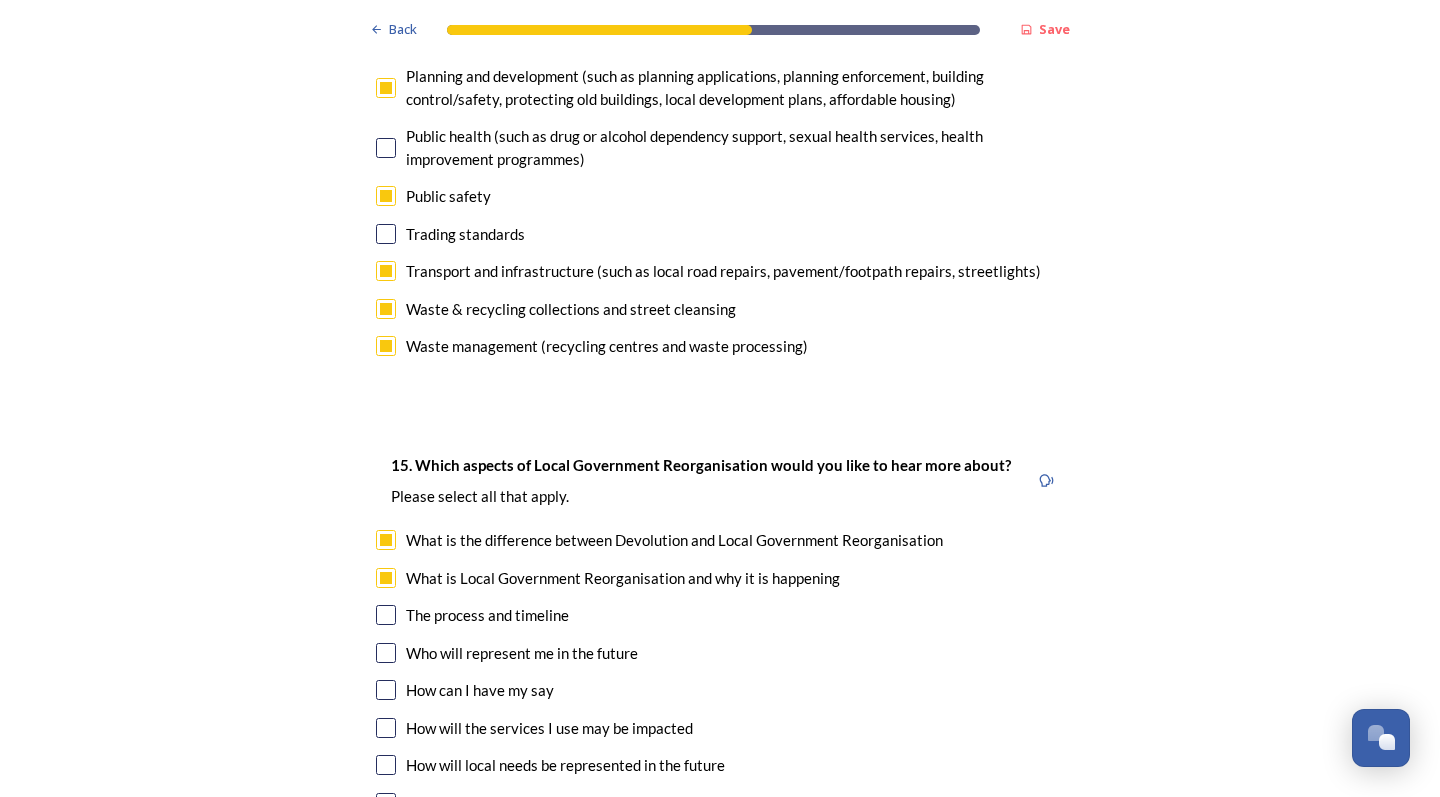 click at bounding box center [386, 615] 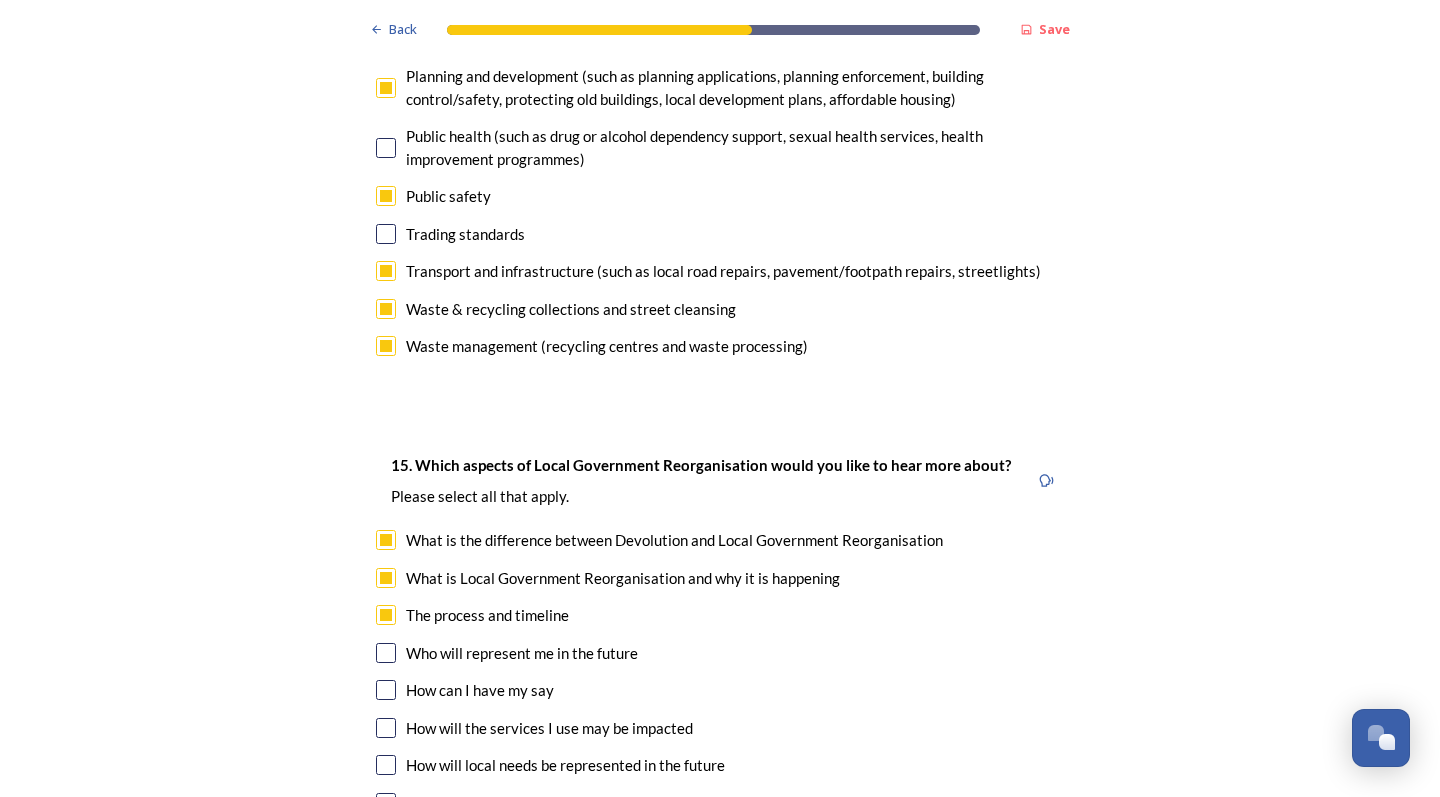 click at bounding box center [386, 653] 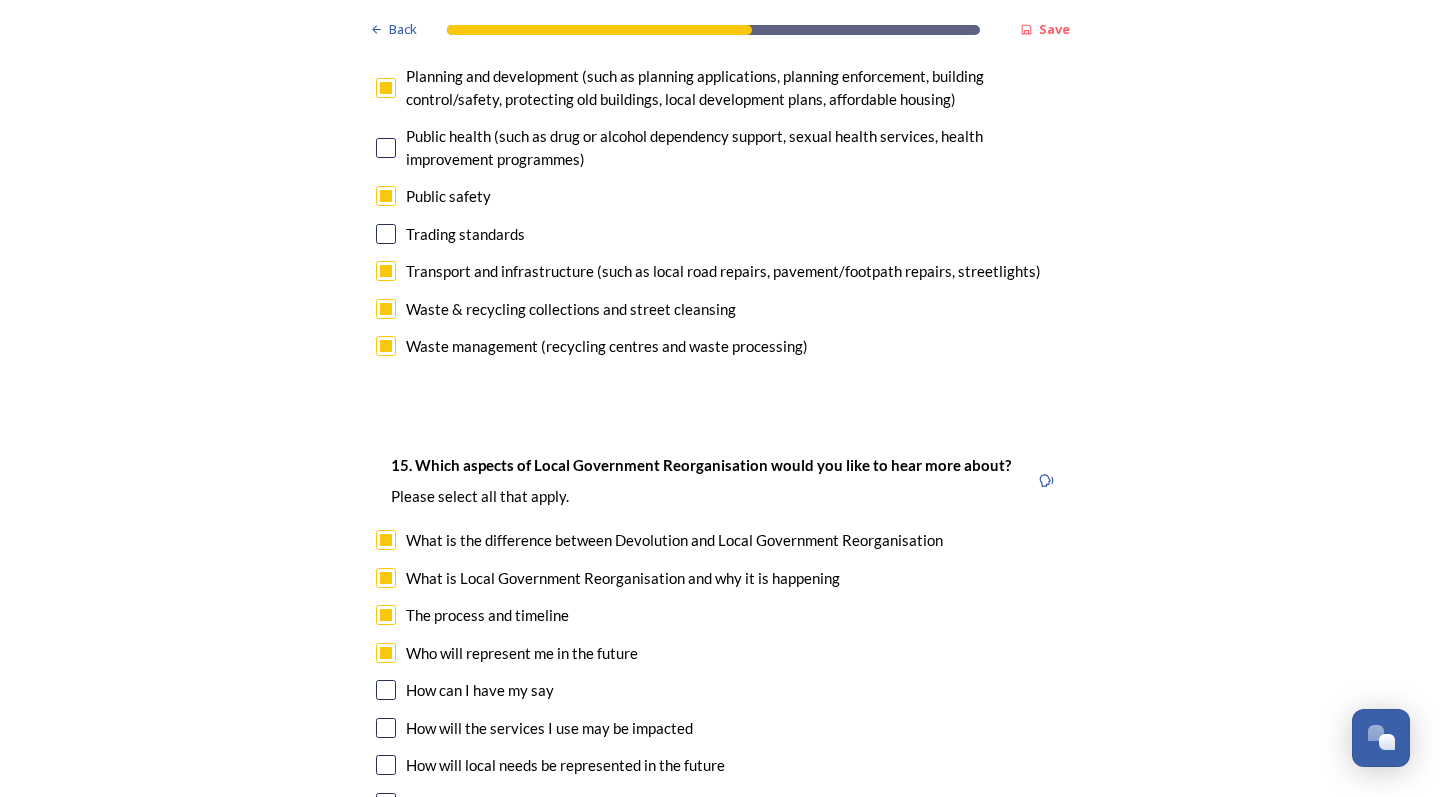 scroll, scrollTop: 5484, scrollLeft: 0, axis: vertical 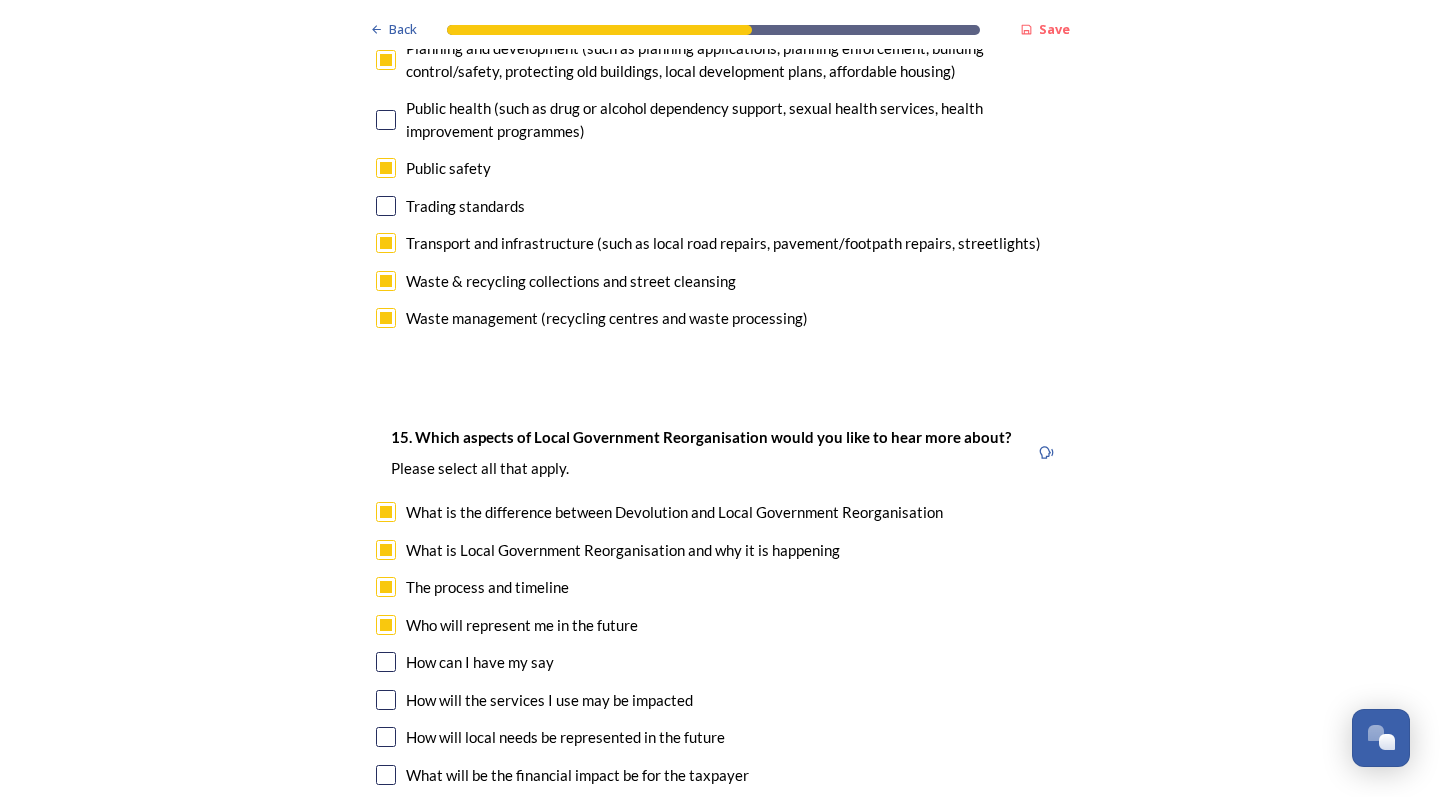 click at bounding box center (386, 775) 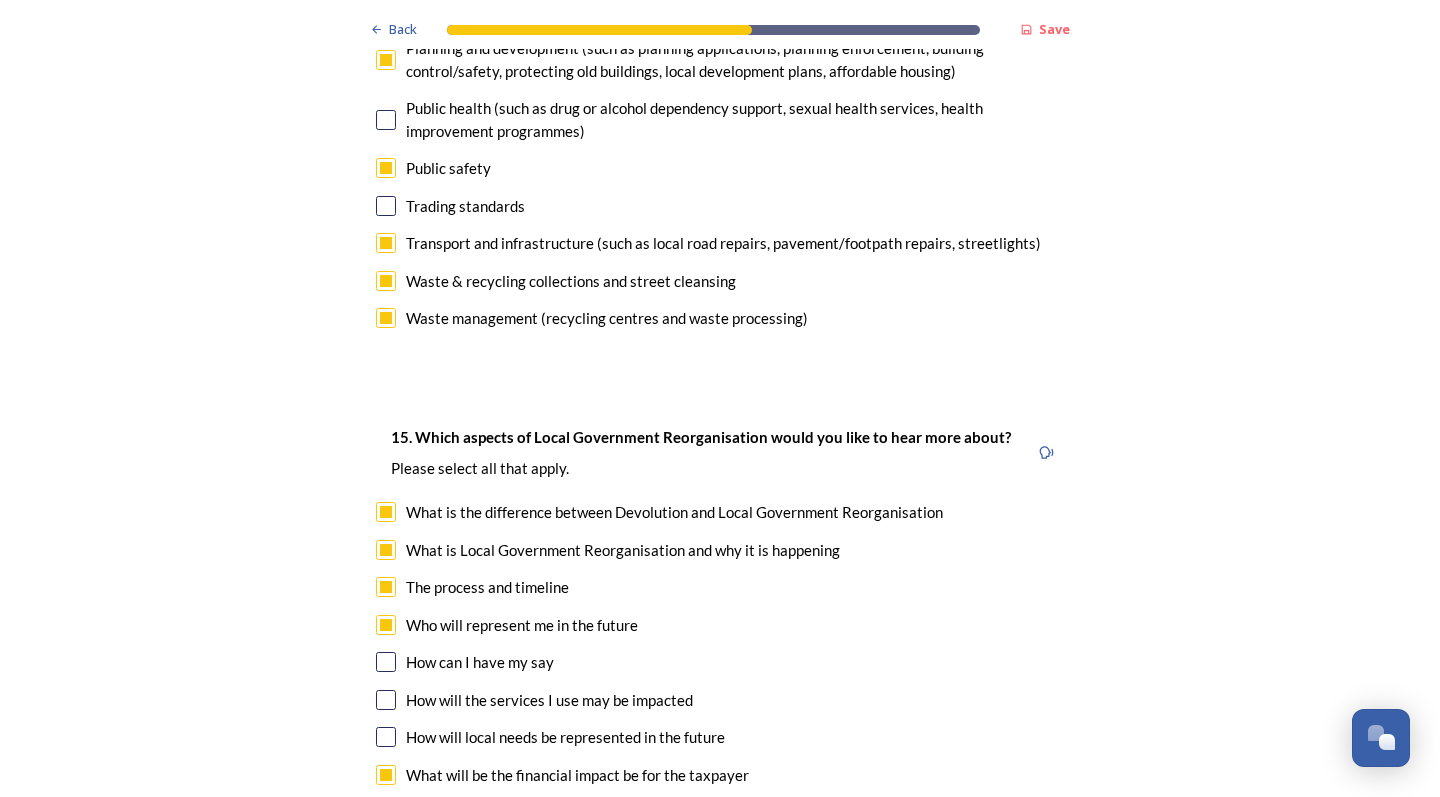 click at bounding box center [386, 737] 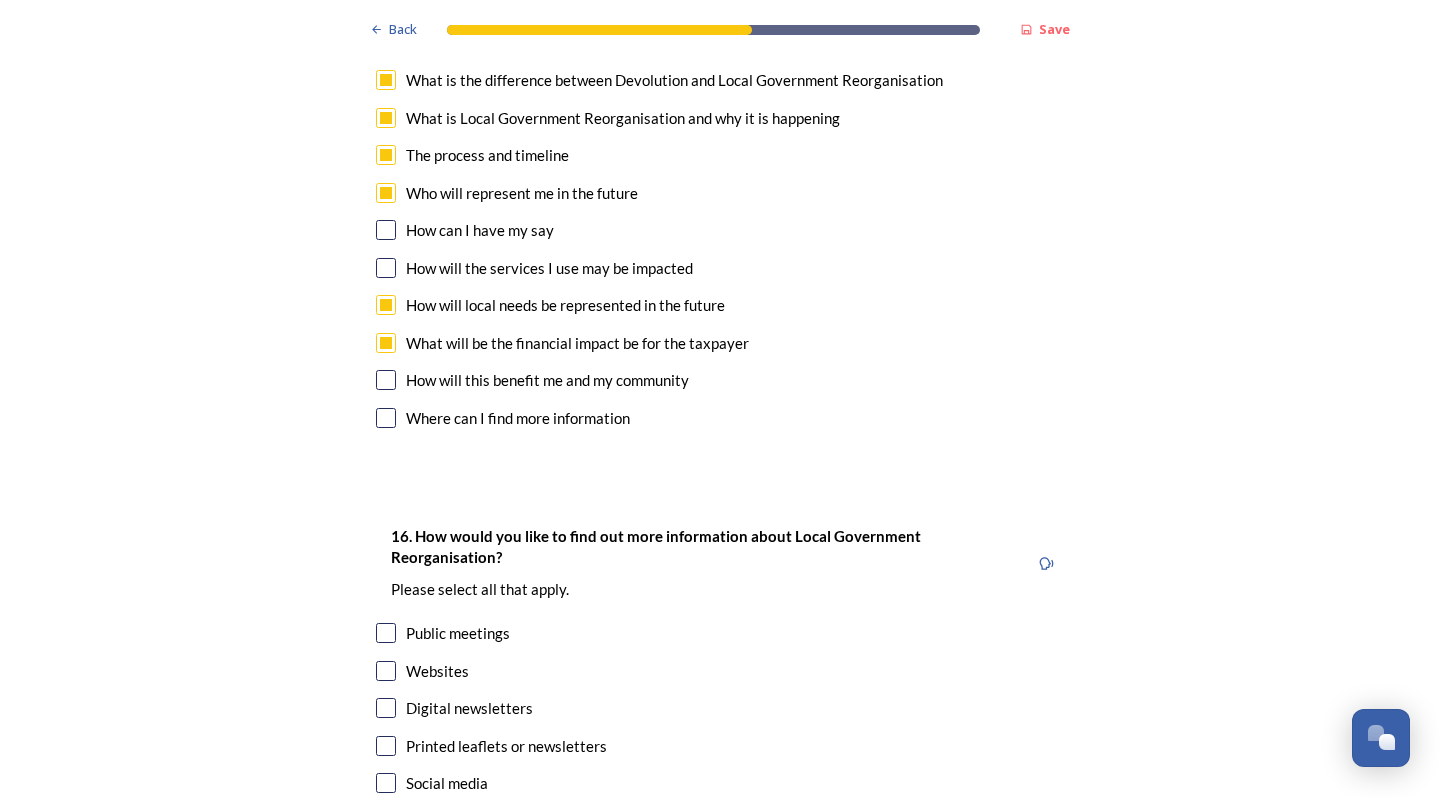 scroll, scrollTop: 5918, scrollLeft: 0, axis: vertical 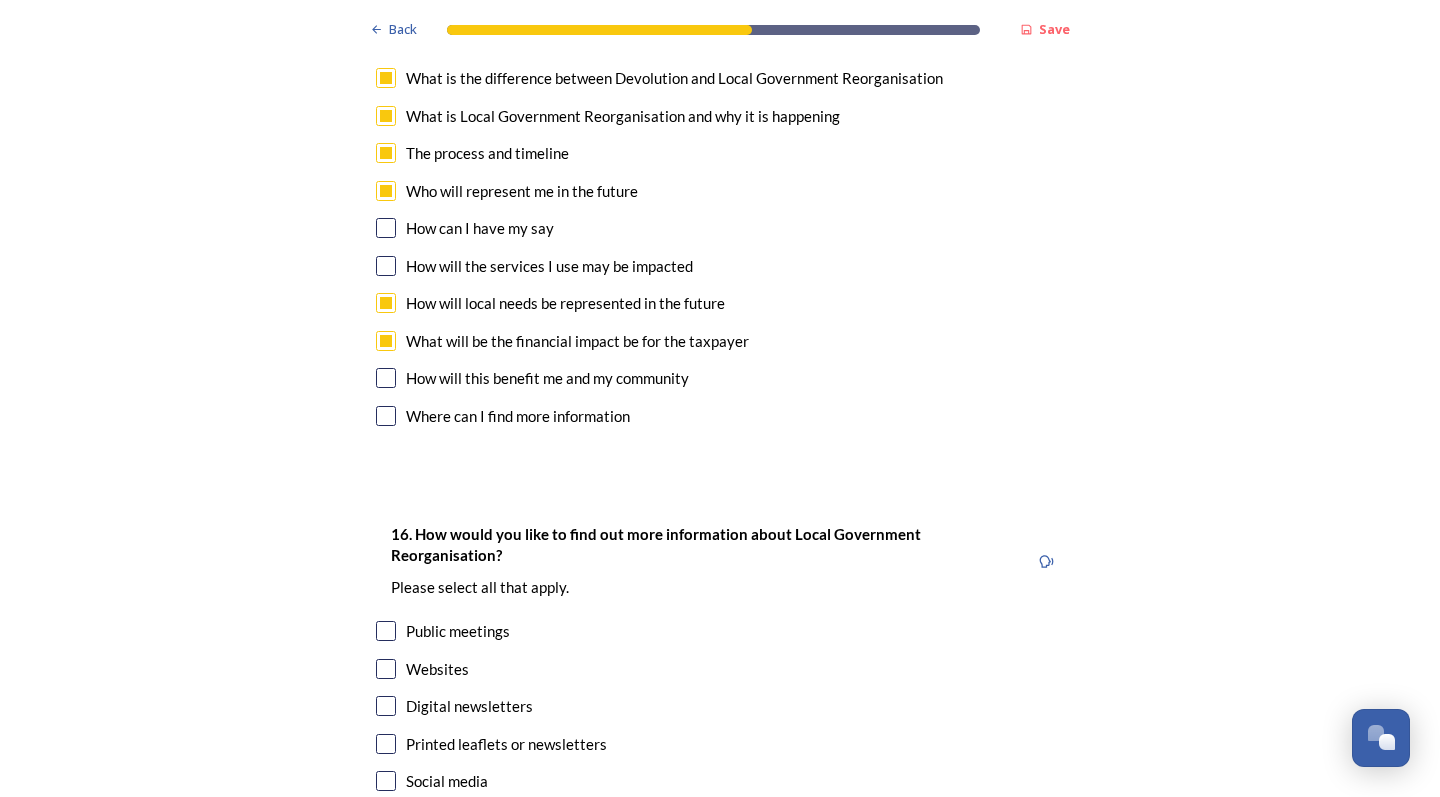 click at bounding box center (386, 781) 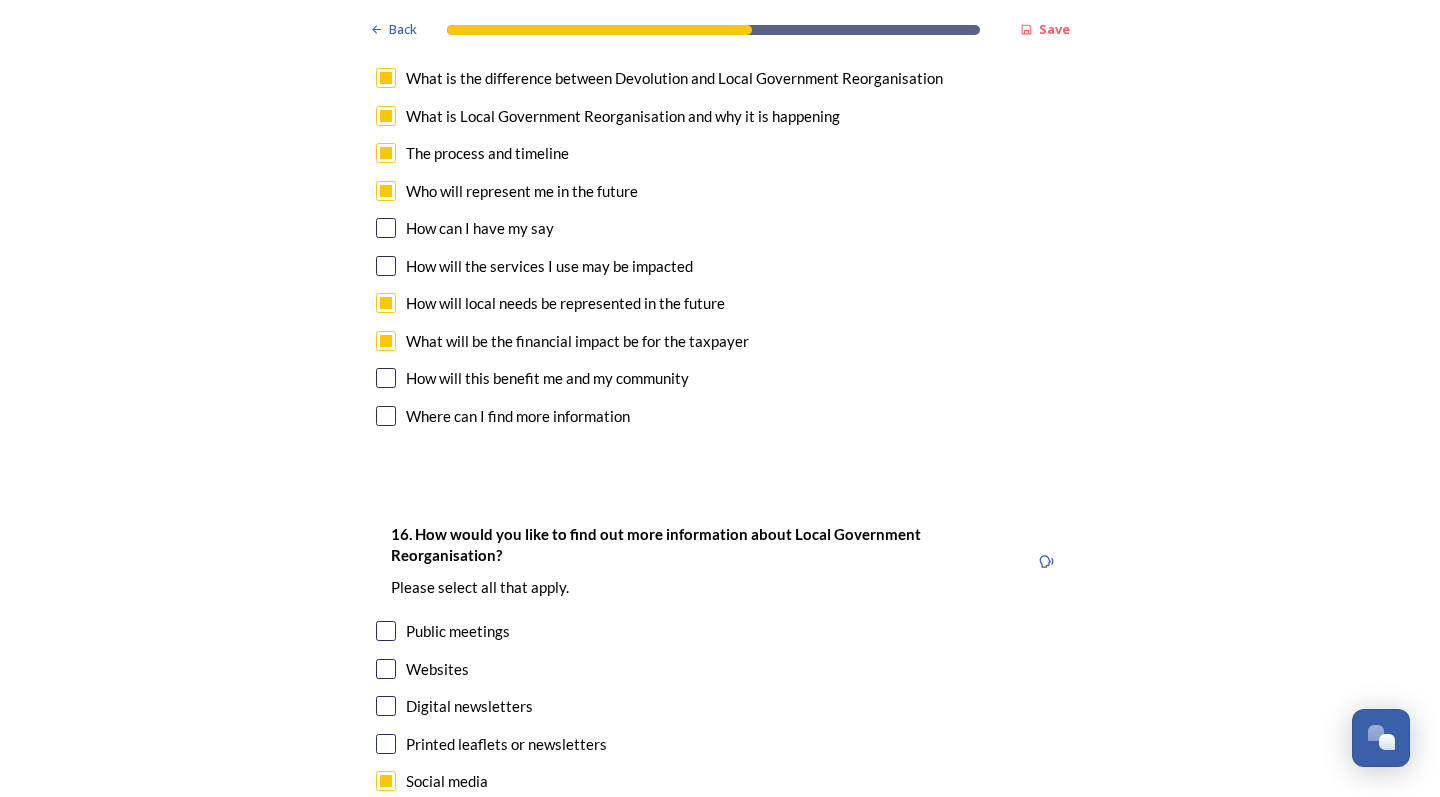 checkbox on "true" 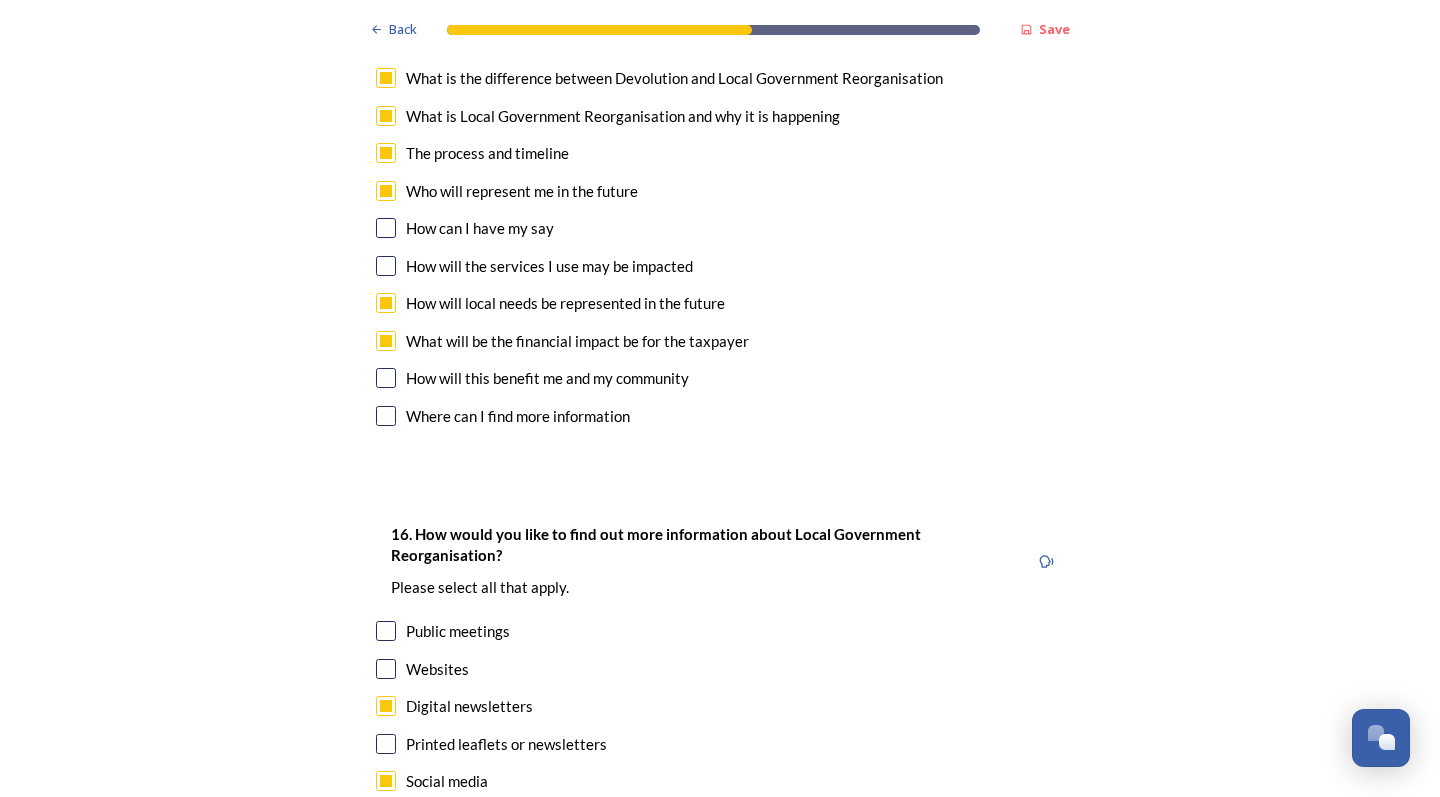 click on "Continue" at bounding box center (719, 929) 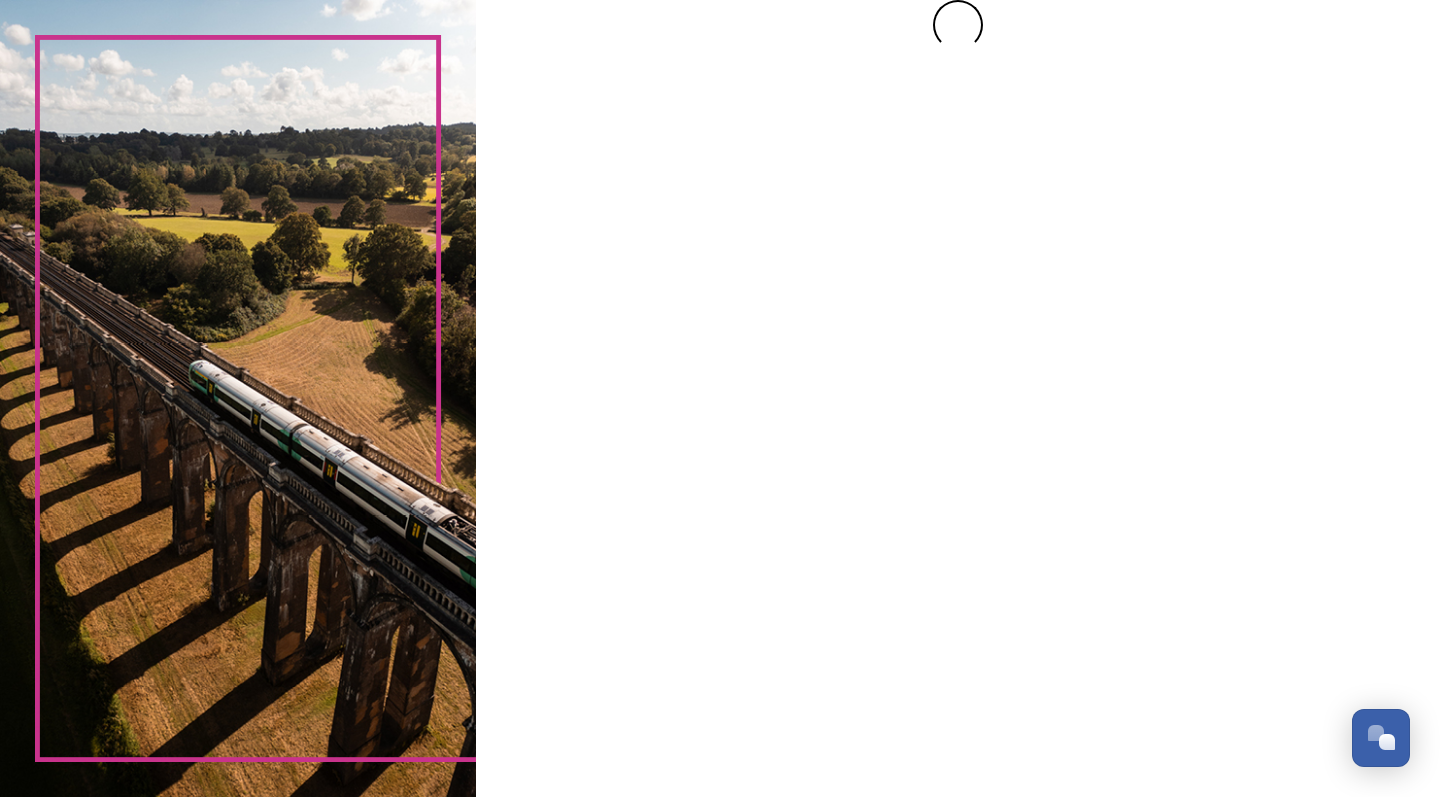 scroll, scrollTop: 0, scrollLeft: 0, axis: both 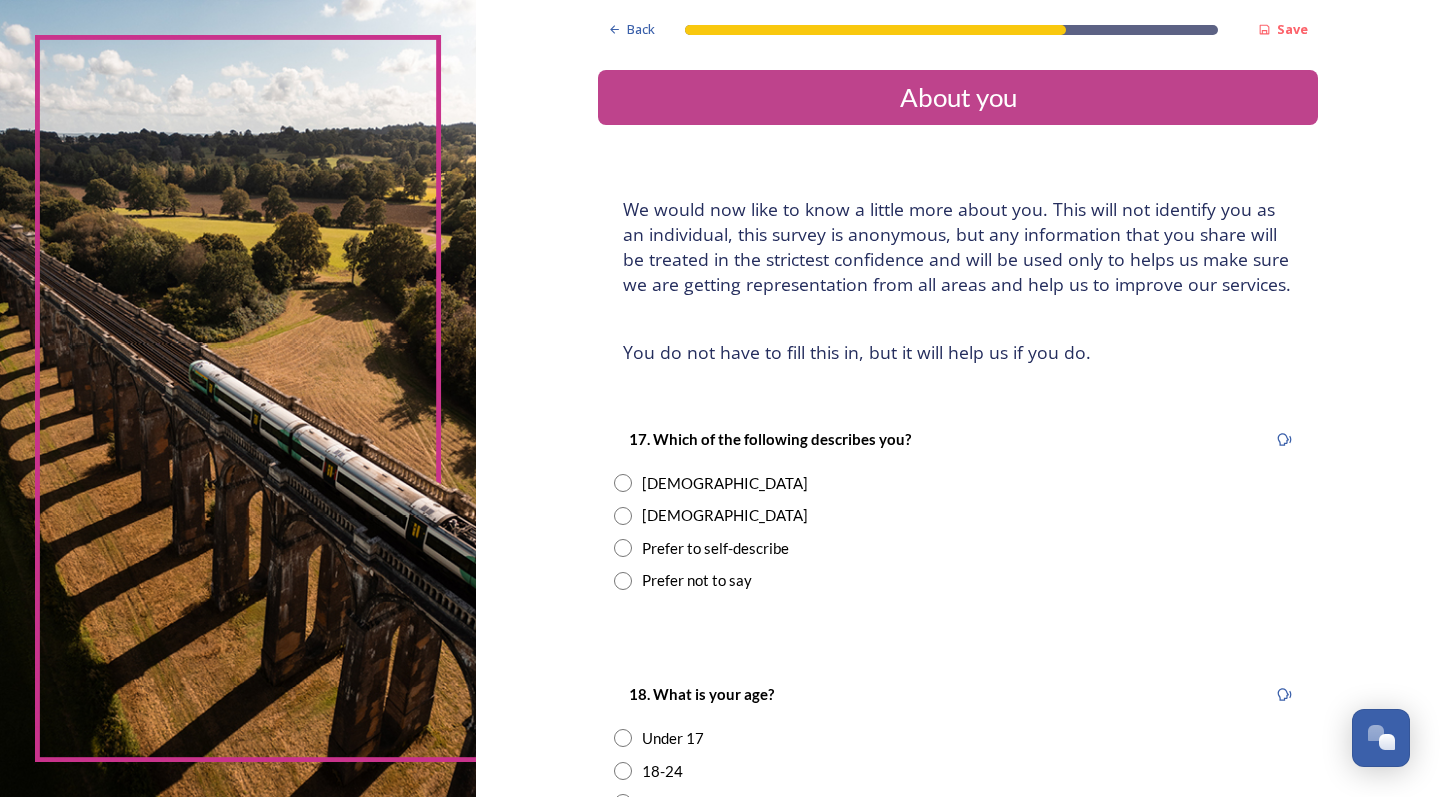 click at bounding box center [623, 483] 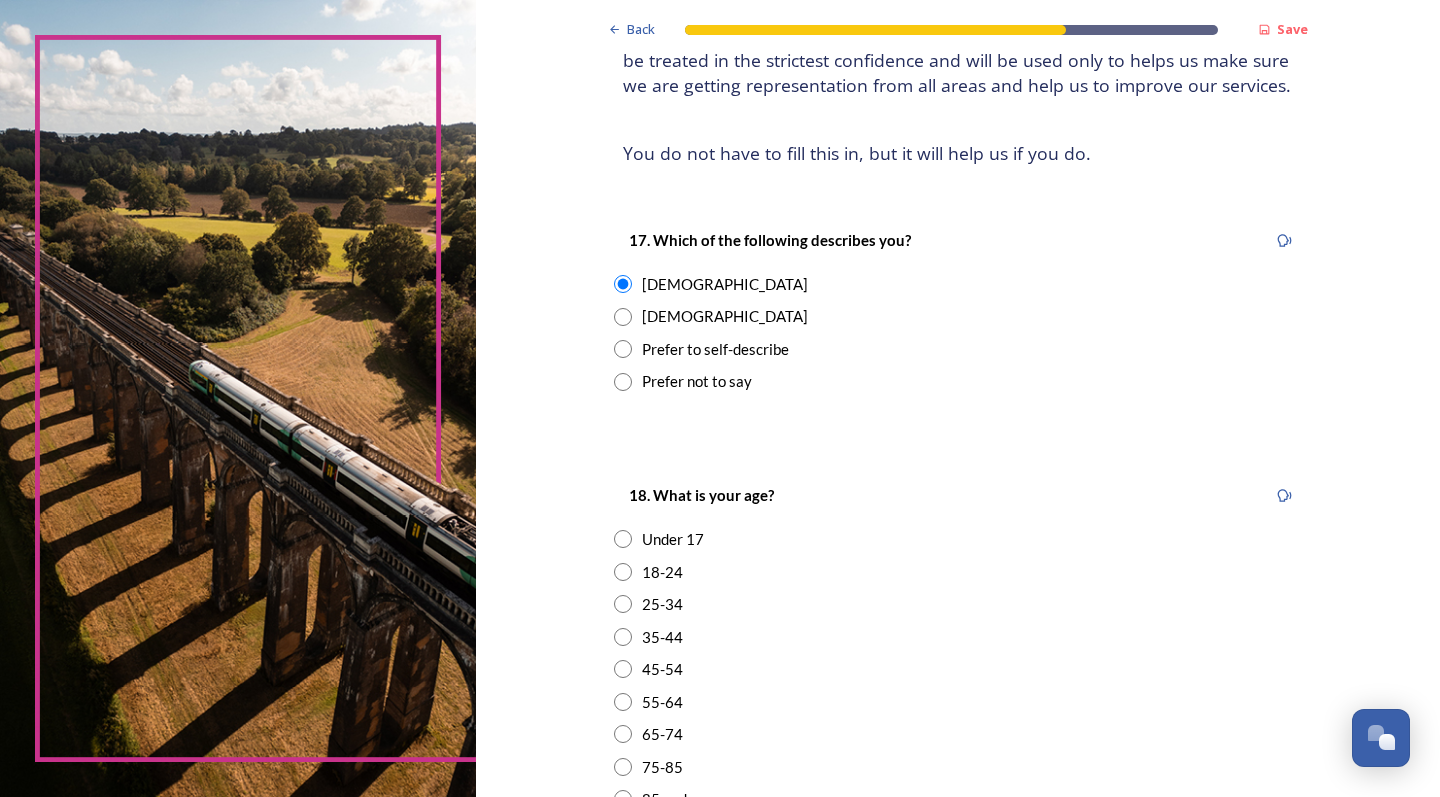 scroll, scrollTop: 287, scrollLeft: 0, axis: vertical 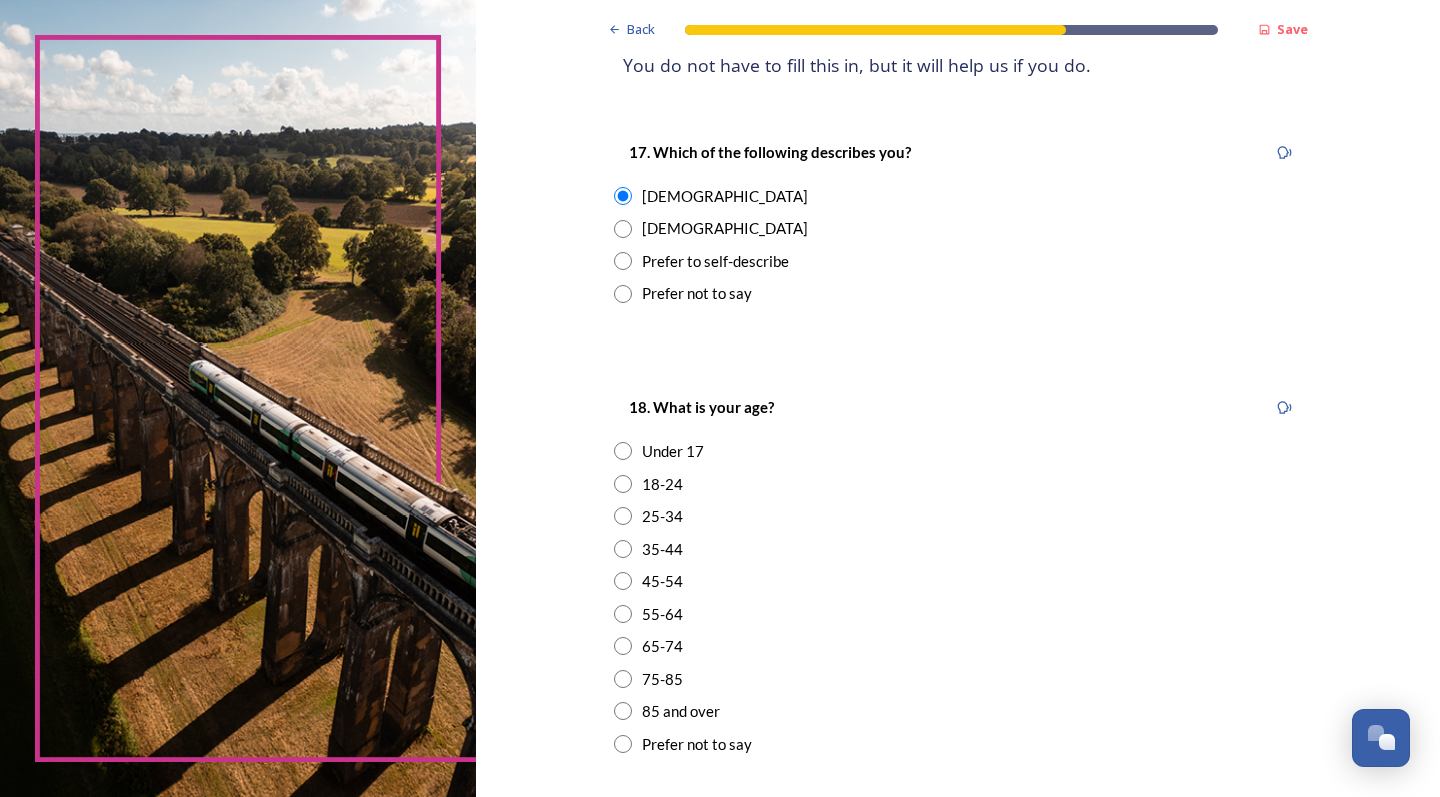 click at bounding box center [623, 549] 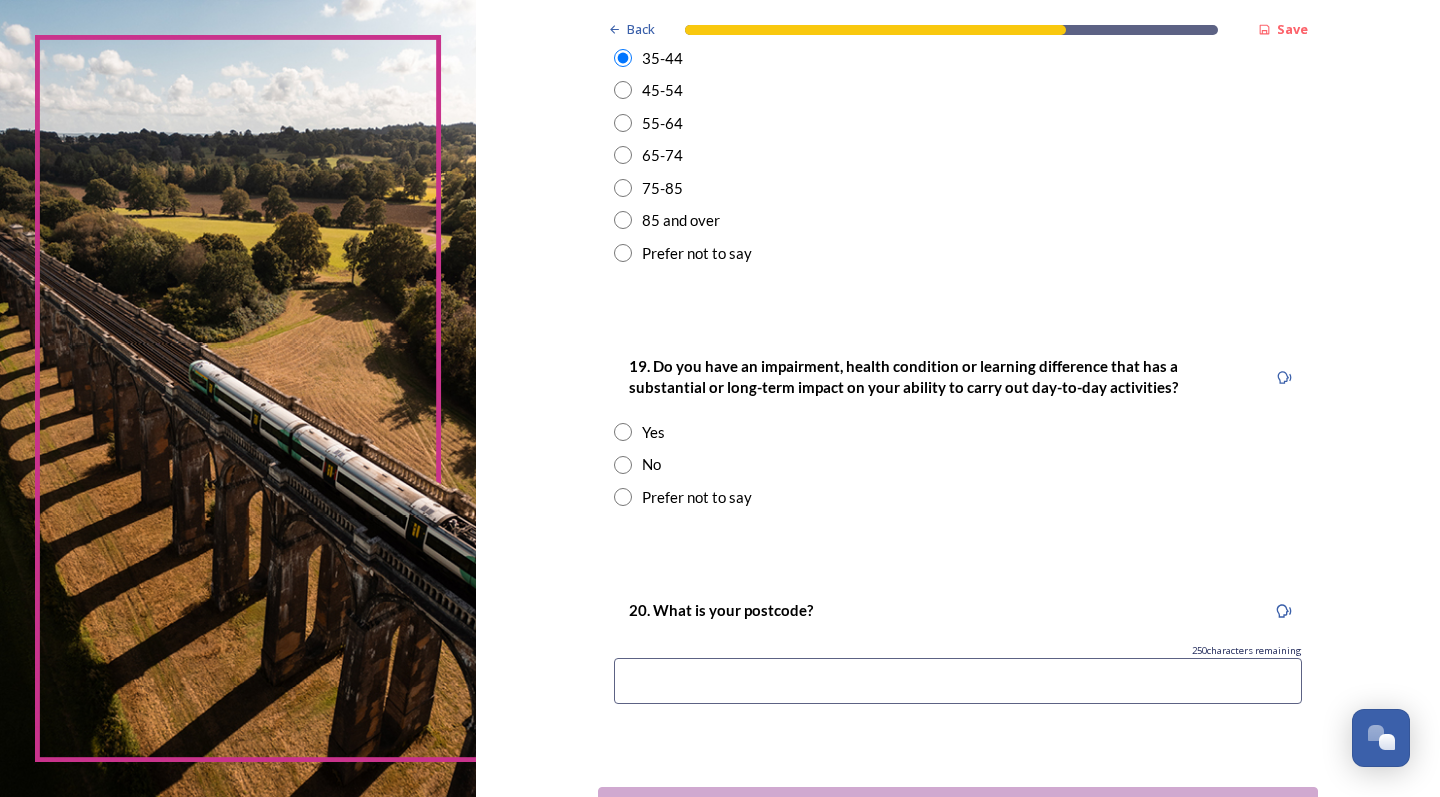 scroll, scrollTop: 784, scrollLeft: 0, axis: vertical 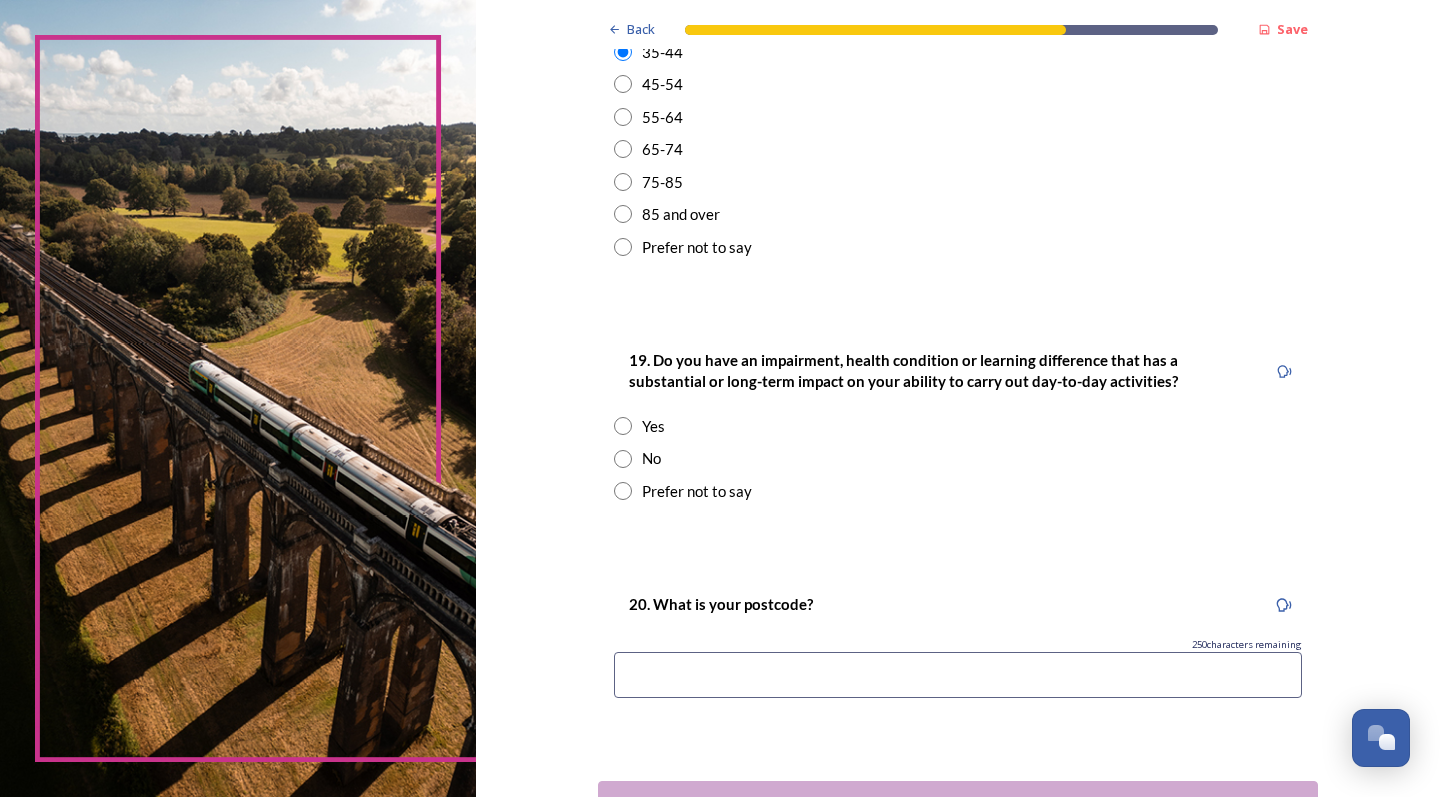 click at bounding box center [623, 459] 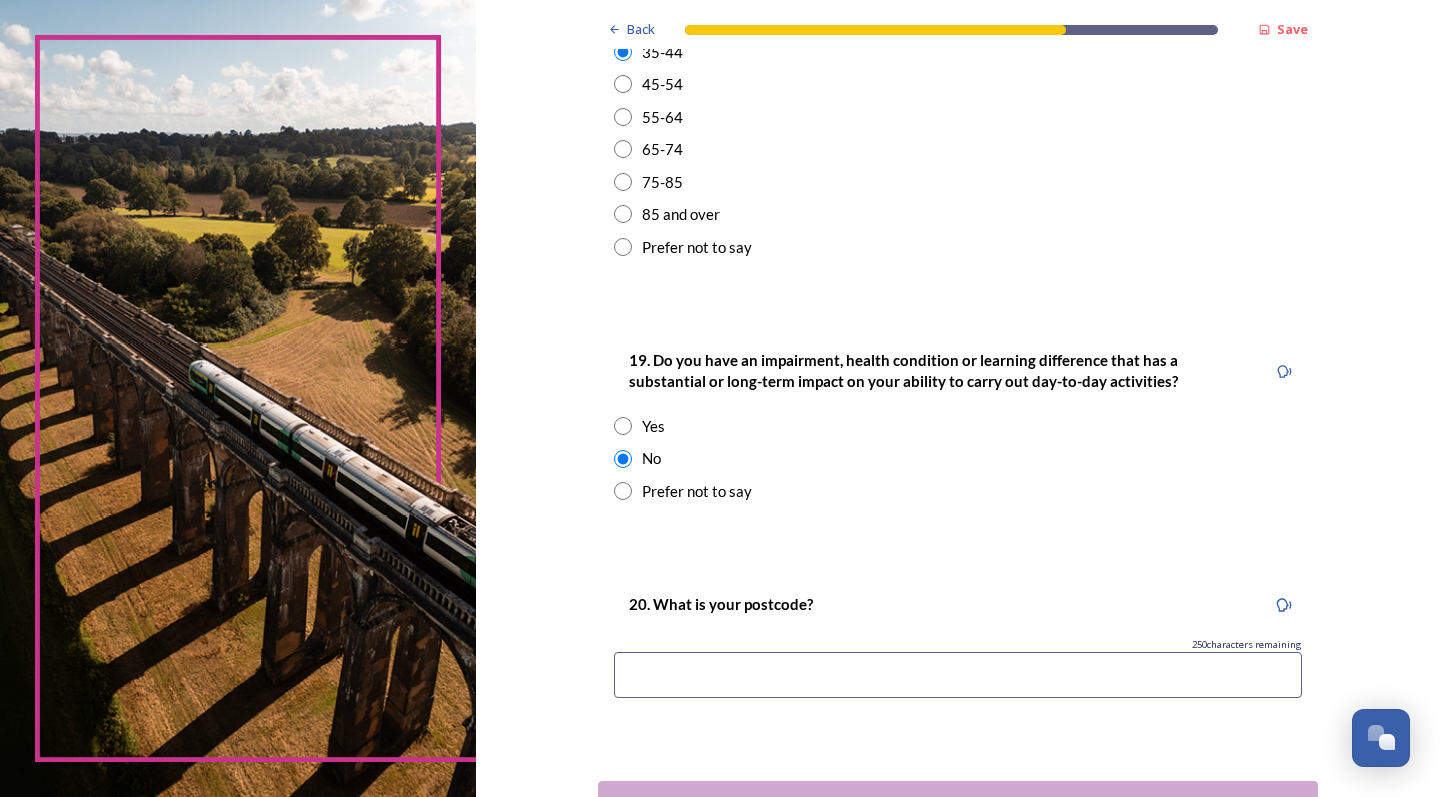 click at bounding box center [958, 675] 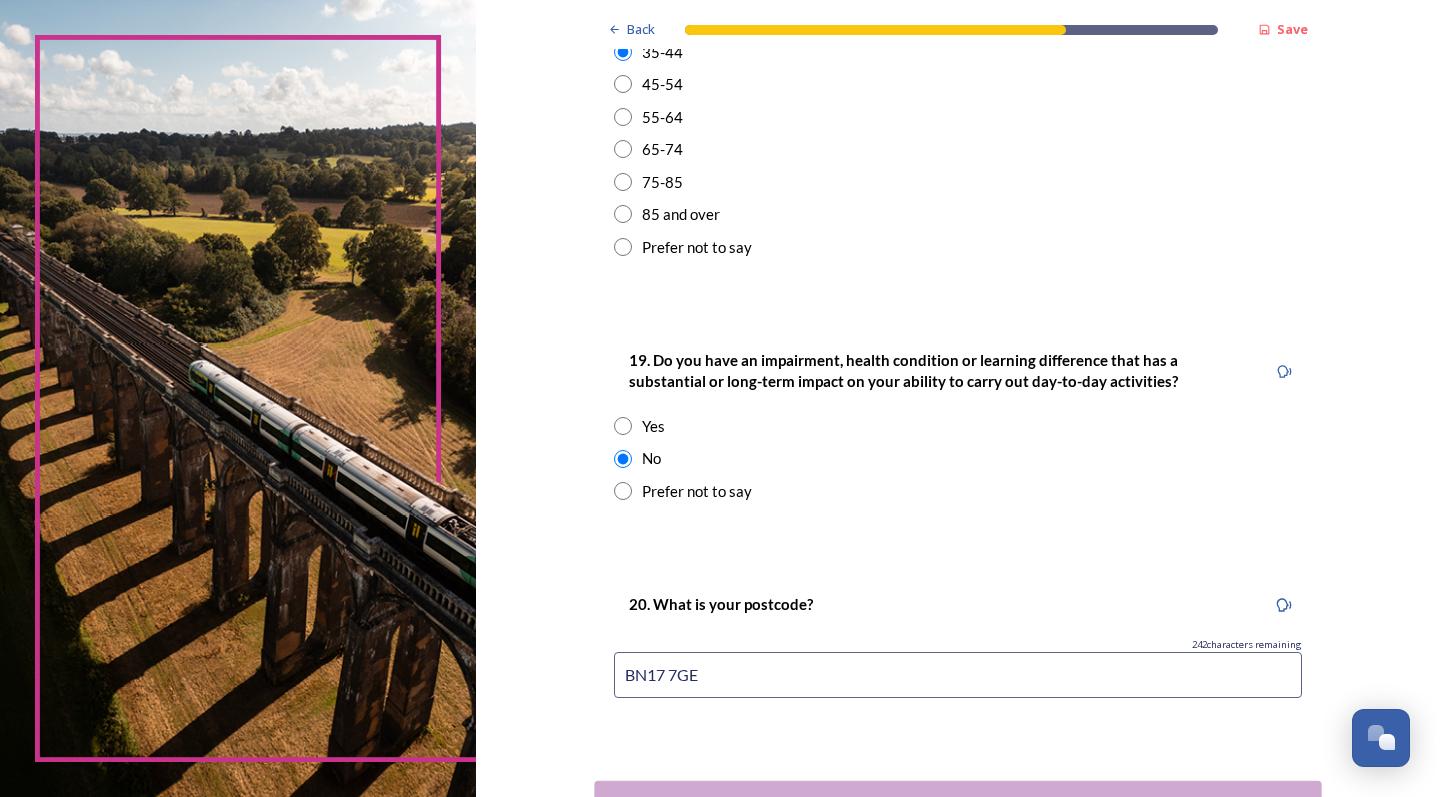 type on "BN17 7GE" 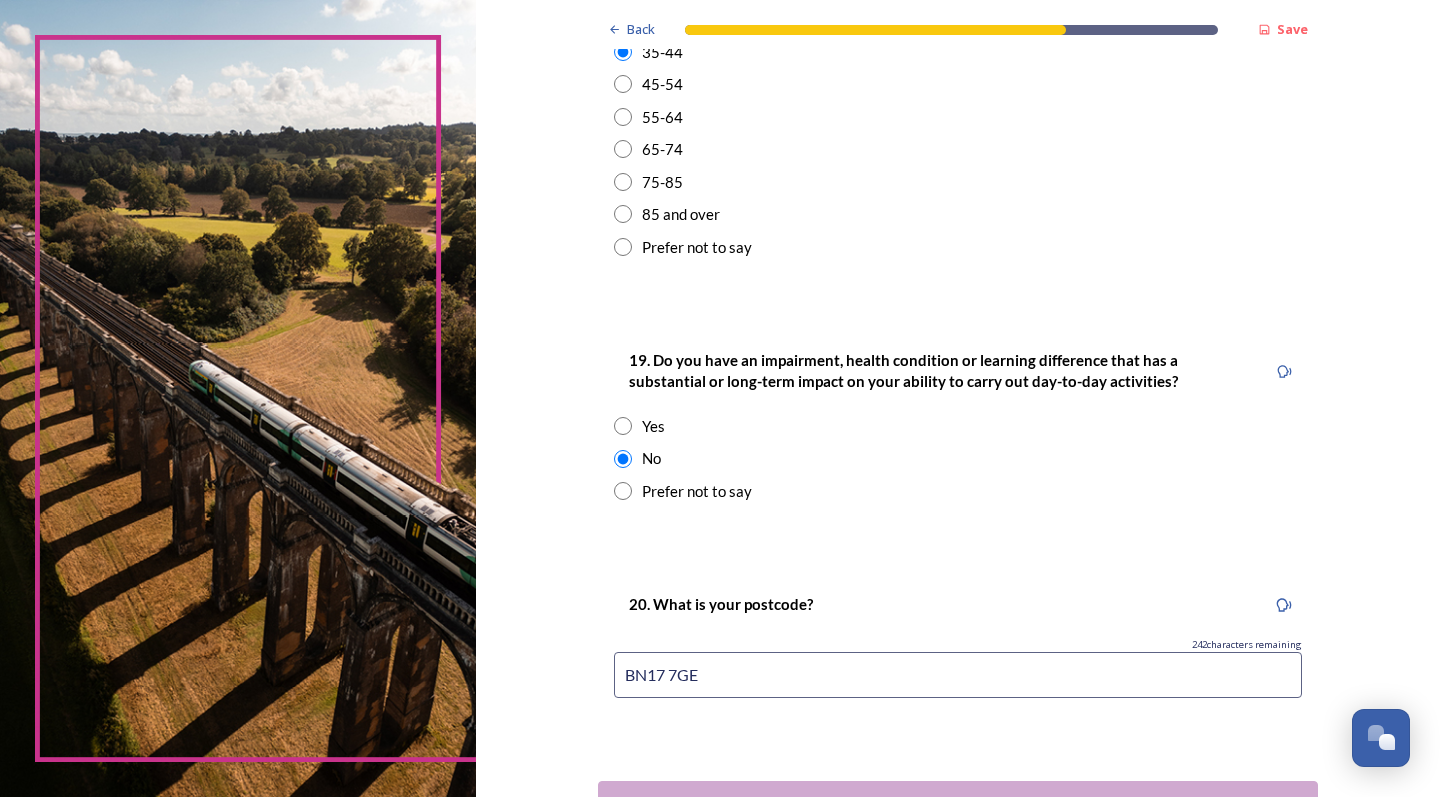 scroll, scrollTop: 0, scrollLeft: 0, axis: both 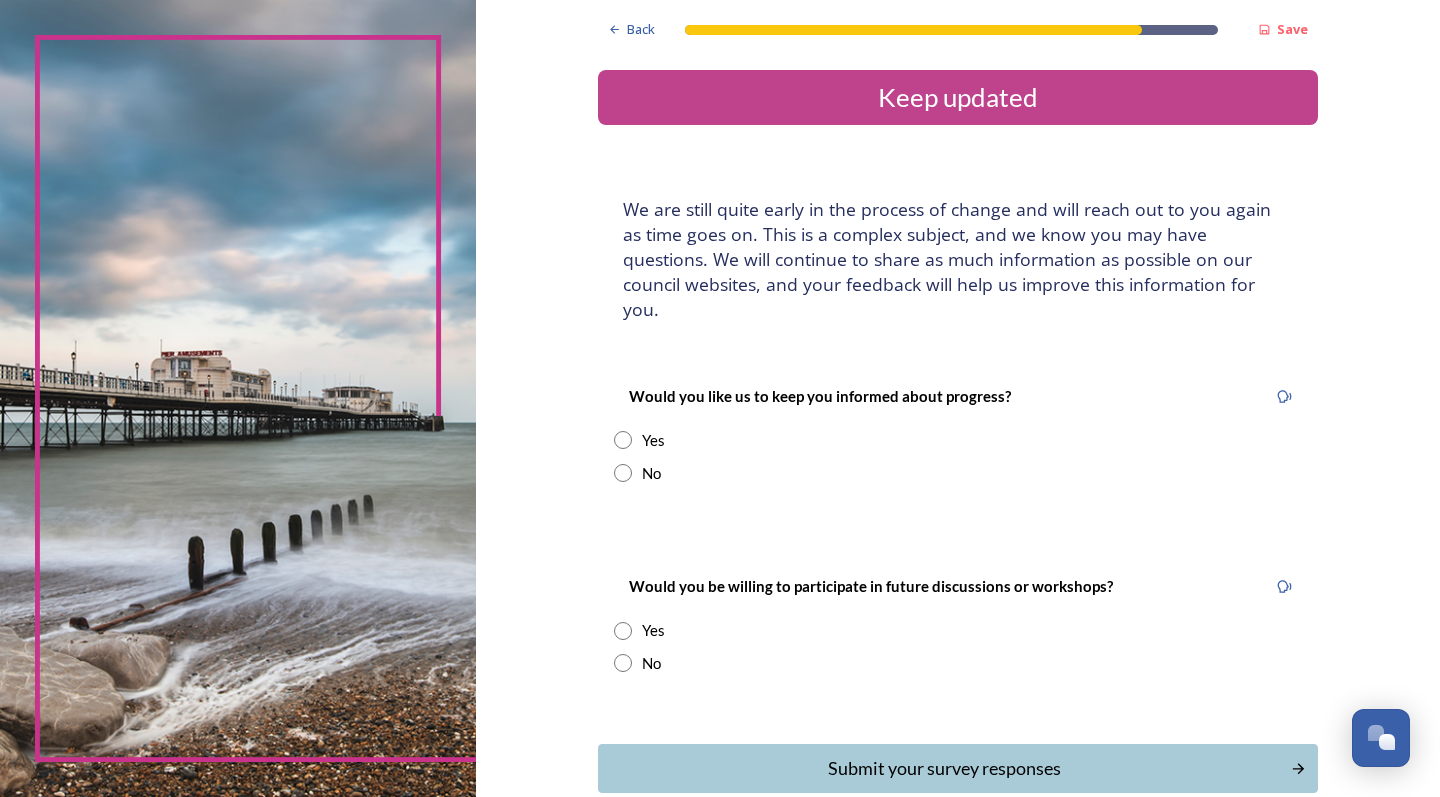 click at bounding box center [623, 473] 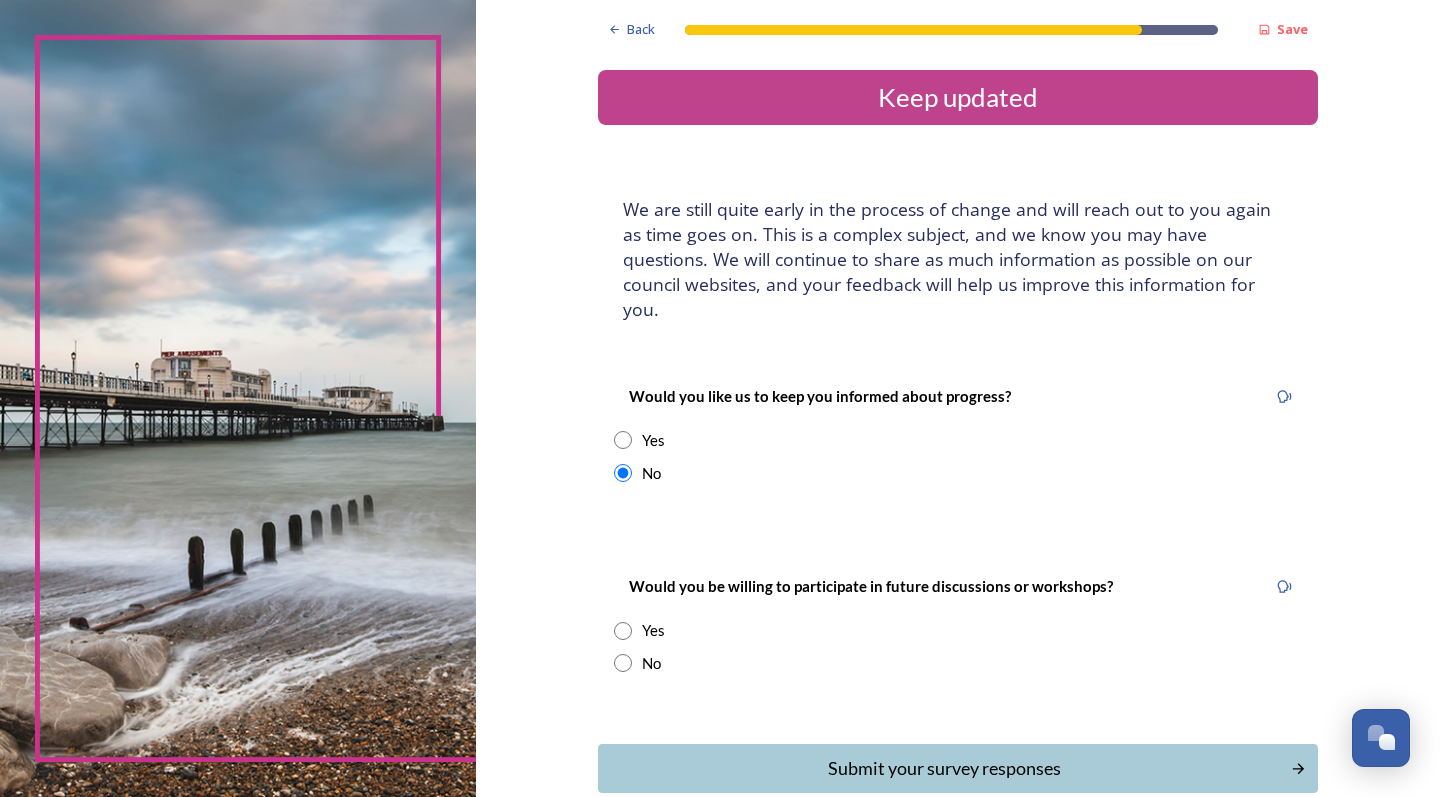 click at bounding box center (623, 631) 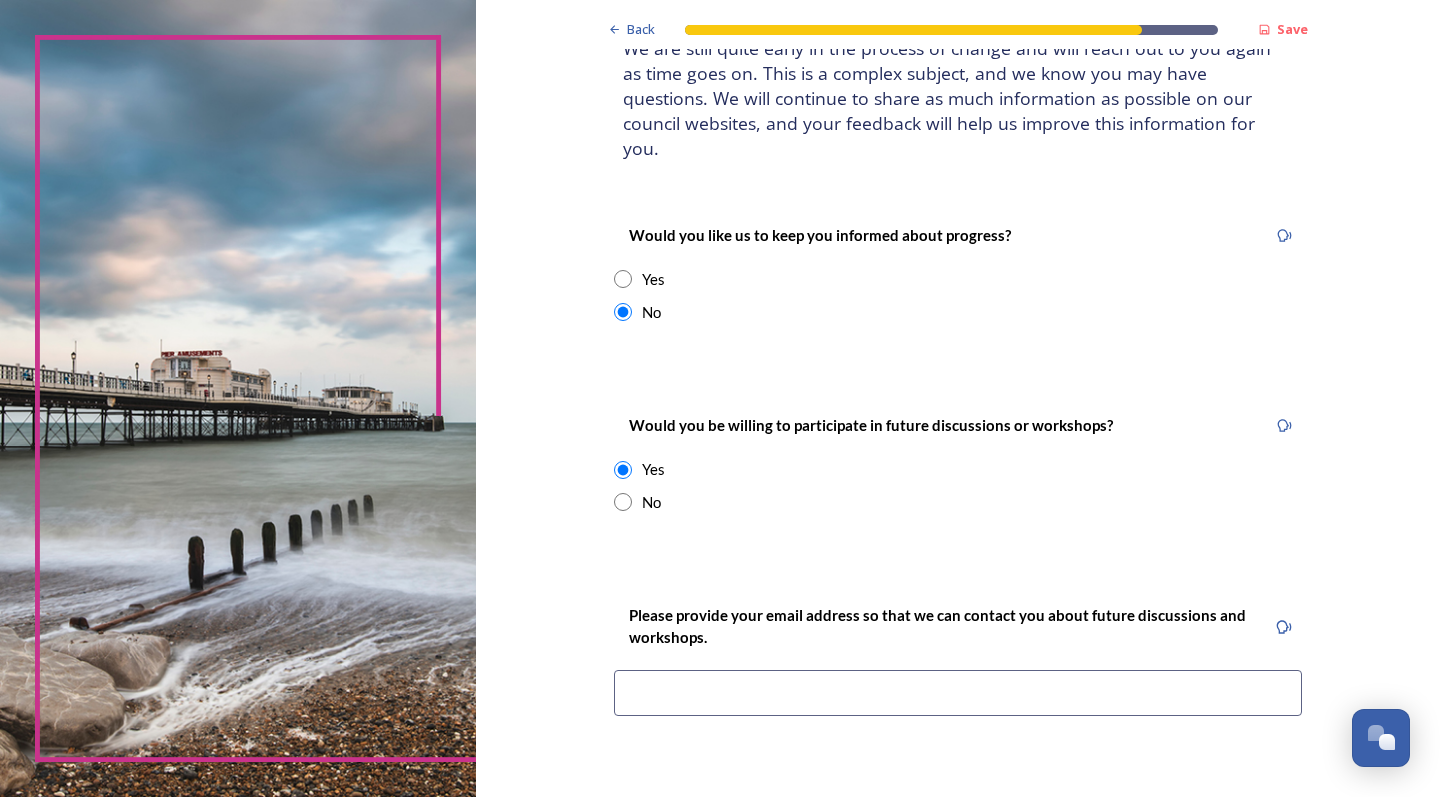 scroll, scrollTop: 279, scrollLeft: 0, axis: vertical 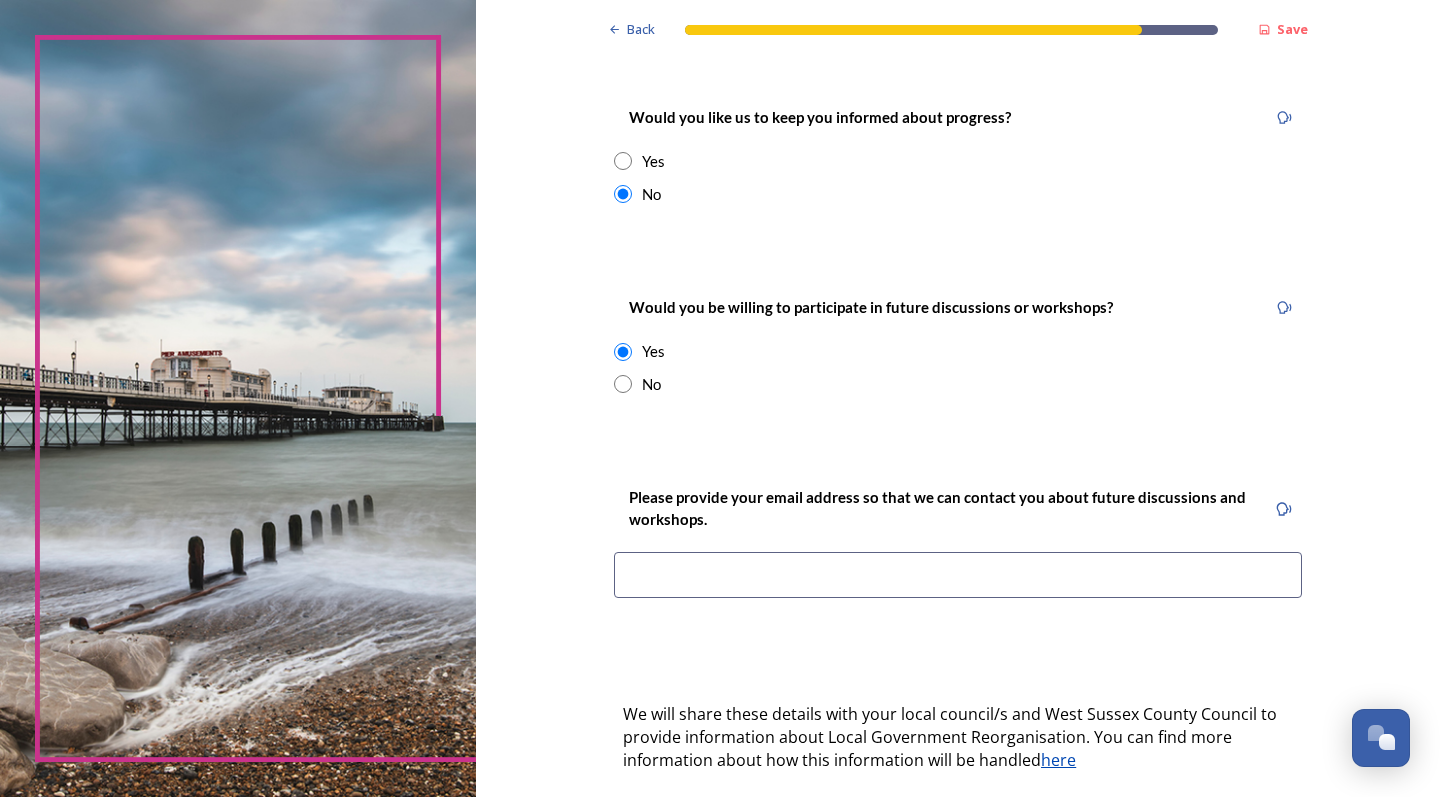 click at bounding box center [958, 575] 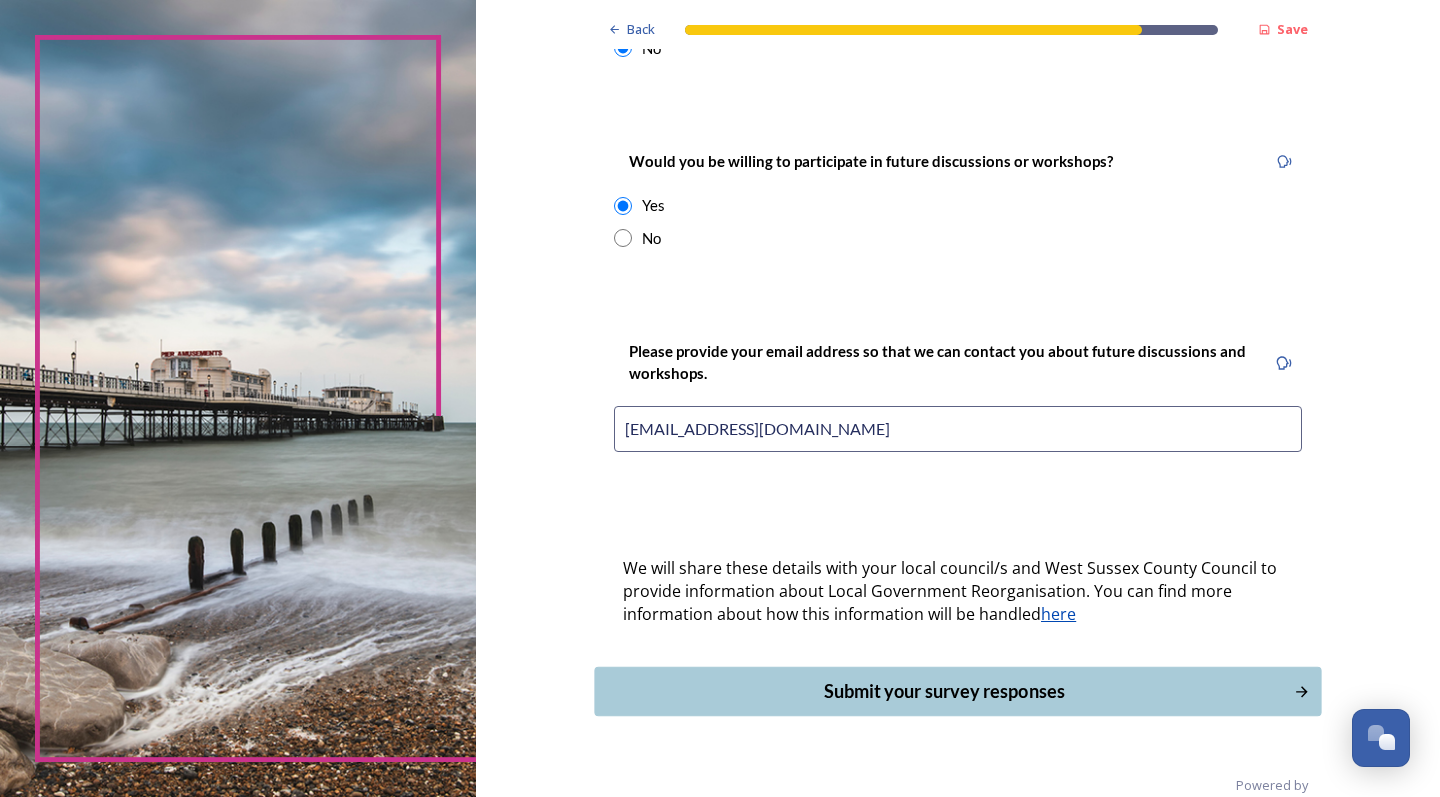 scroll, scrollTop: 424, scrollLeft: 0, axis: vertical 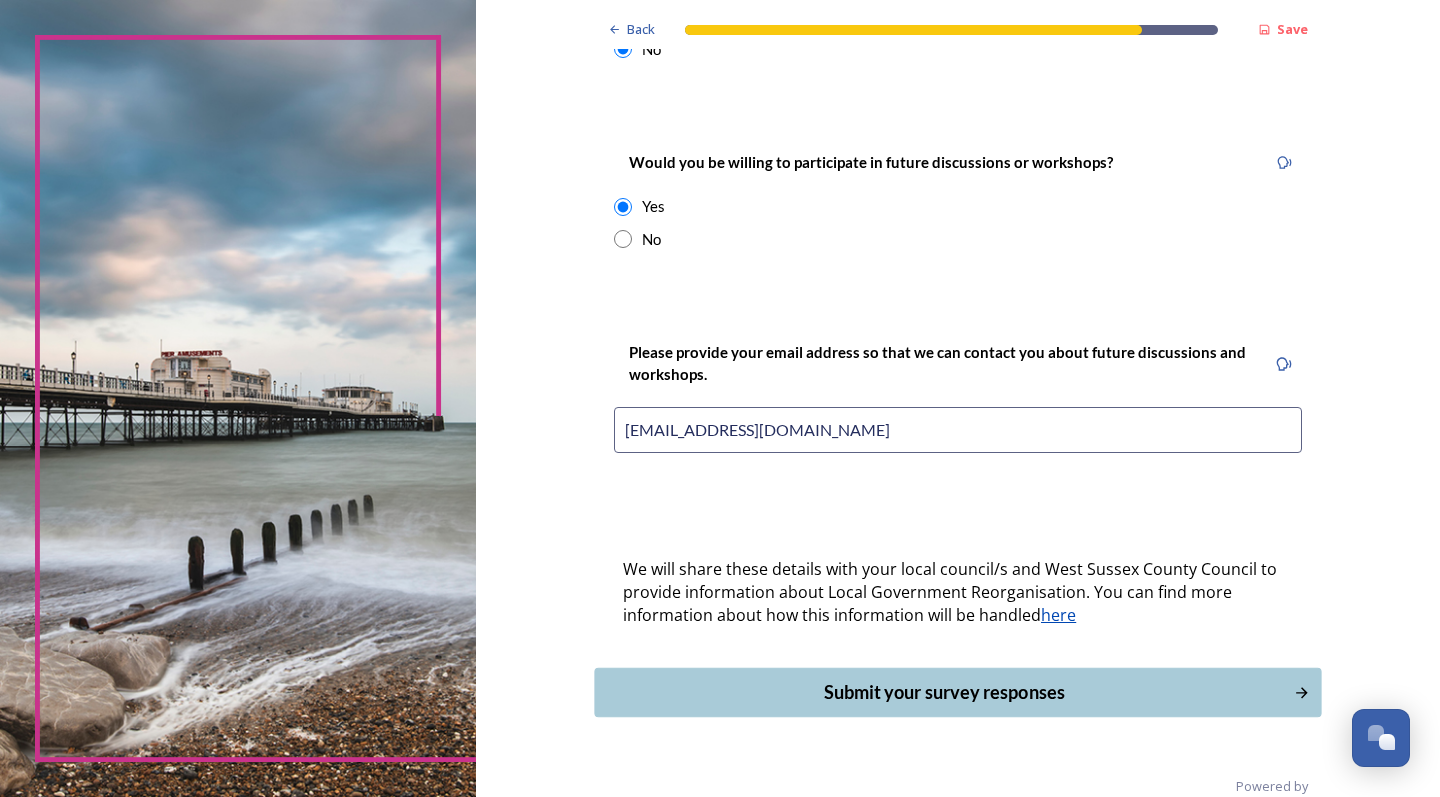 click on "Submit your survey responses" at bounding box center [944, 692] 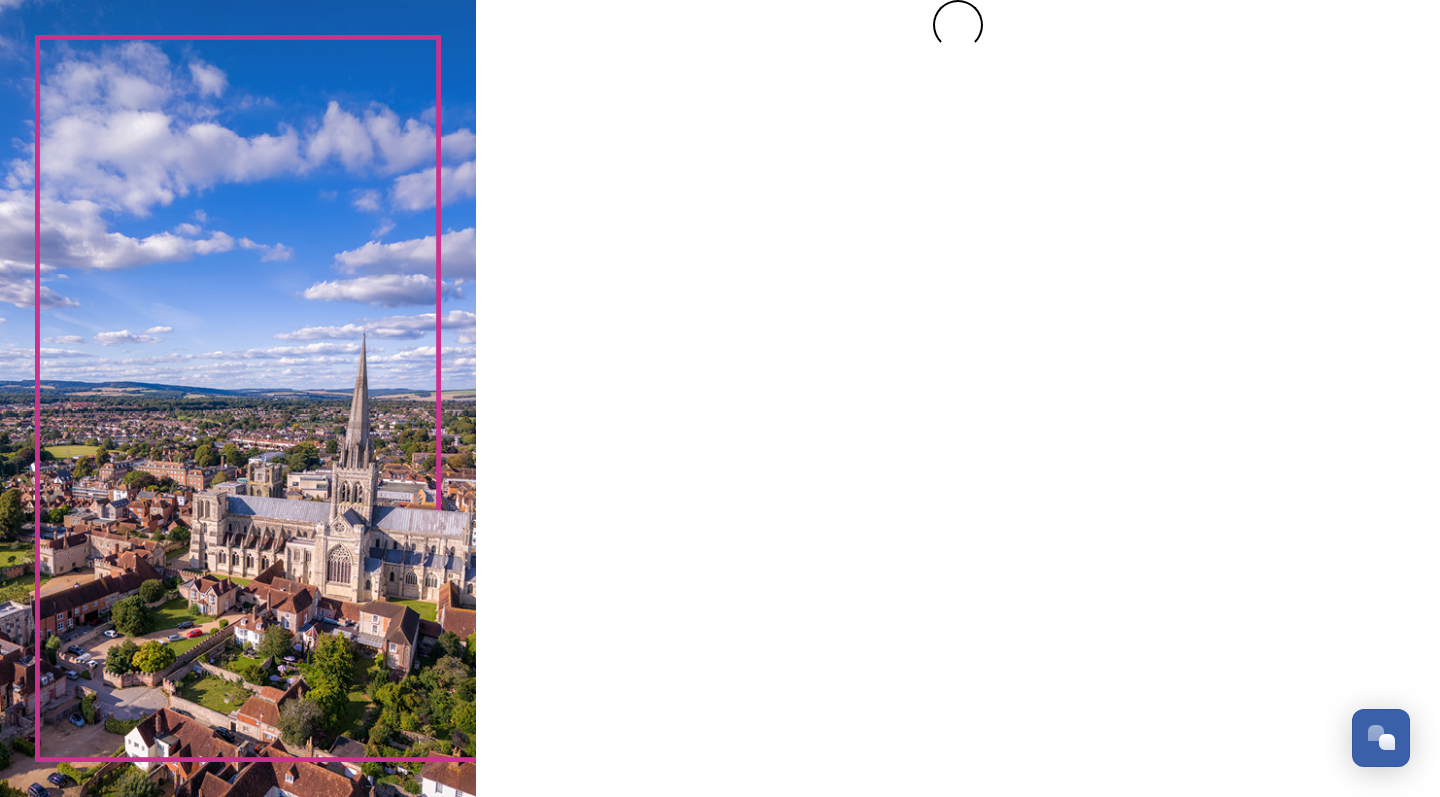 scroll, scrollTop: 0, scrollLeft: 0, axis: both 